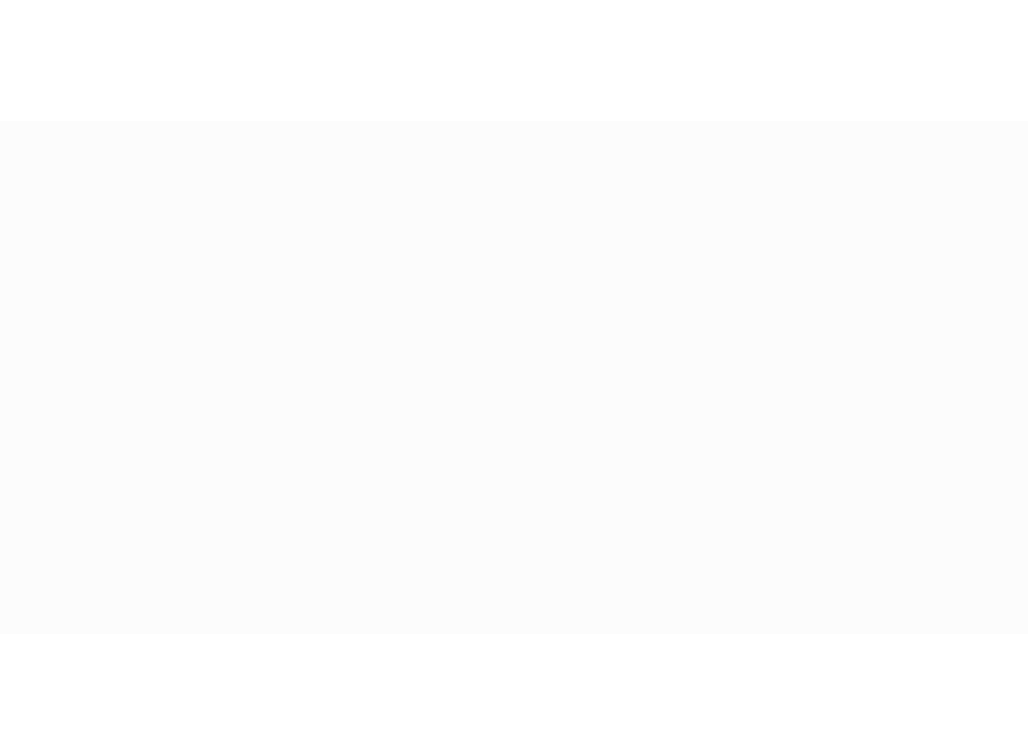 scroll, scrollTop: 0, scrollLeft: 0, axis: both 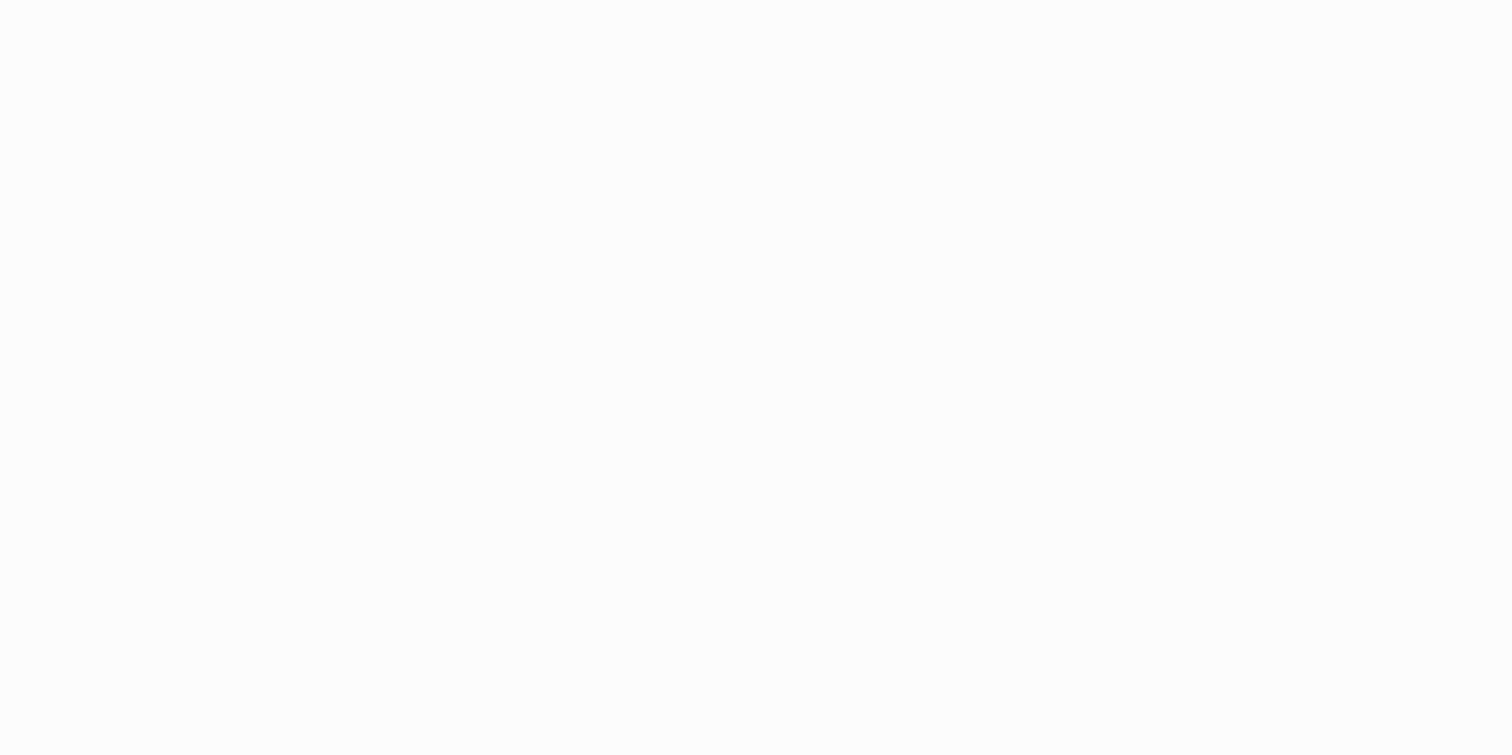 click on "Application Update Required
We've recently updated our application and it looks like your browser is trying to use older files.
Please try the following steps:
Reload Application
Still having issues? Try these steps:
Right-click anywhere on this page and select "Inspect" from the menu
Right-click on your browser's refresh button and select "Empty Cache and Hard Reload" from the menu
If problems persist, please  contact our support team  for assistance." at bounding box center (756, 377) 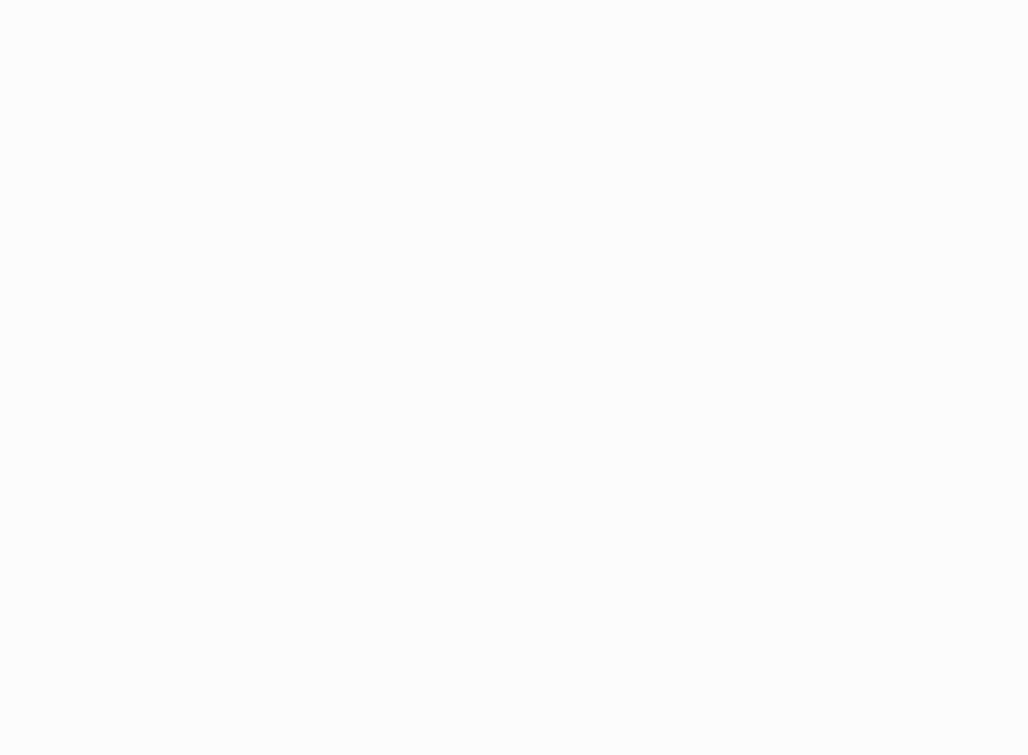 scroll, scrollTop: 0, scrollLeft: 0, axis: both 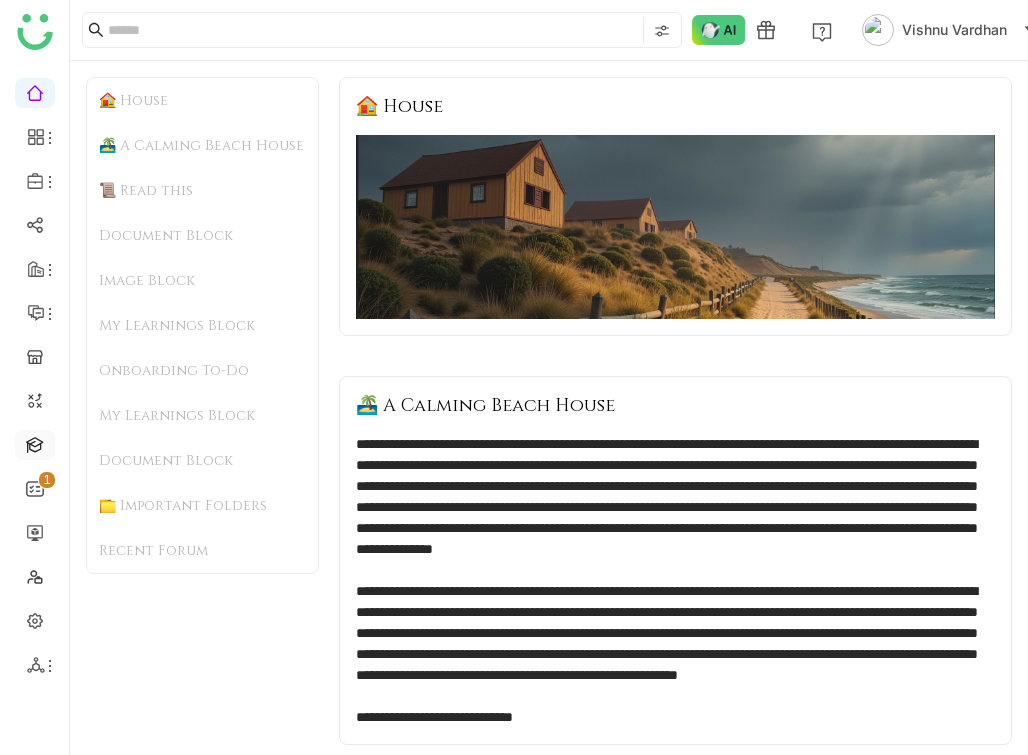 click at bounding box center [35, 443] 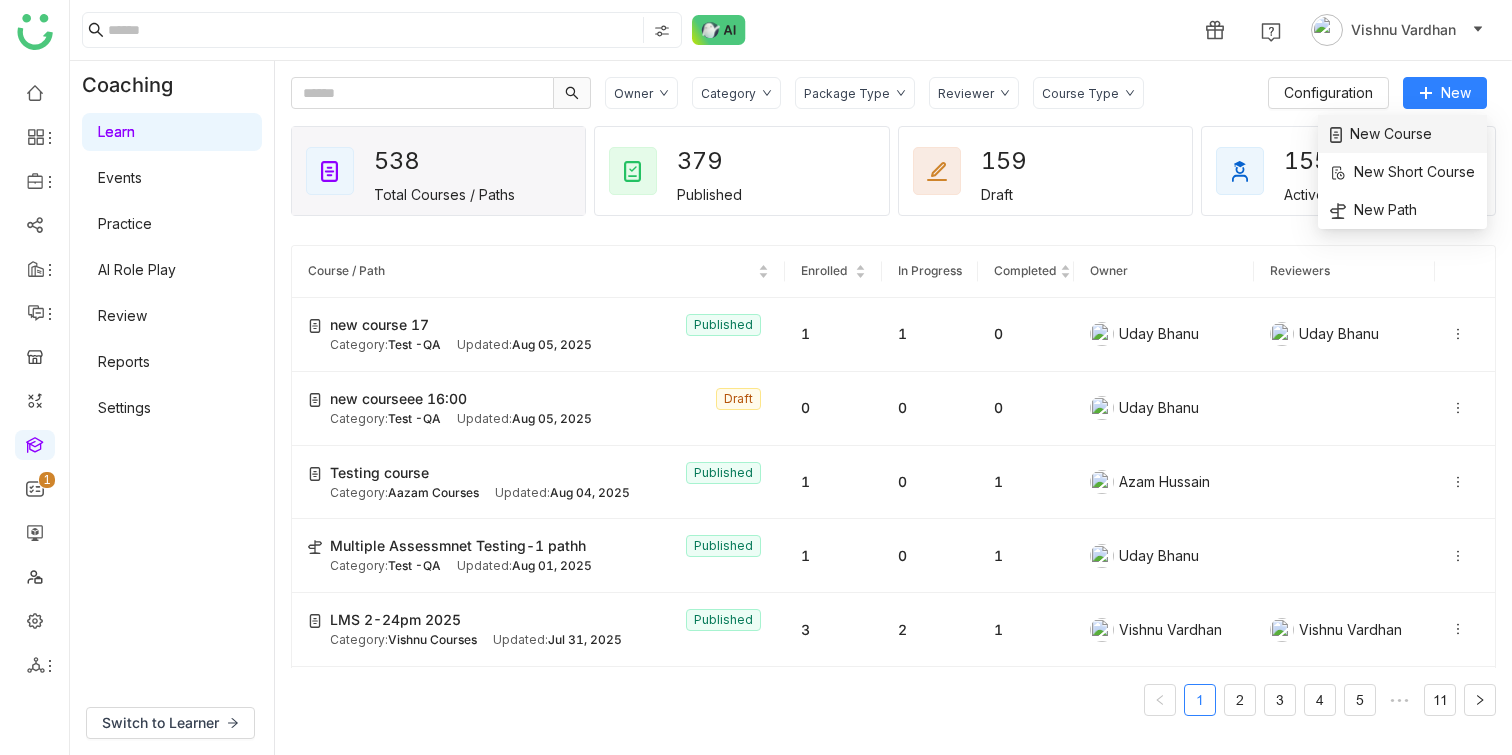 click on "New Course" at bounding box center (1402, 134) 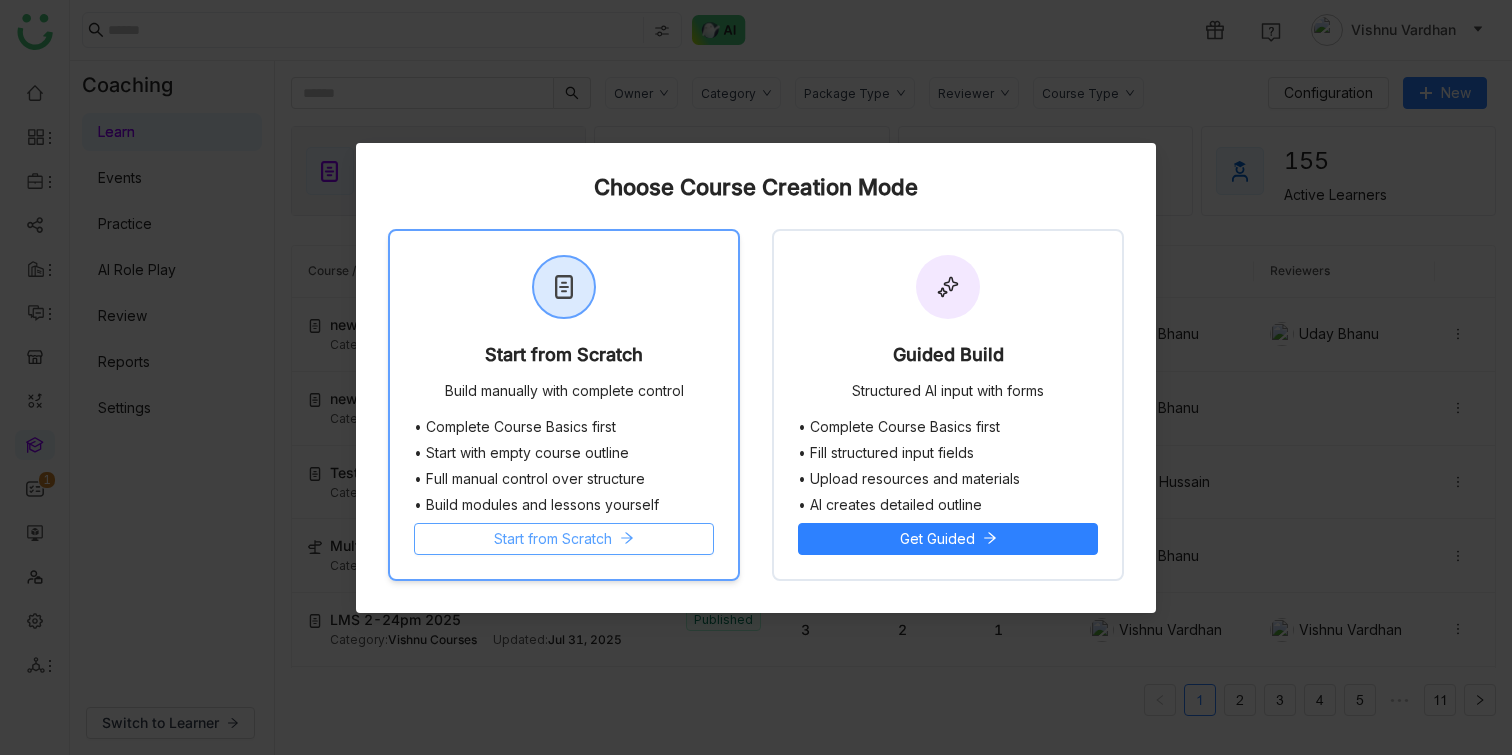 click on "Start from Scratch" at bounding box center [564, 539] 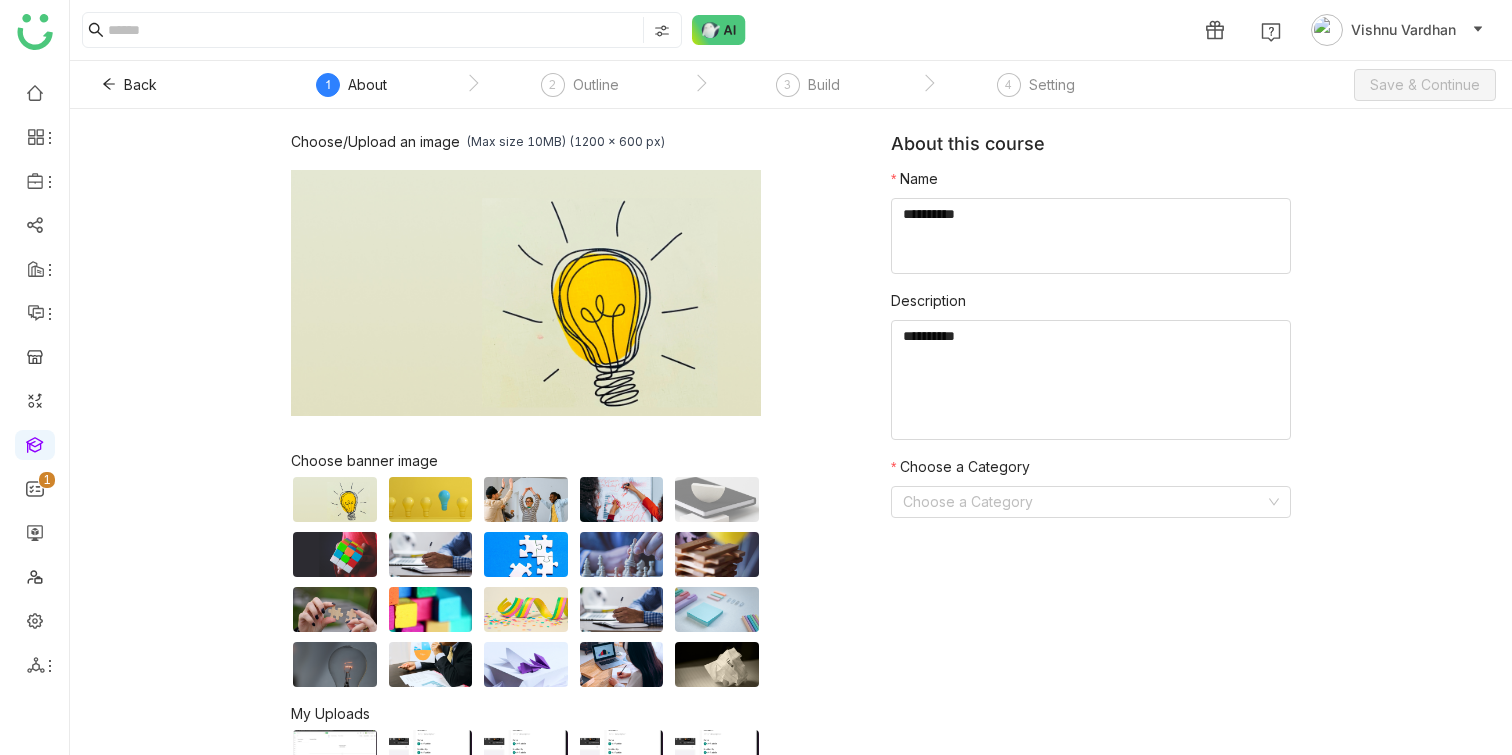 click 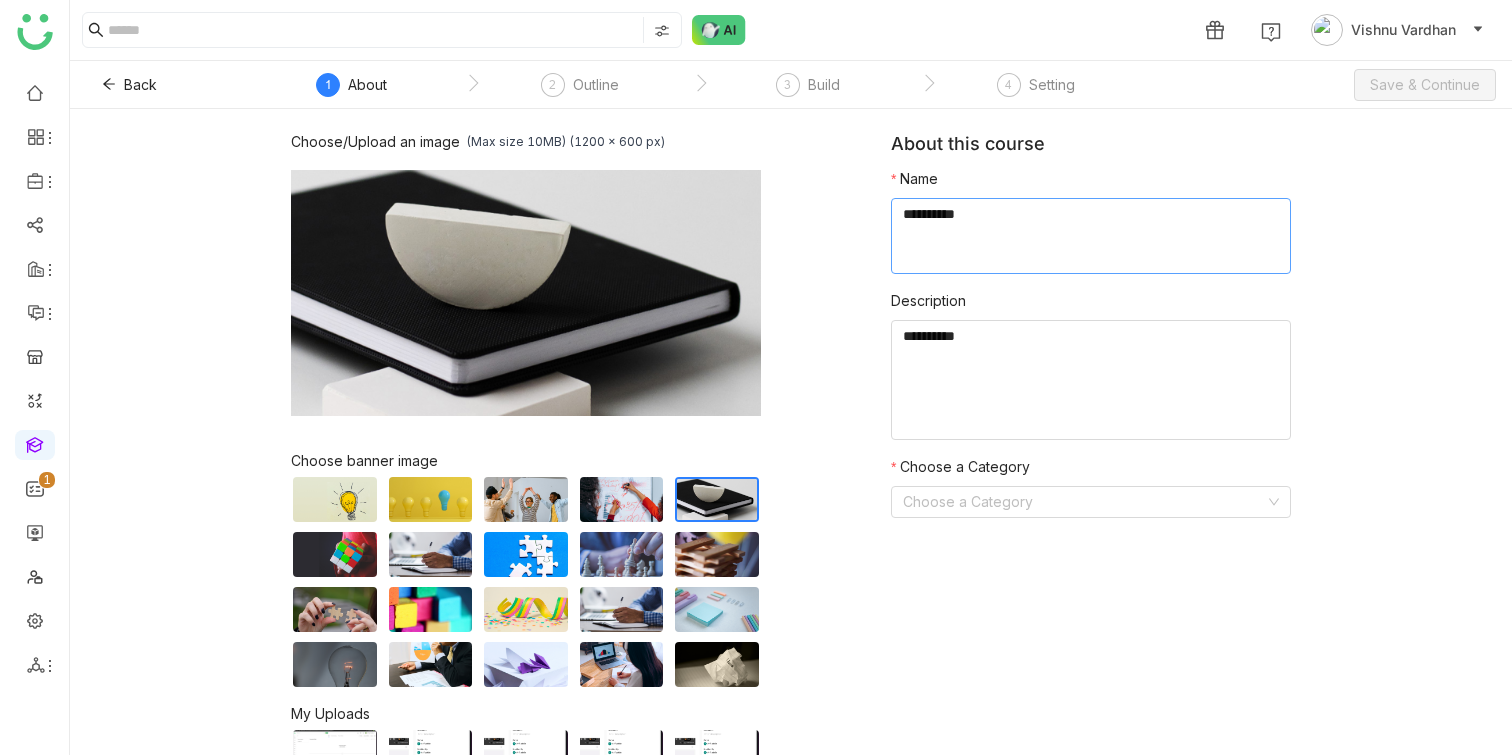 click 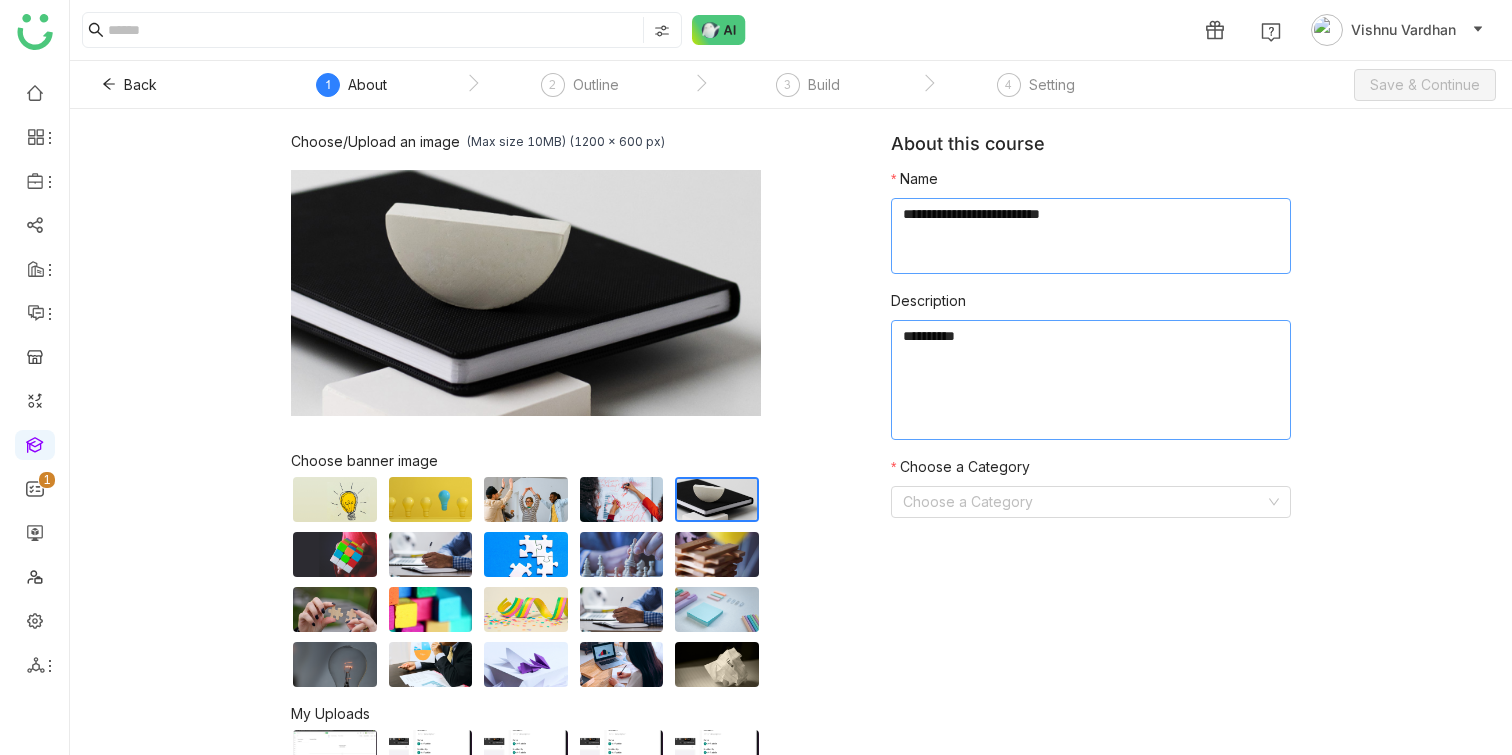 type on "**********" 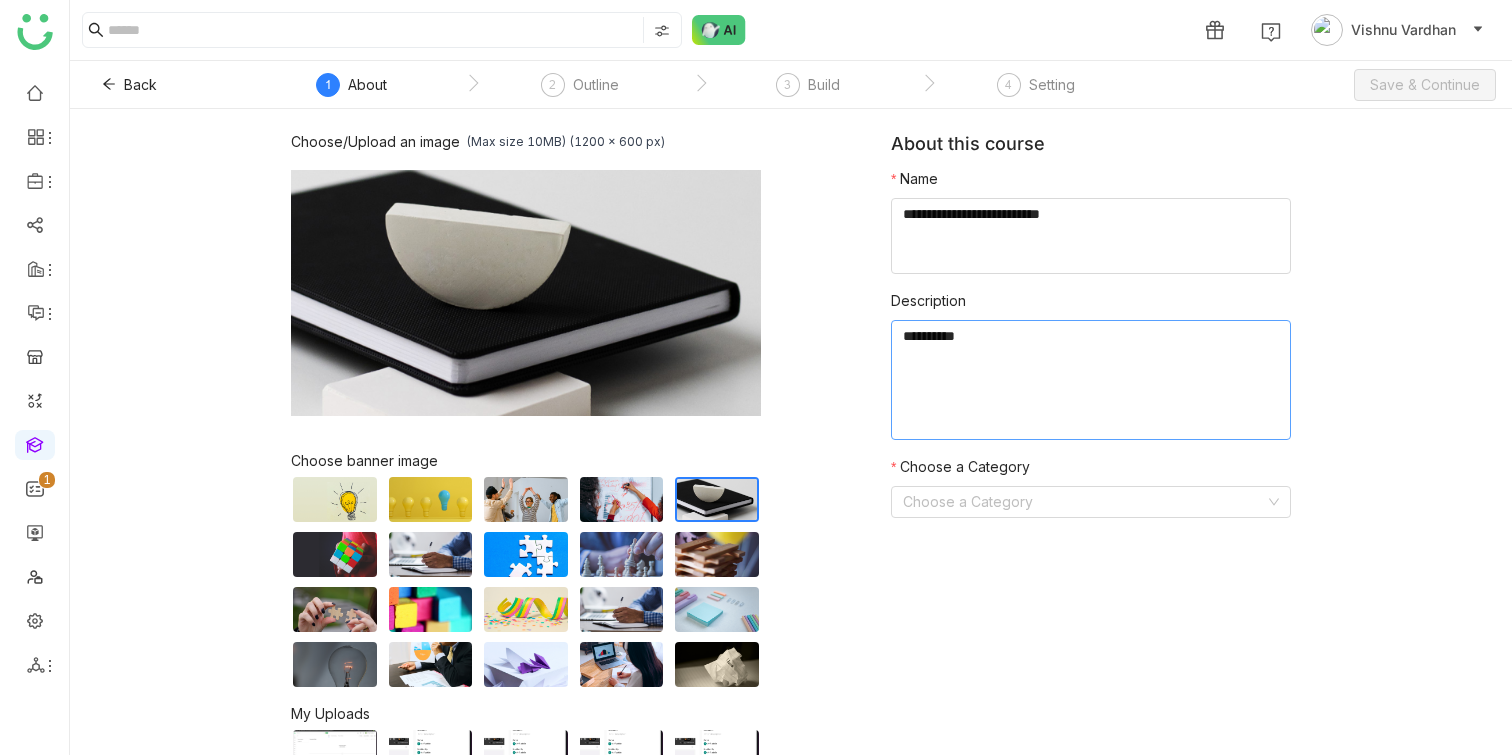 click 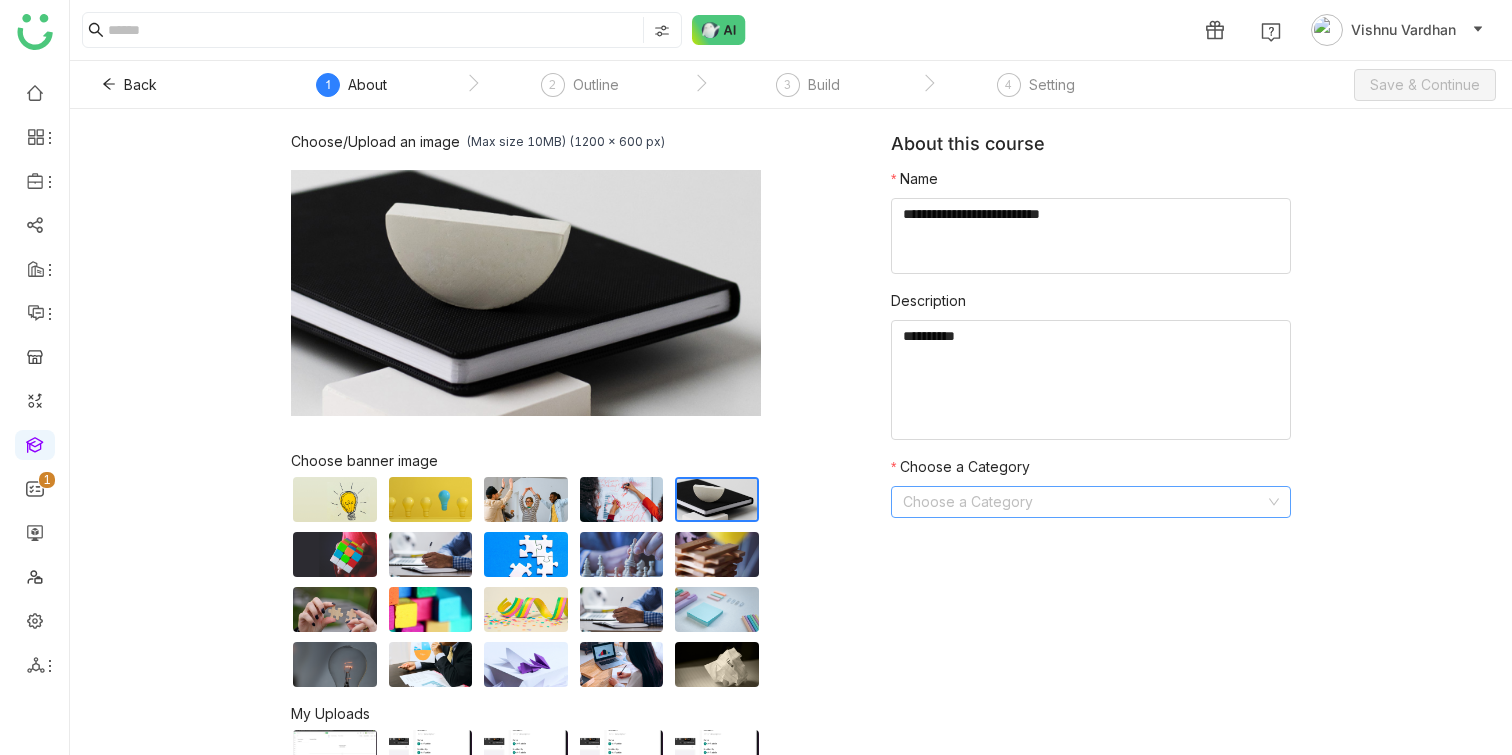click 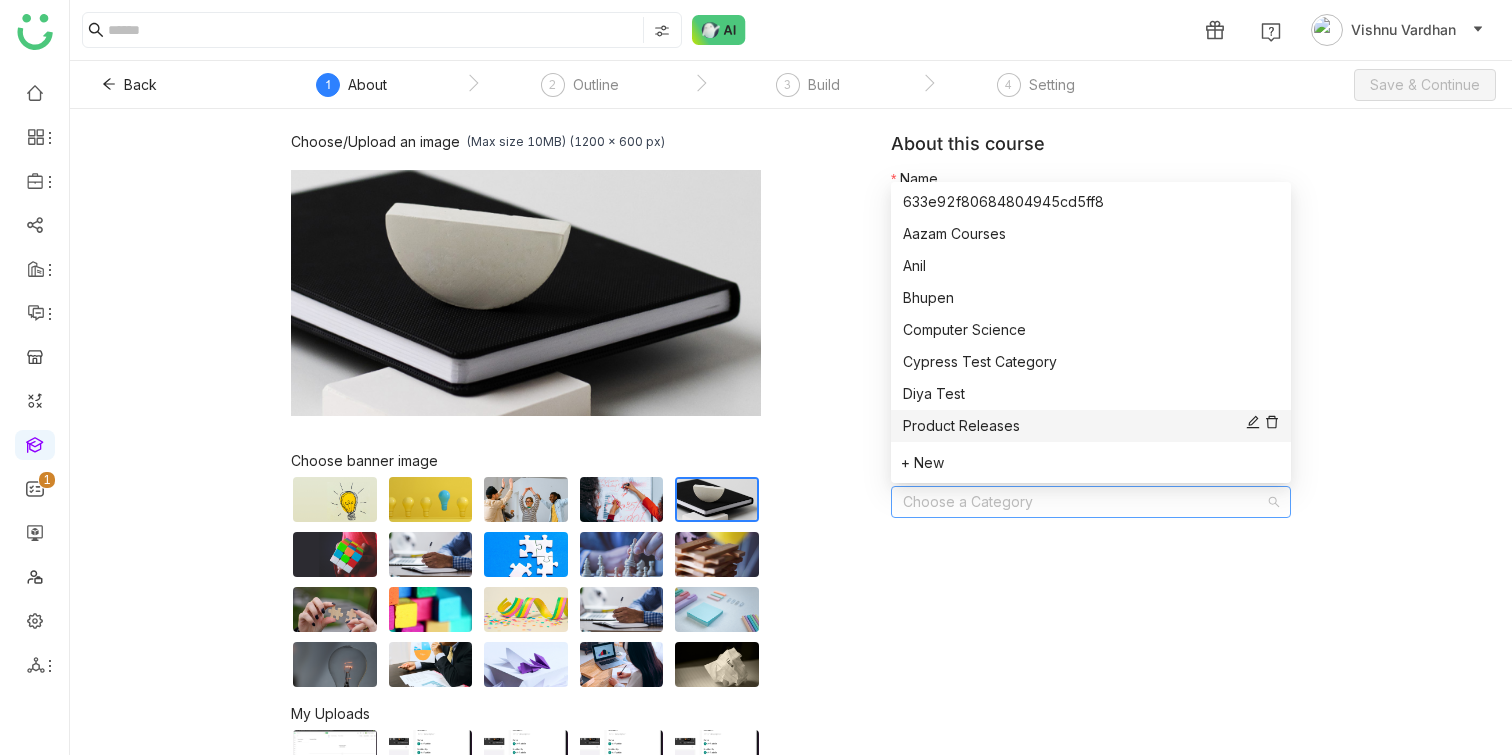 click on "Product Releases" at bounding box center [1091, 426] 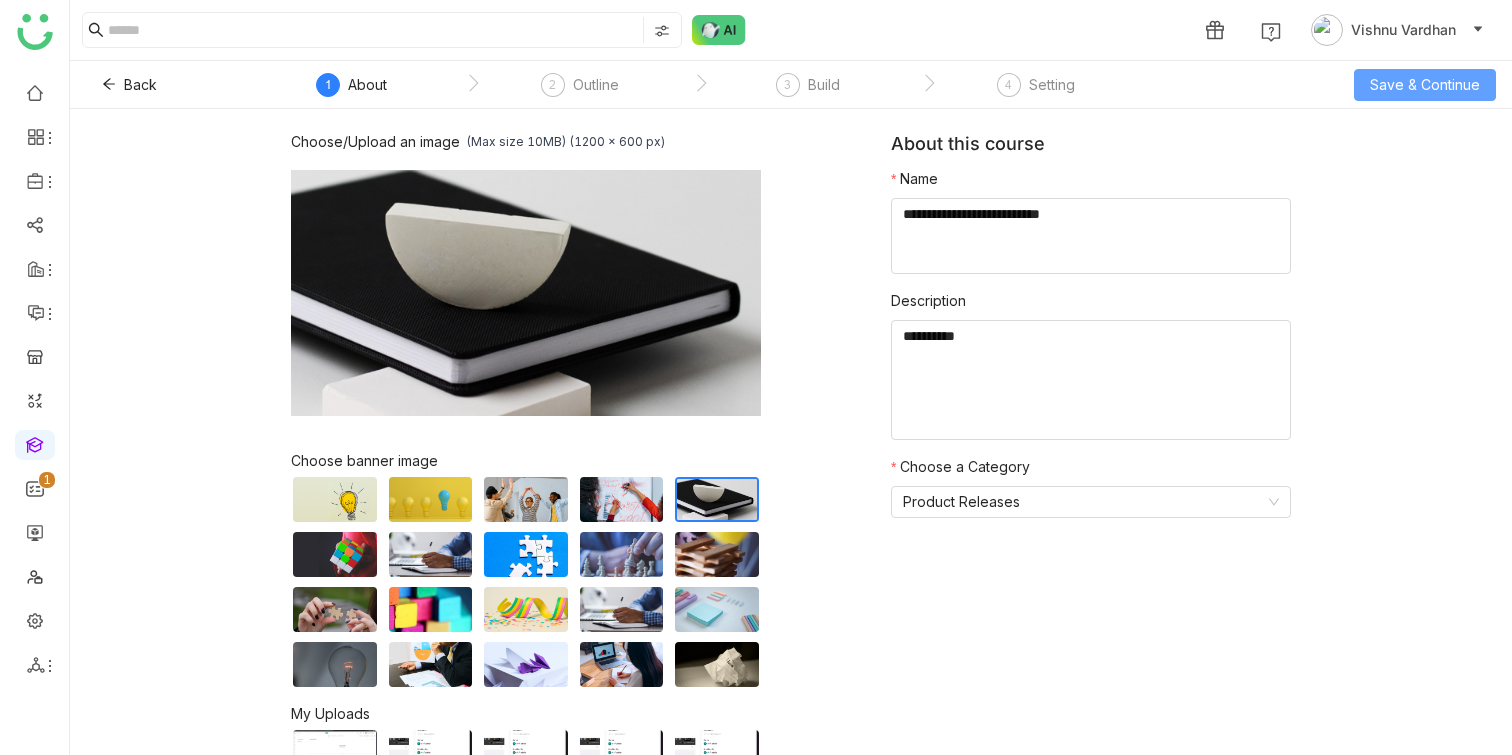 click on "Save & Continue" at bounding box center [1425, 85] 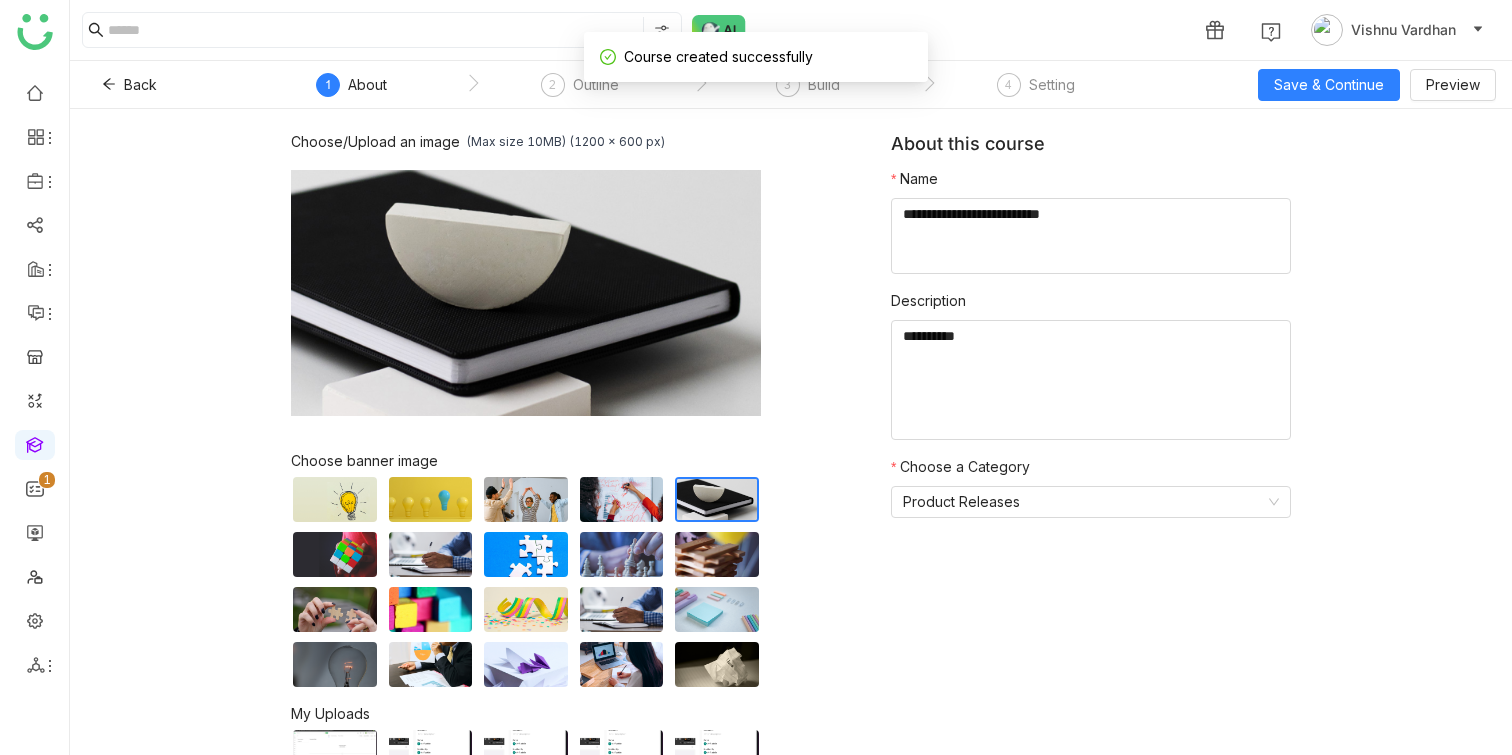 scroll, scrollTop: 0, scrollLeft: 0, axis: both 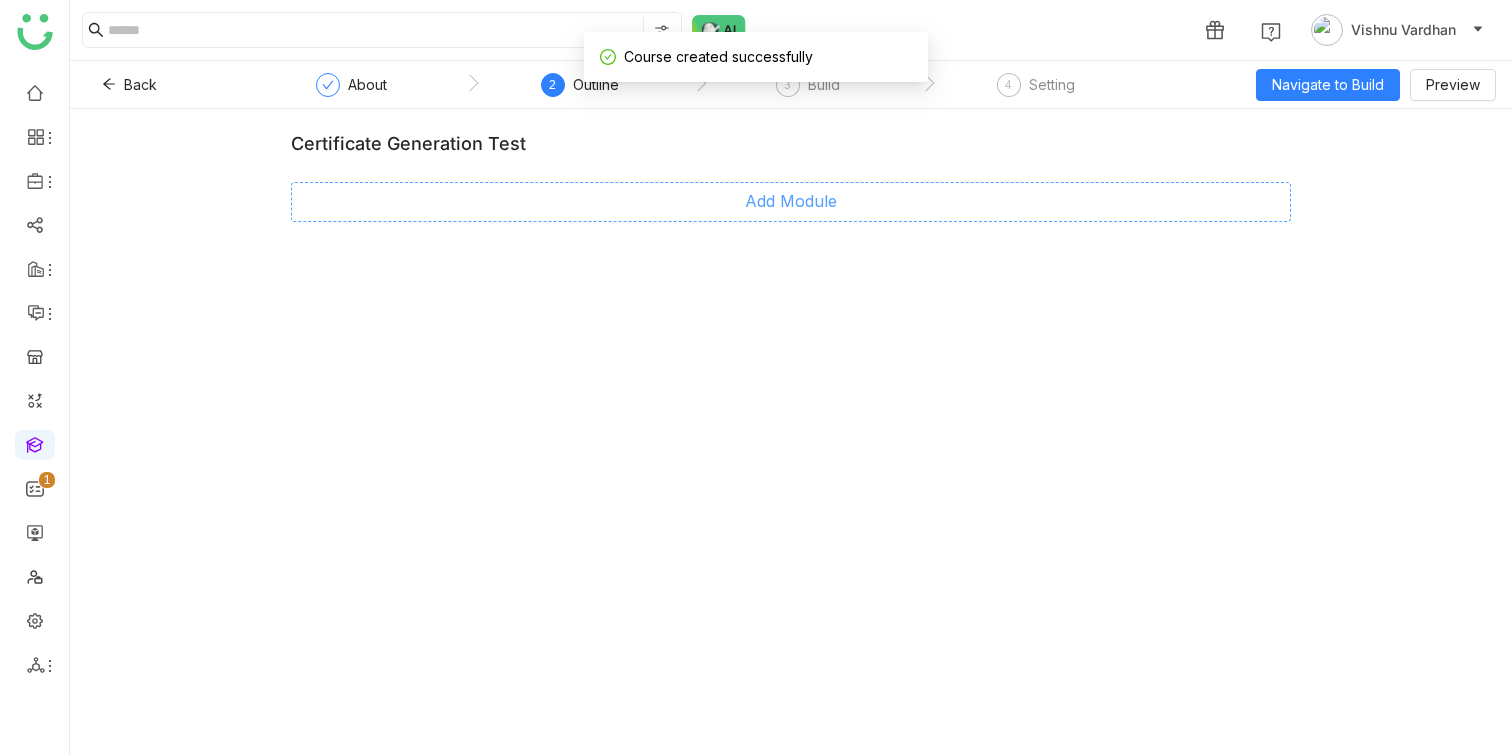 click on "Add Module" 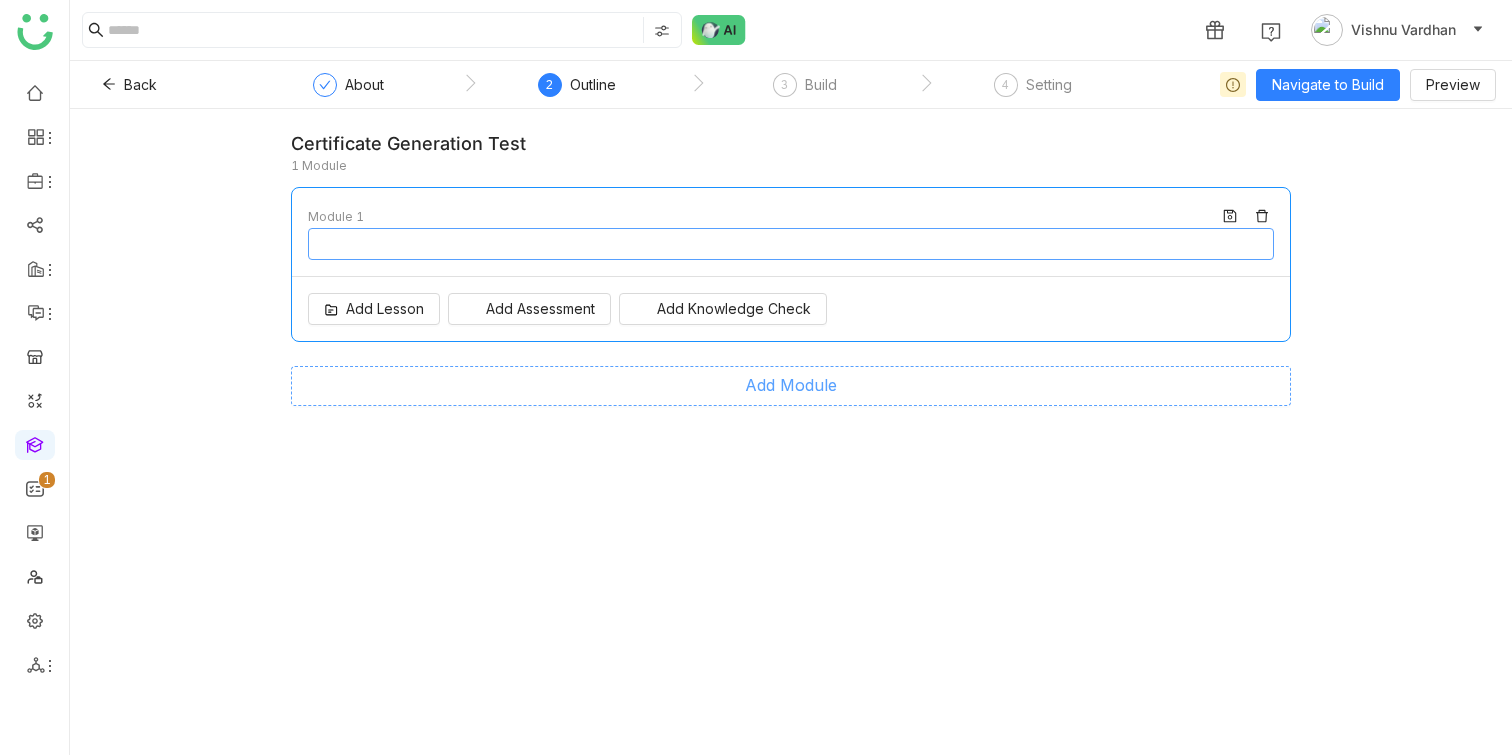 type on "********" 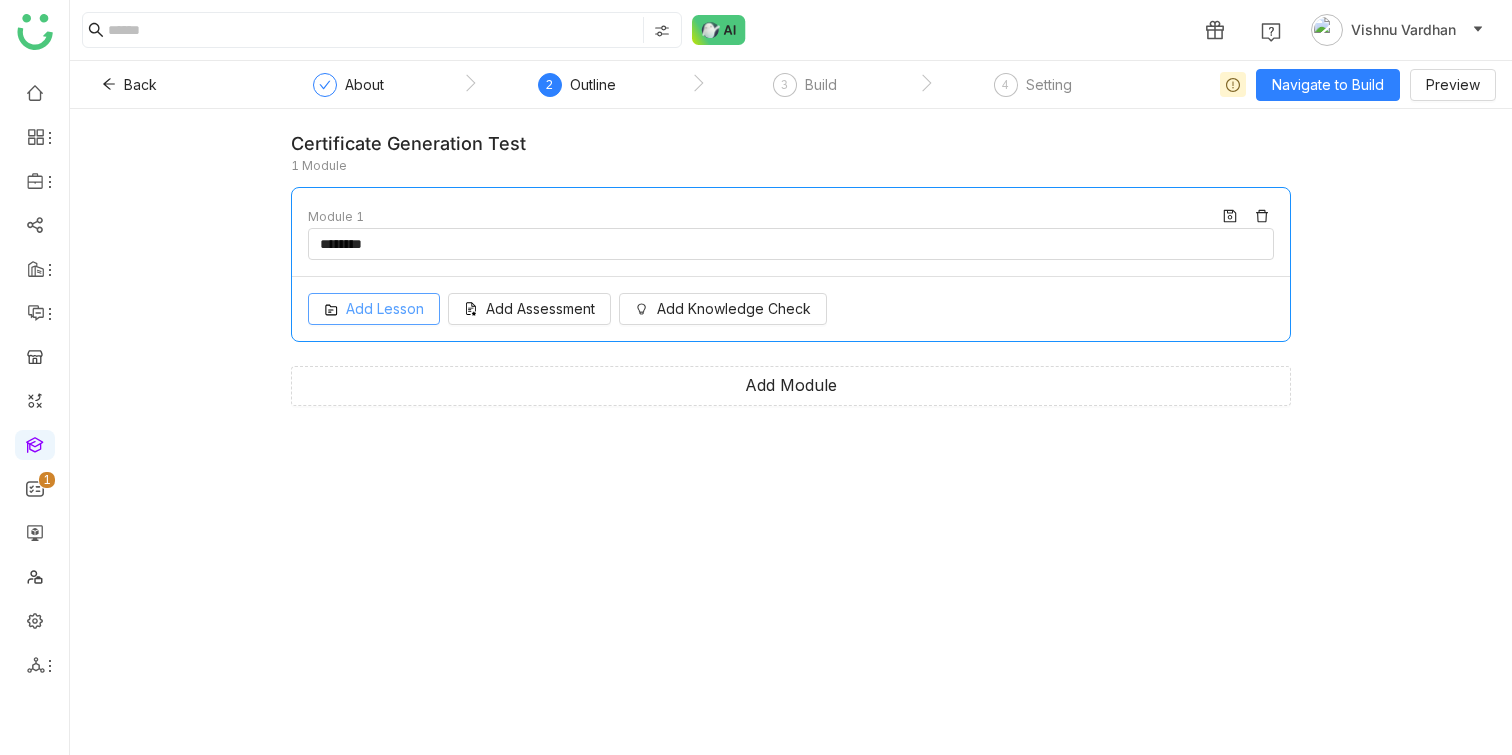 click on "Add Lesson" 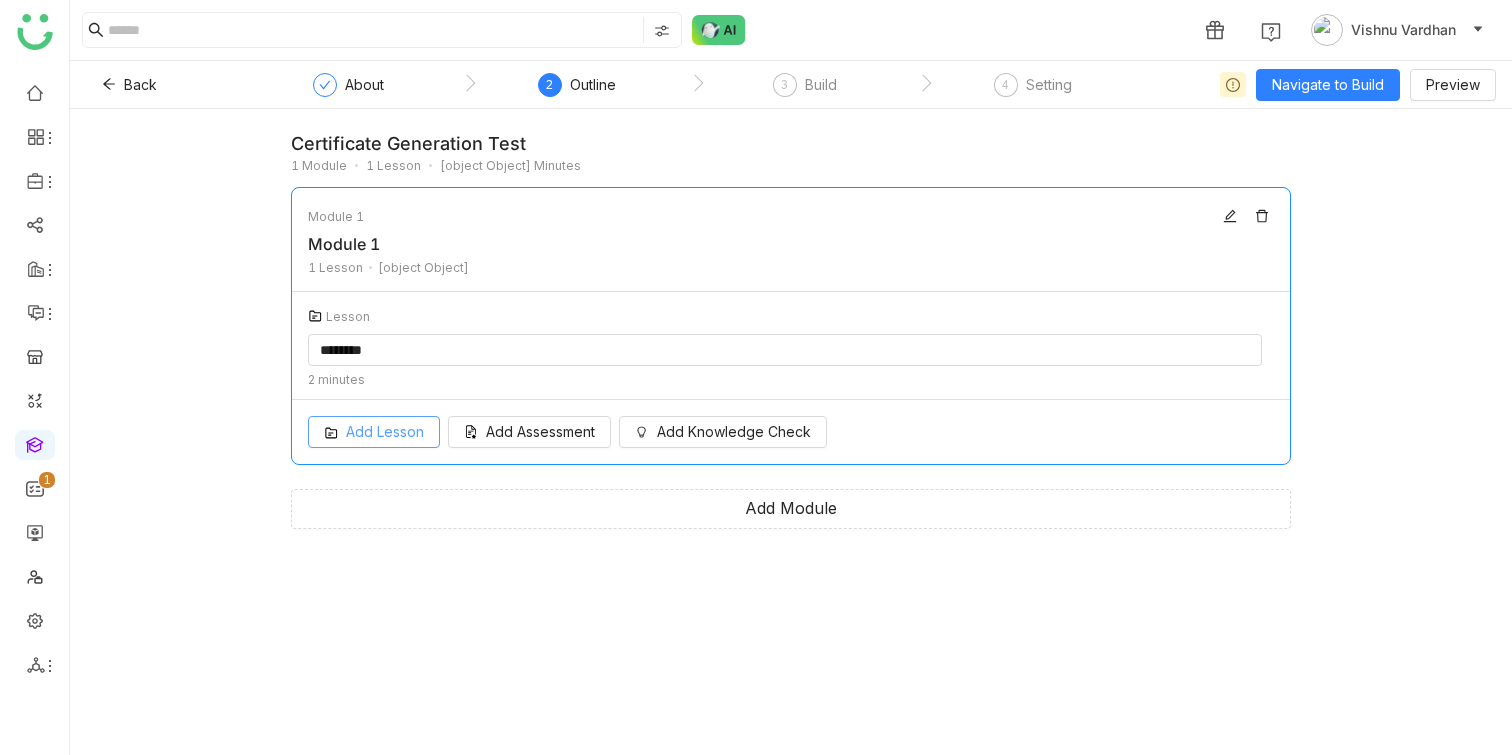 click on "Add Lesson" 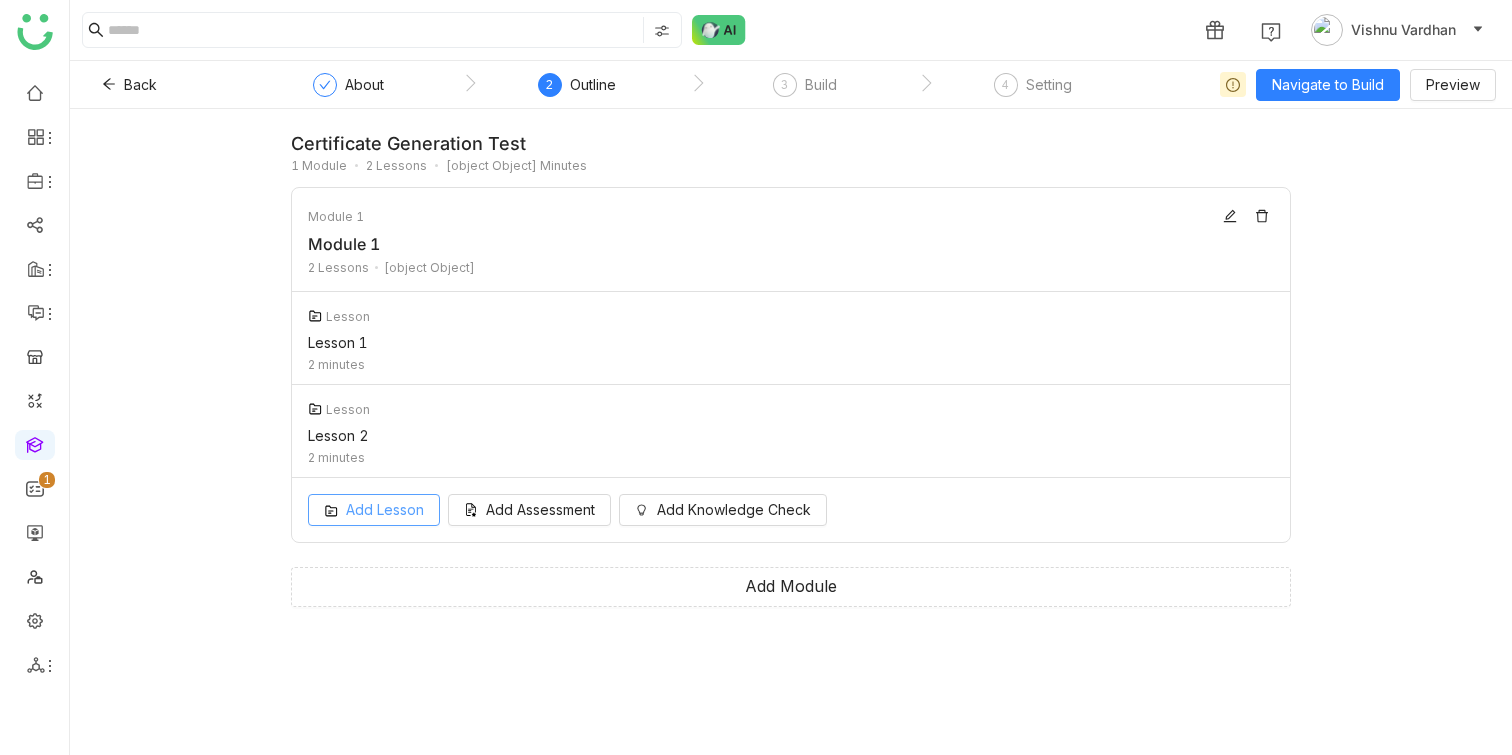 click on "Add Lesson" 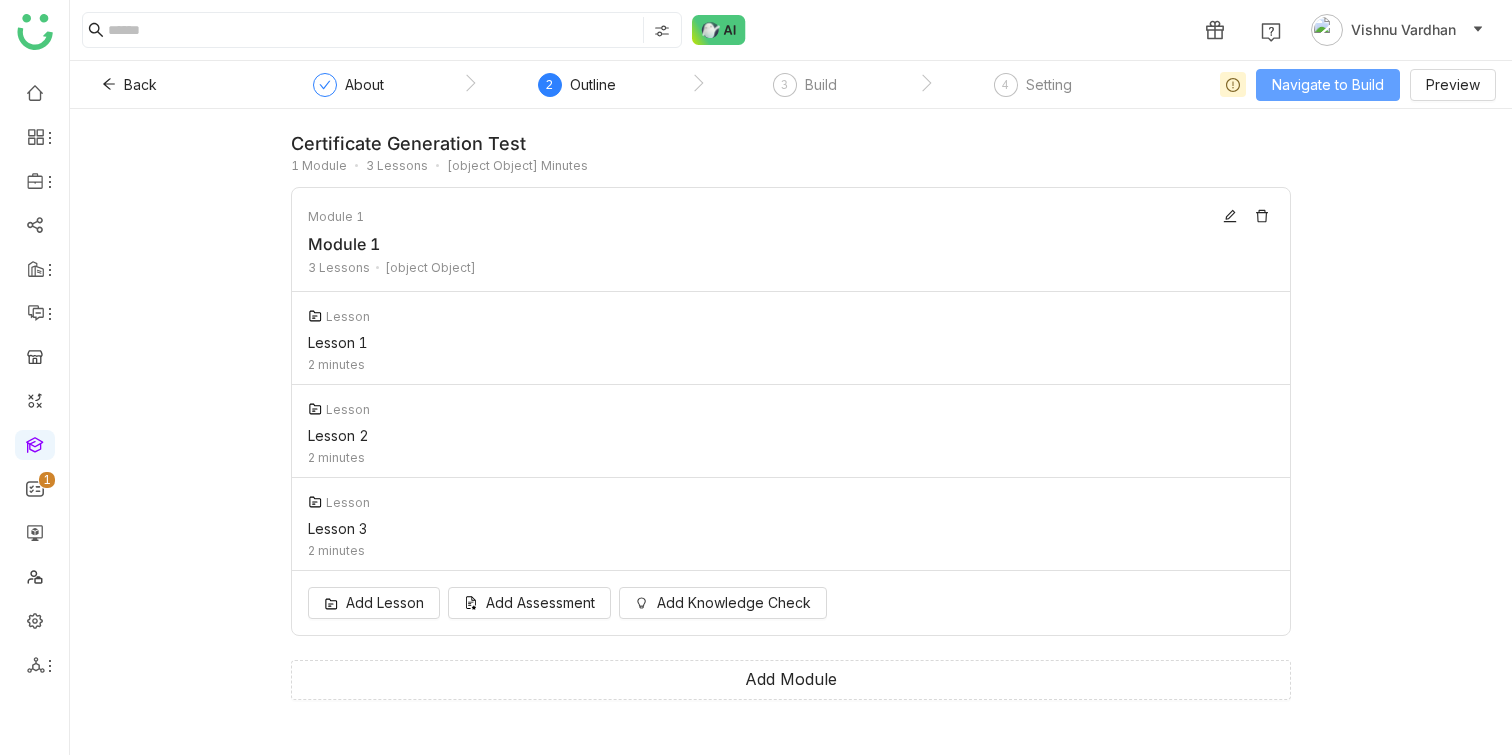 click on "Navigate to Build" at bounding box center [1328, 85] 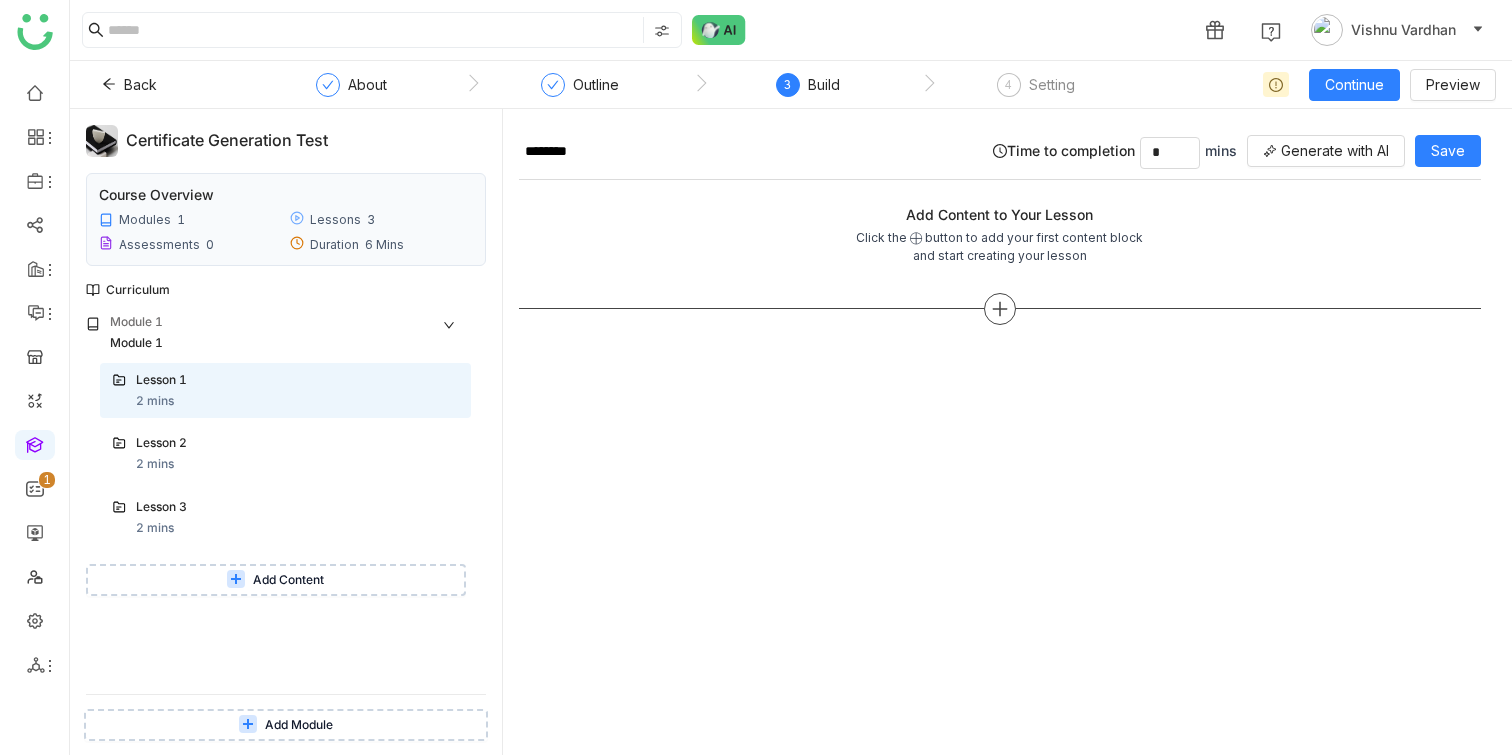 click 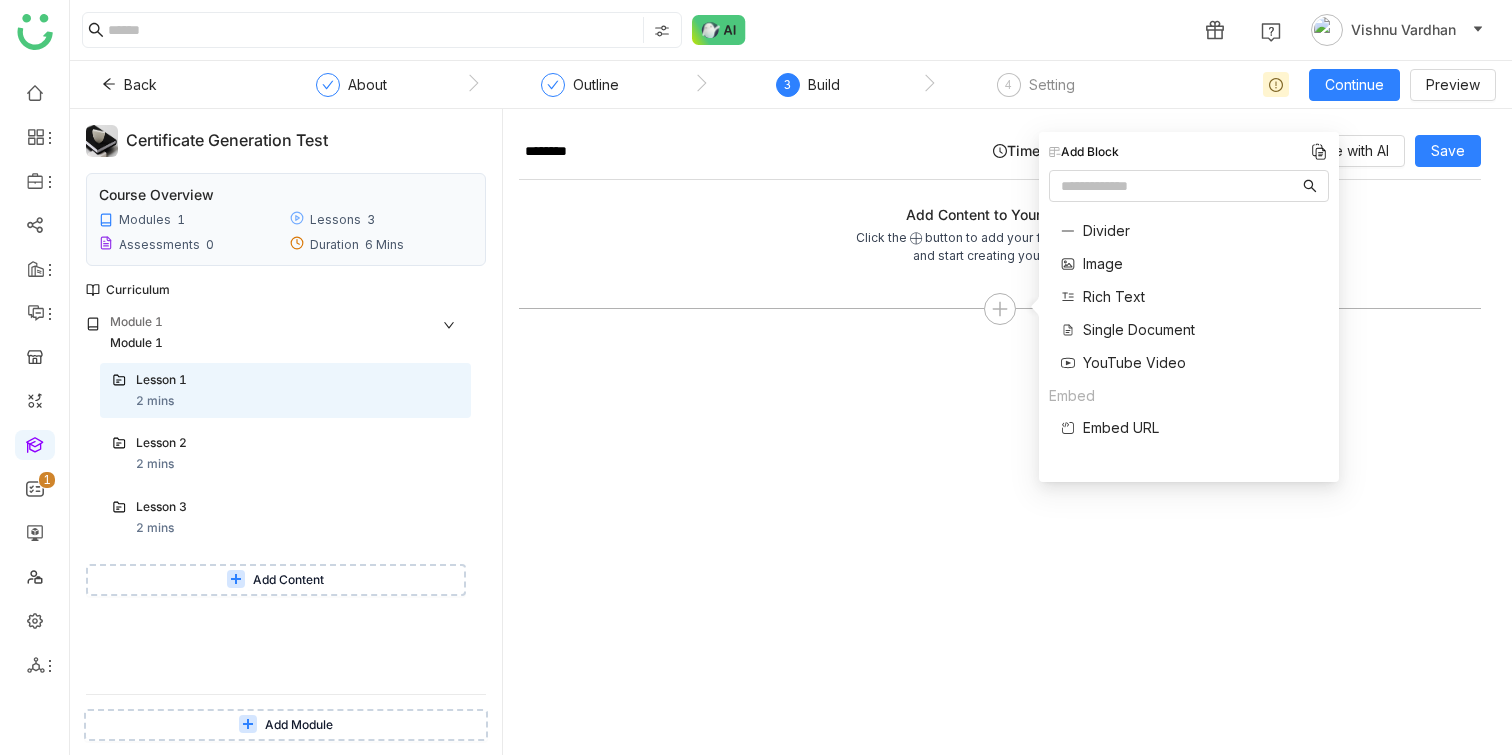 click on "Single Document" at bounding box center [1139, 329] 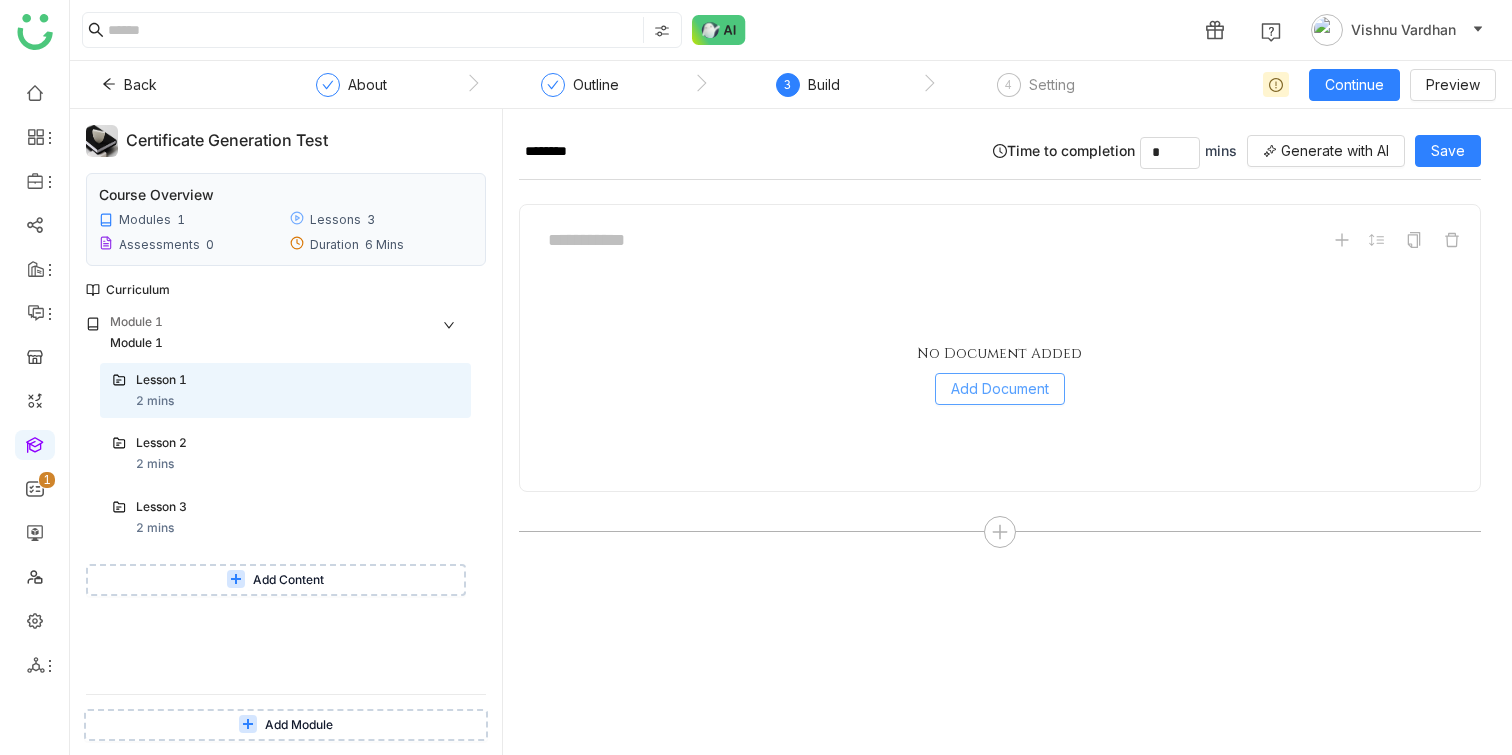 click on "Add Document" 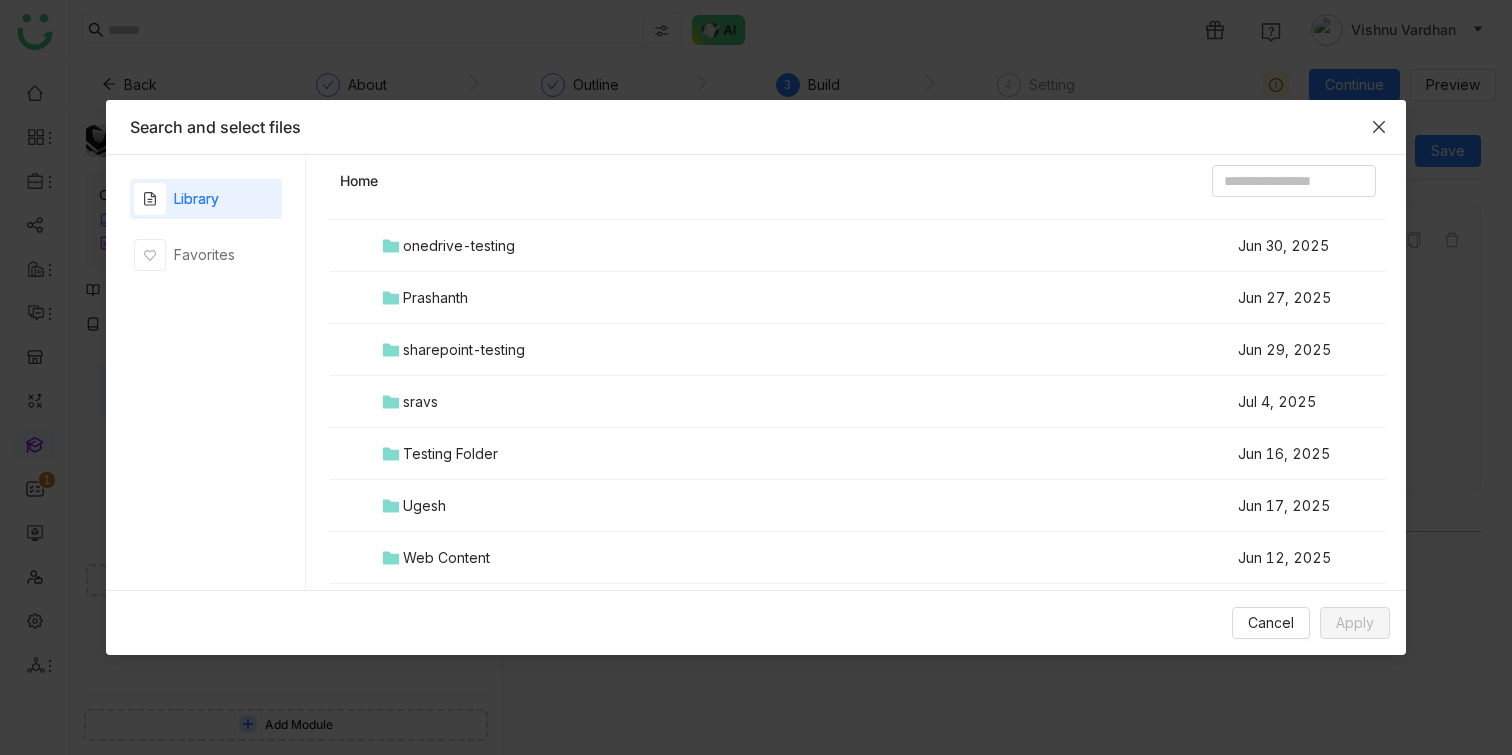 scroll, scrollTop: 1097, scrollLeft: 0, axis: vertical 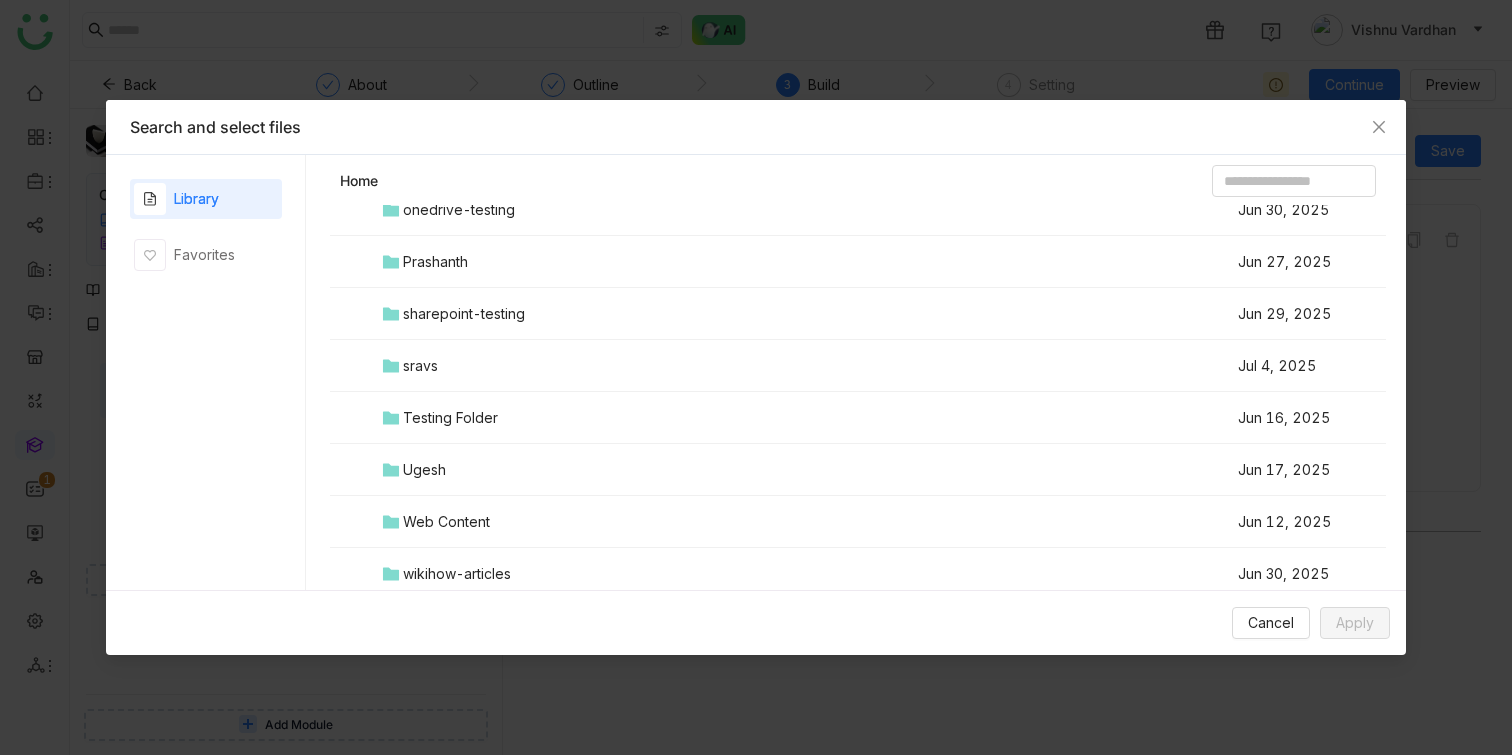click on "Ugesh" at bounding box center (808, 470) 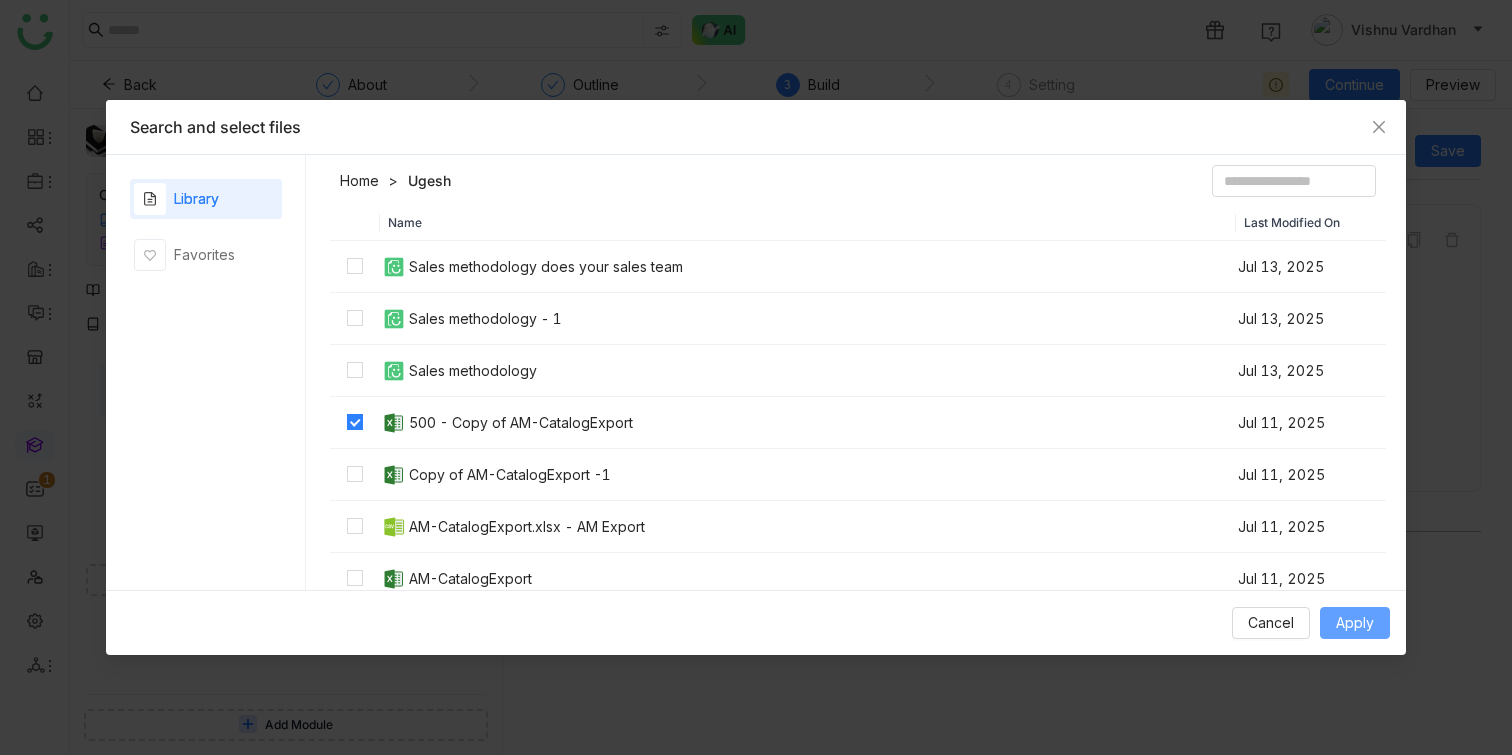 click on "Apply" at bounding box center (1355, 623) 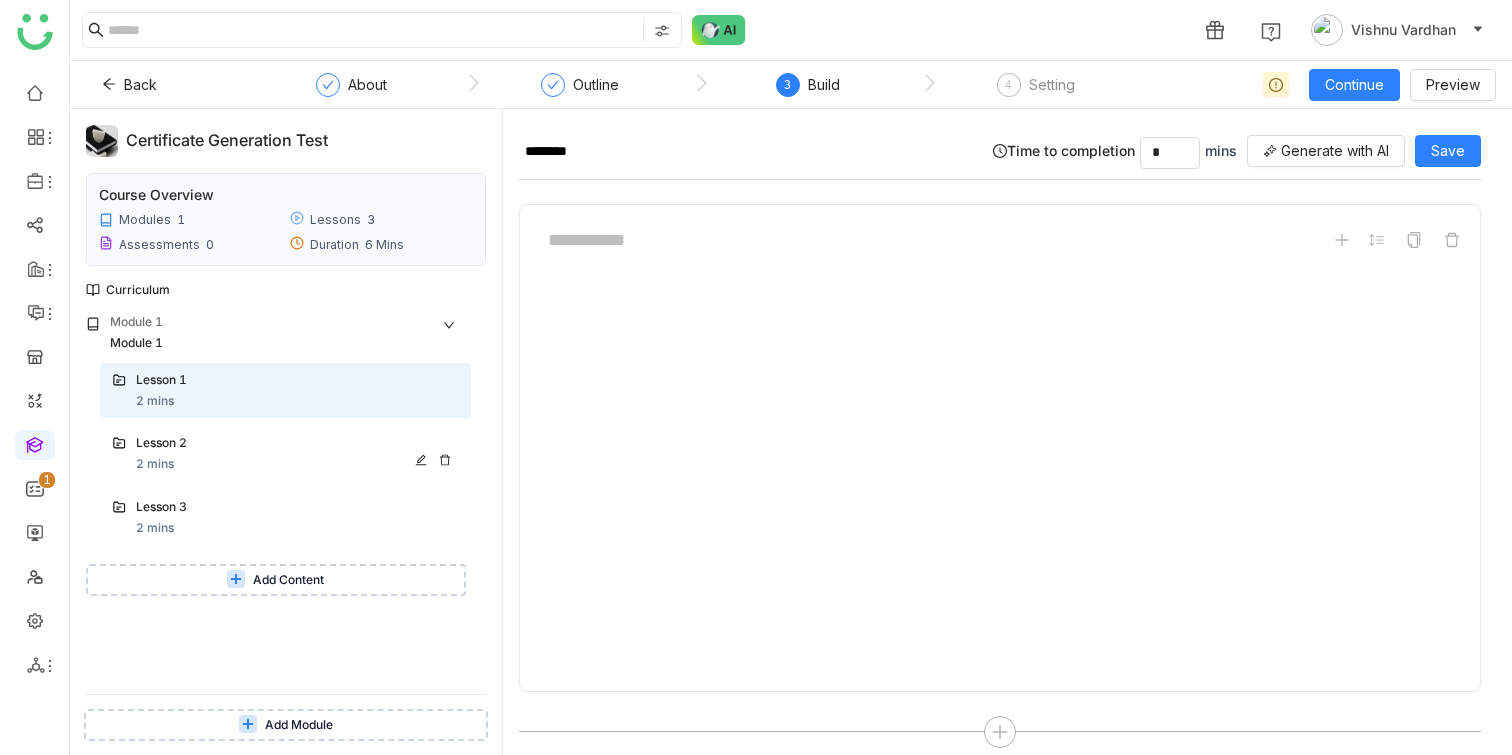 click on "Lesson 2" at bounding box center (278, 443) 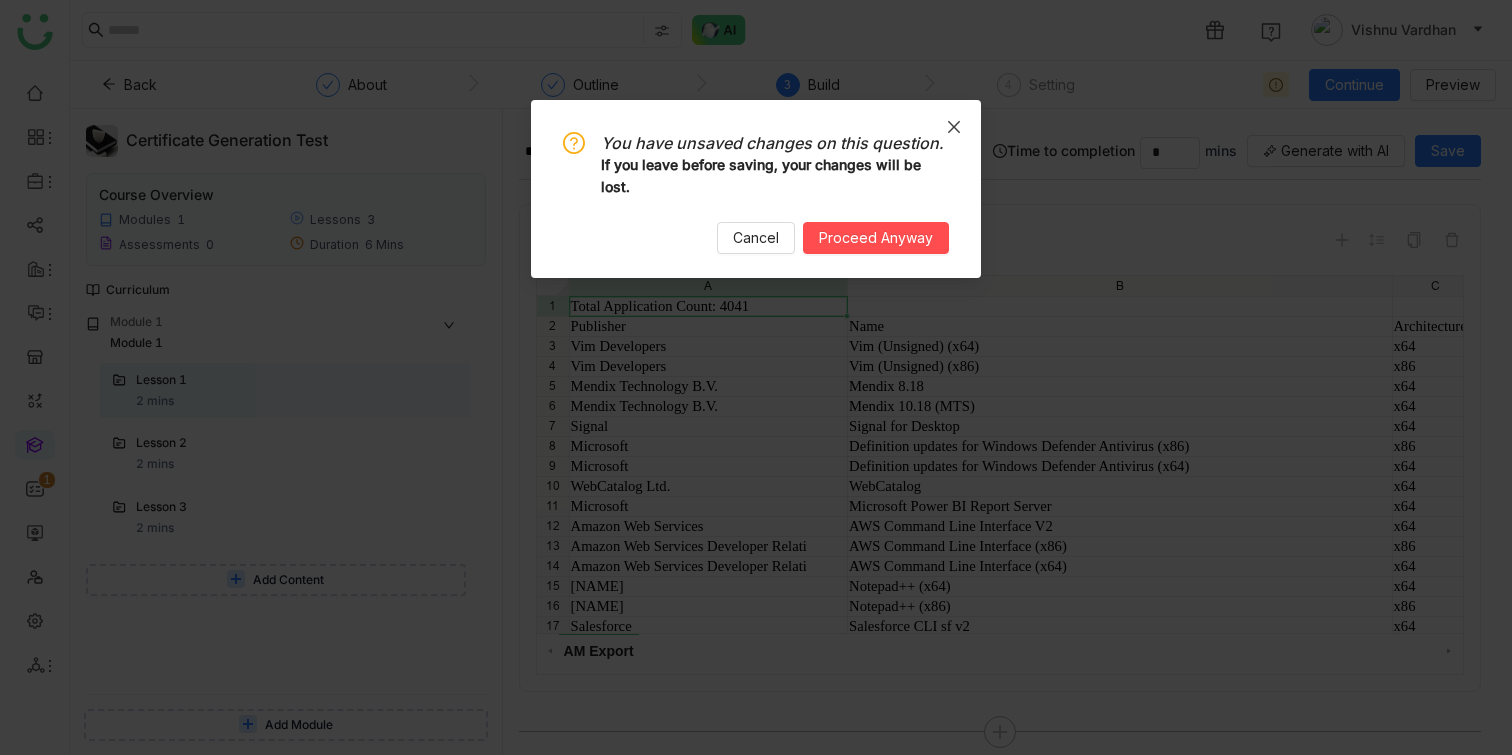 click 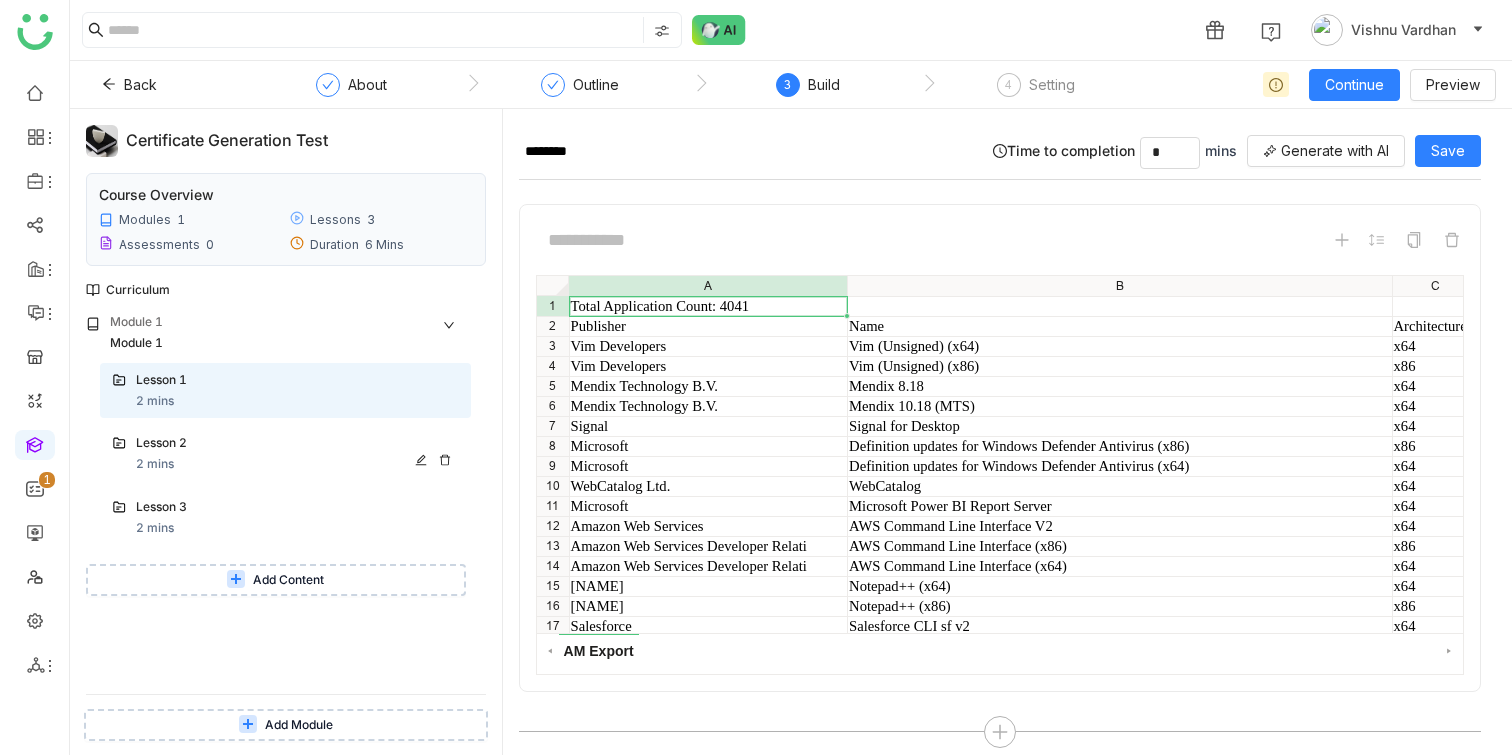 click on "Lesson 2   2 mins" at bounding box center (297, 454) 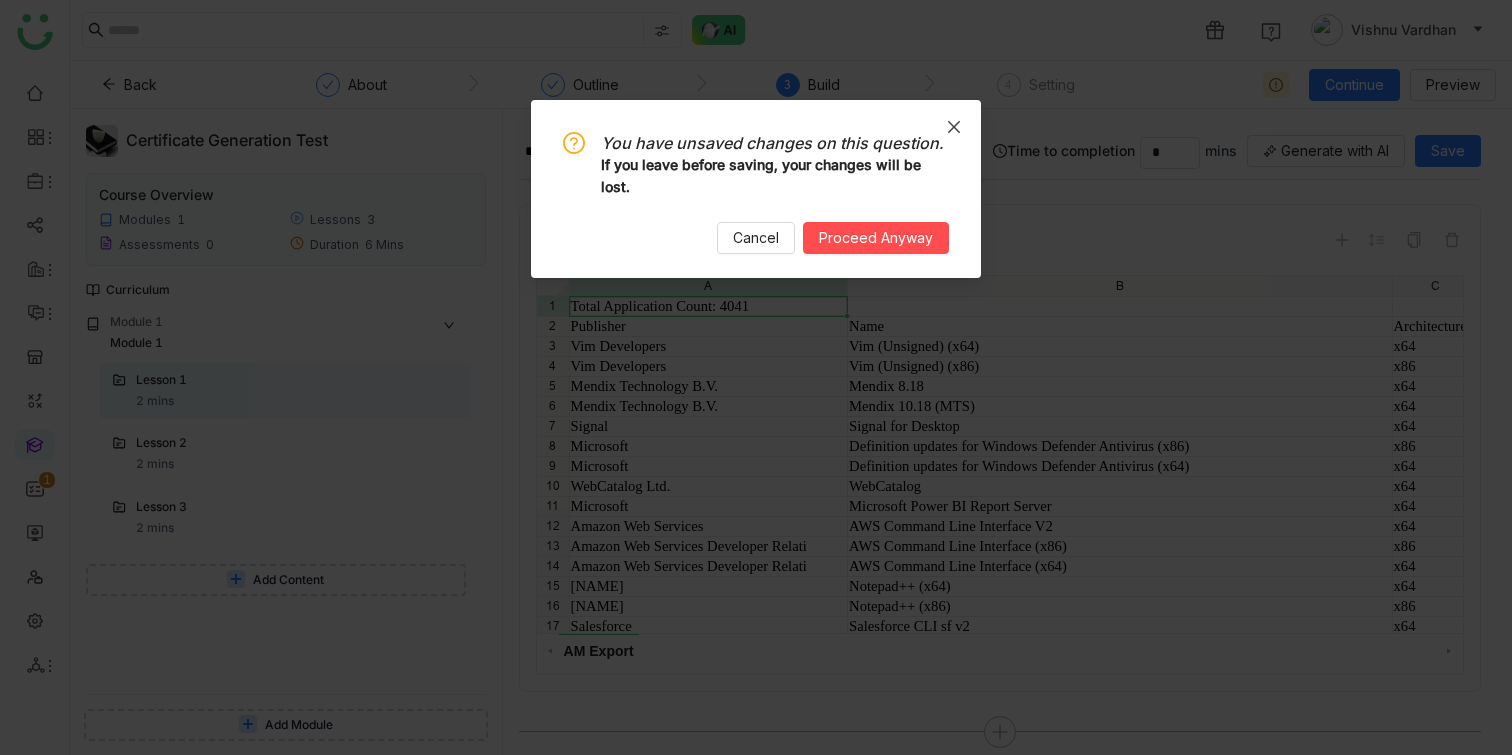 click at bounding box center [954, 127] 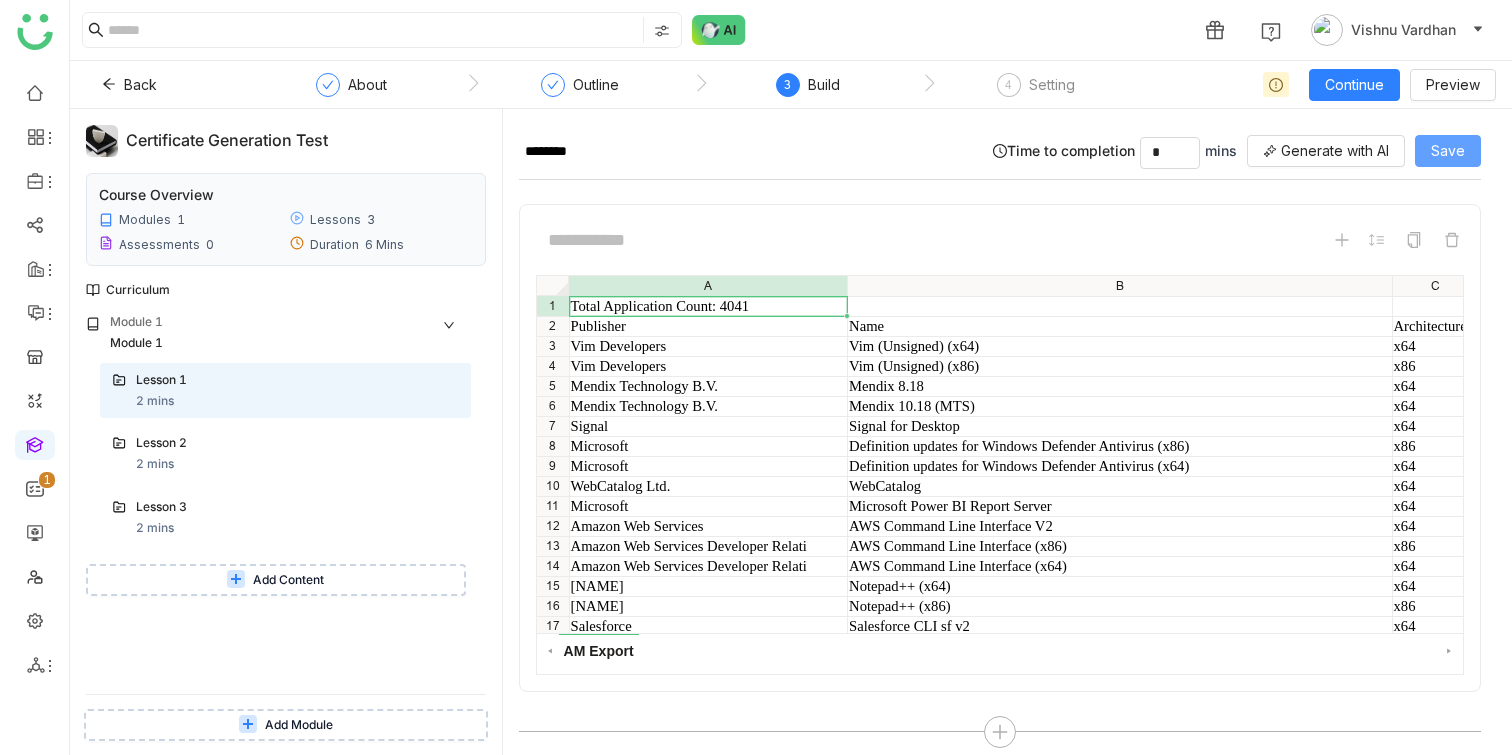 click on "Save" 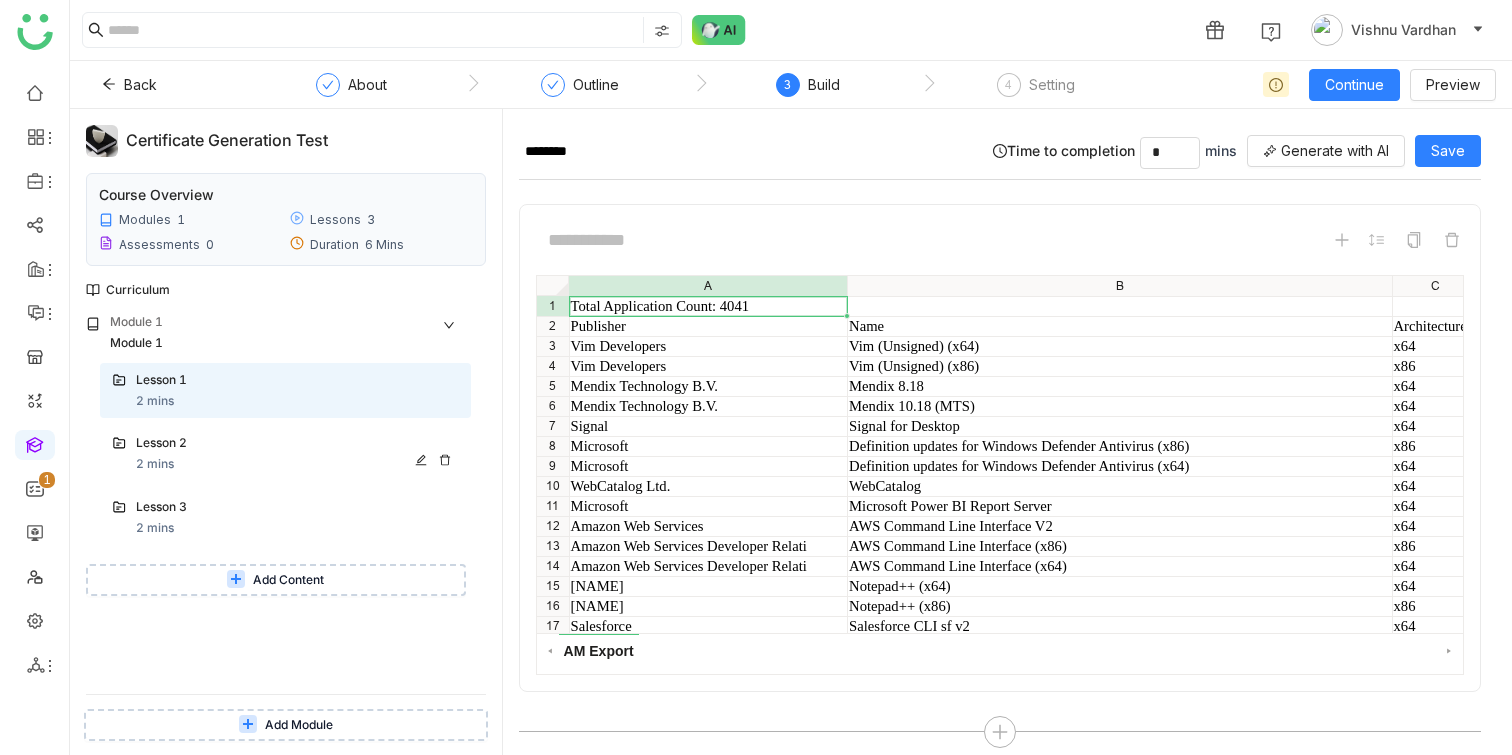 click on "Lesson 2   2 mins" at bounding box center (297, 454) 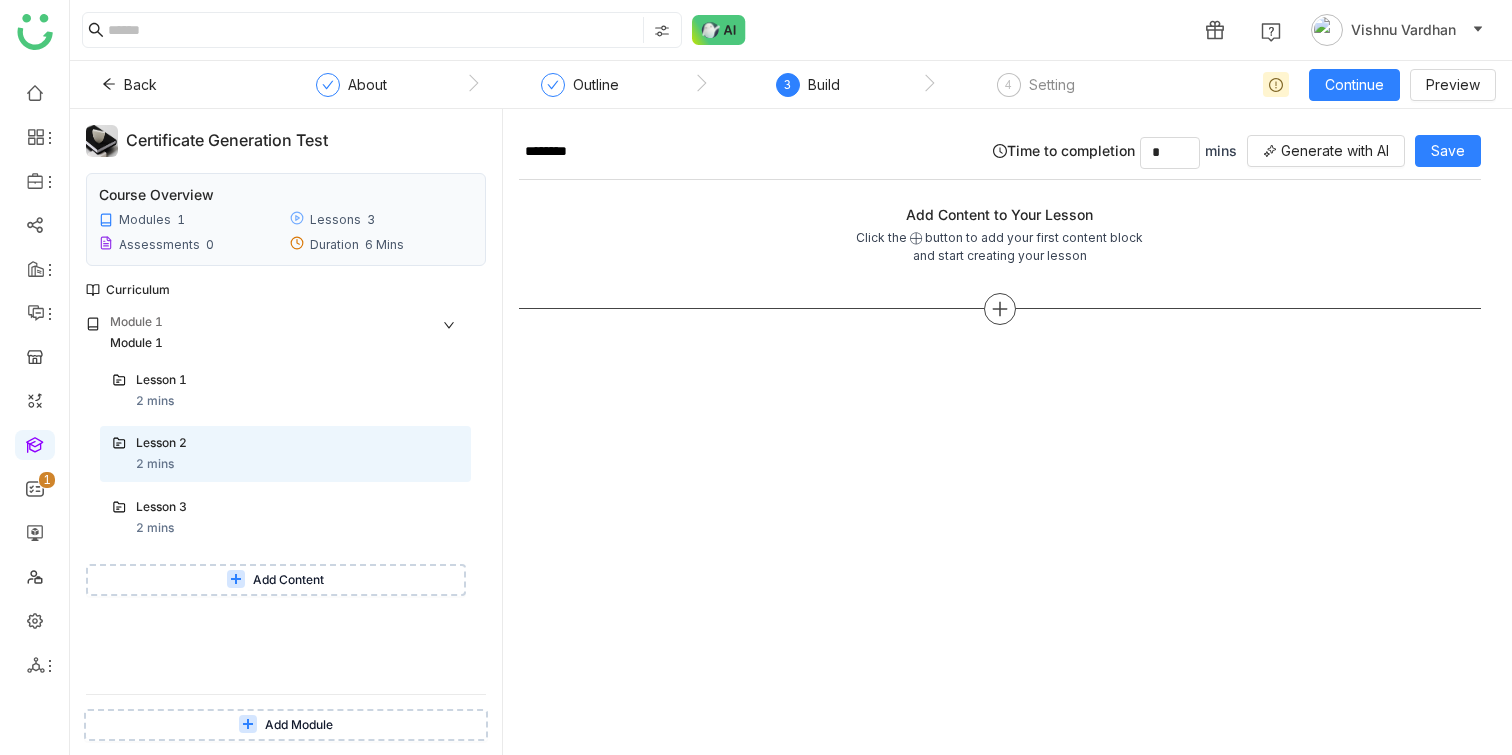 click 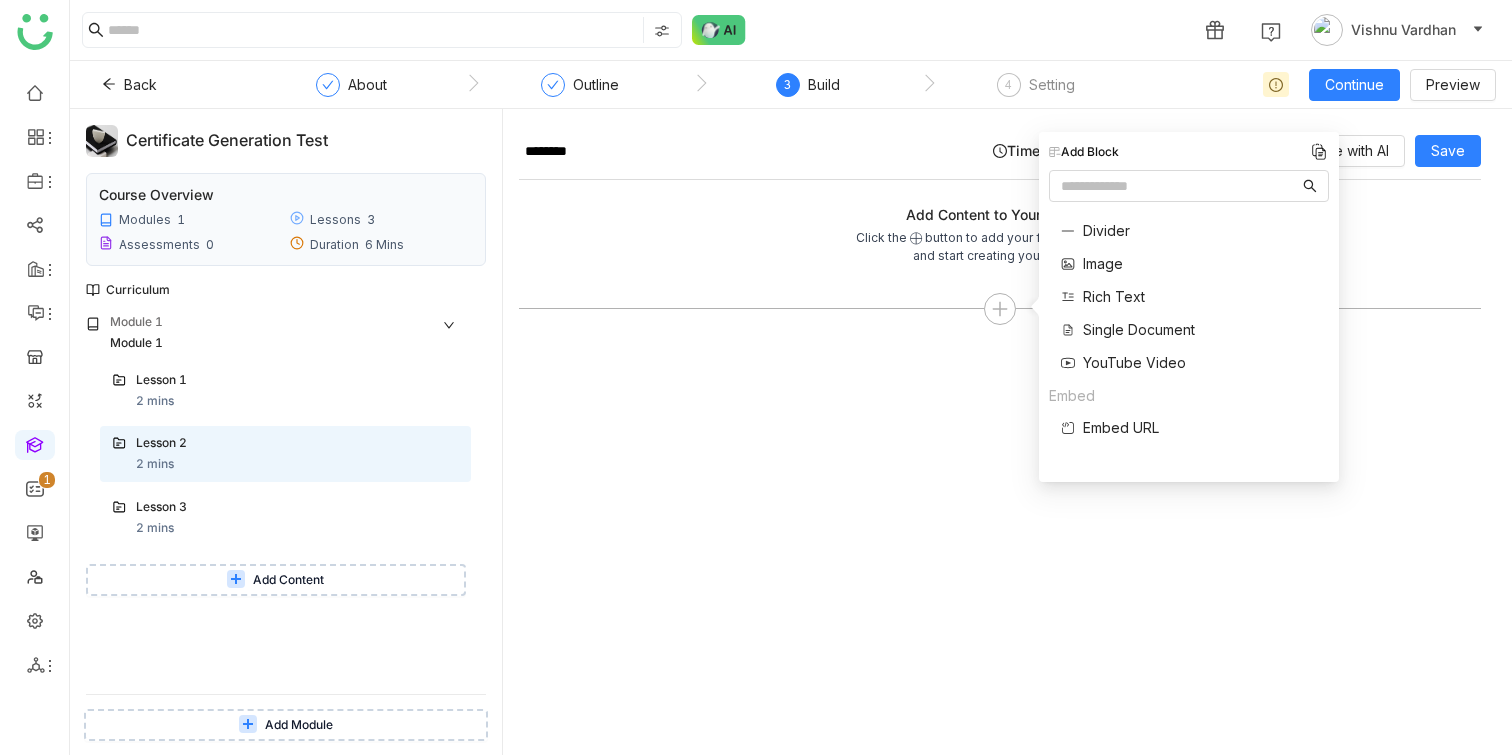 click on "Image" at bounding box center (1103, 263) 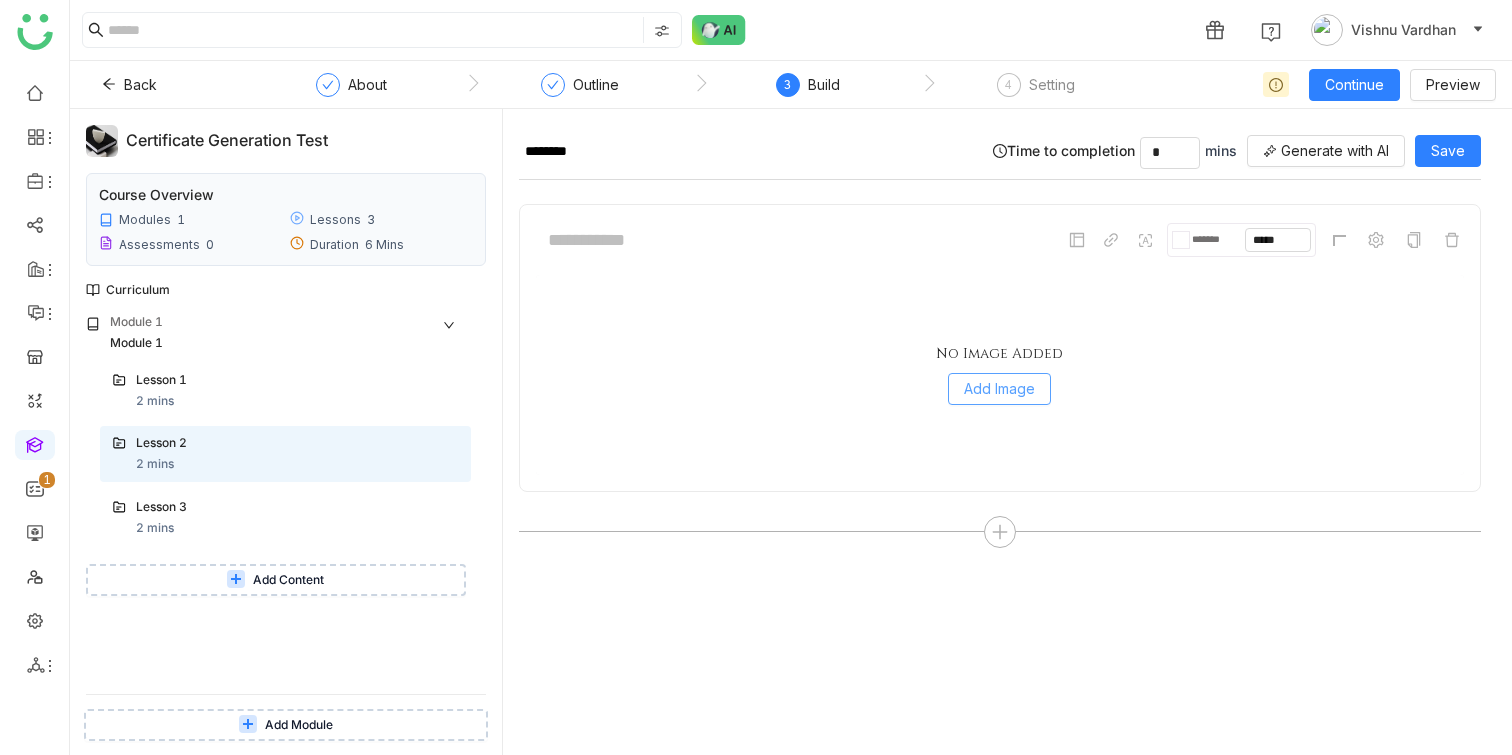 click on "Add Image" at bounding box center (999, 389) 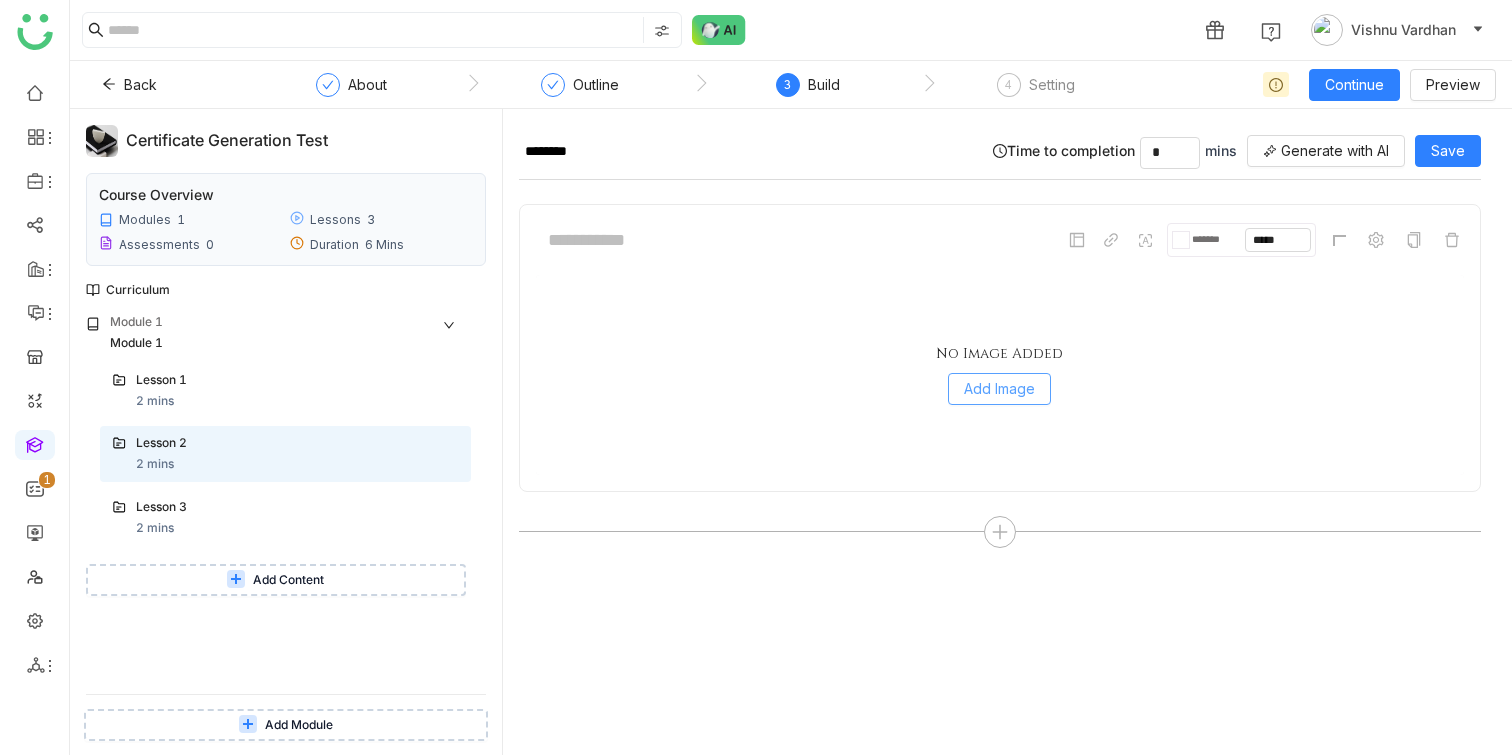 click on "Add Image" at bounding box center [999, 389] 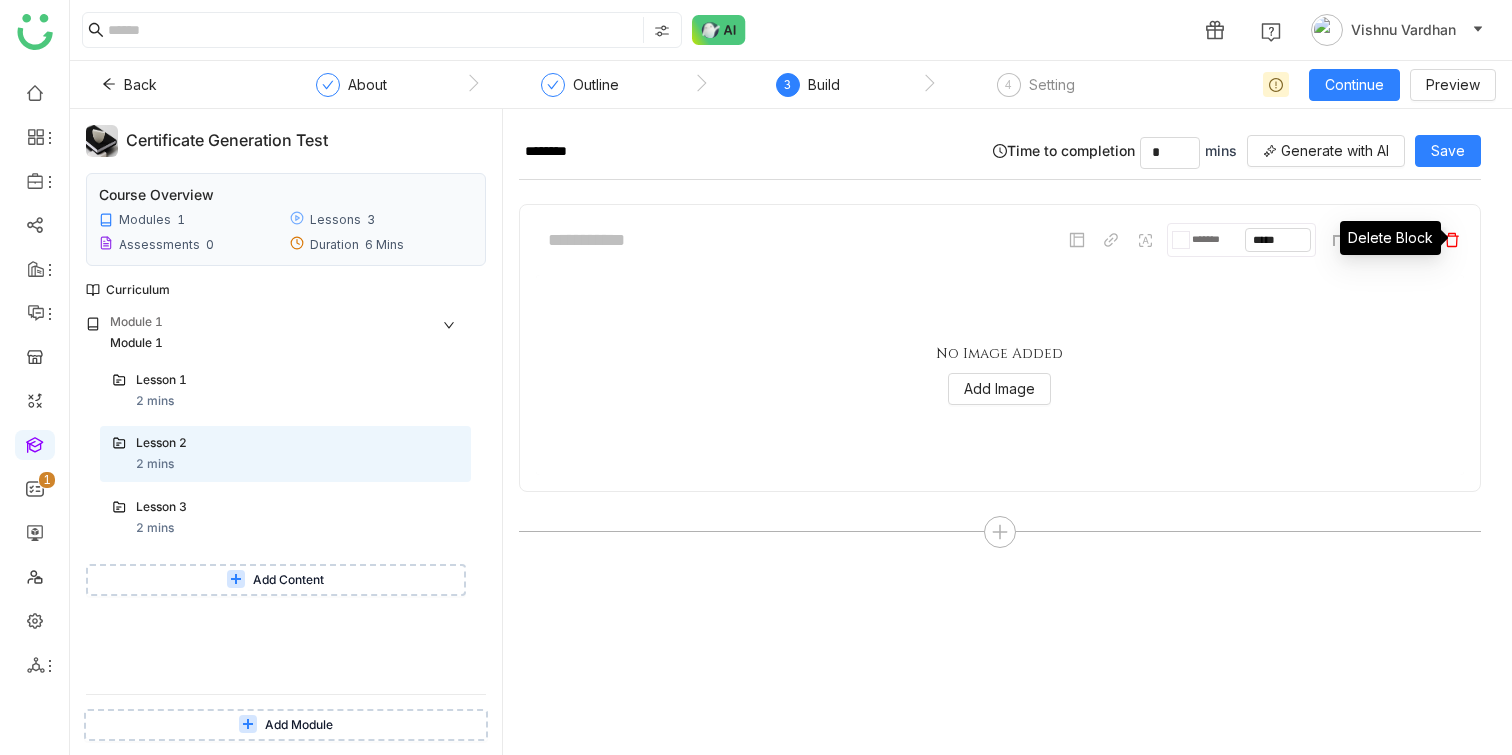 click 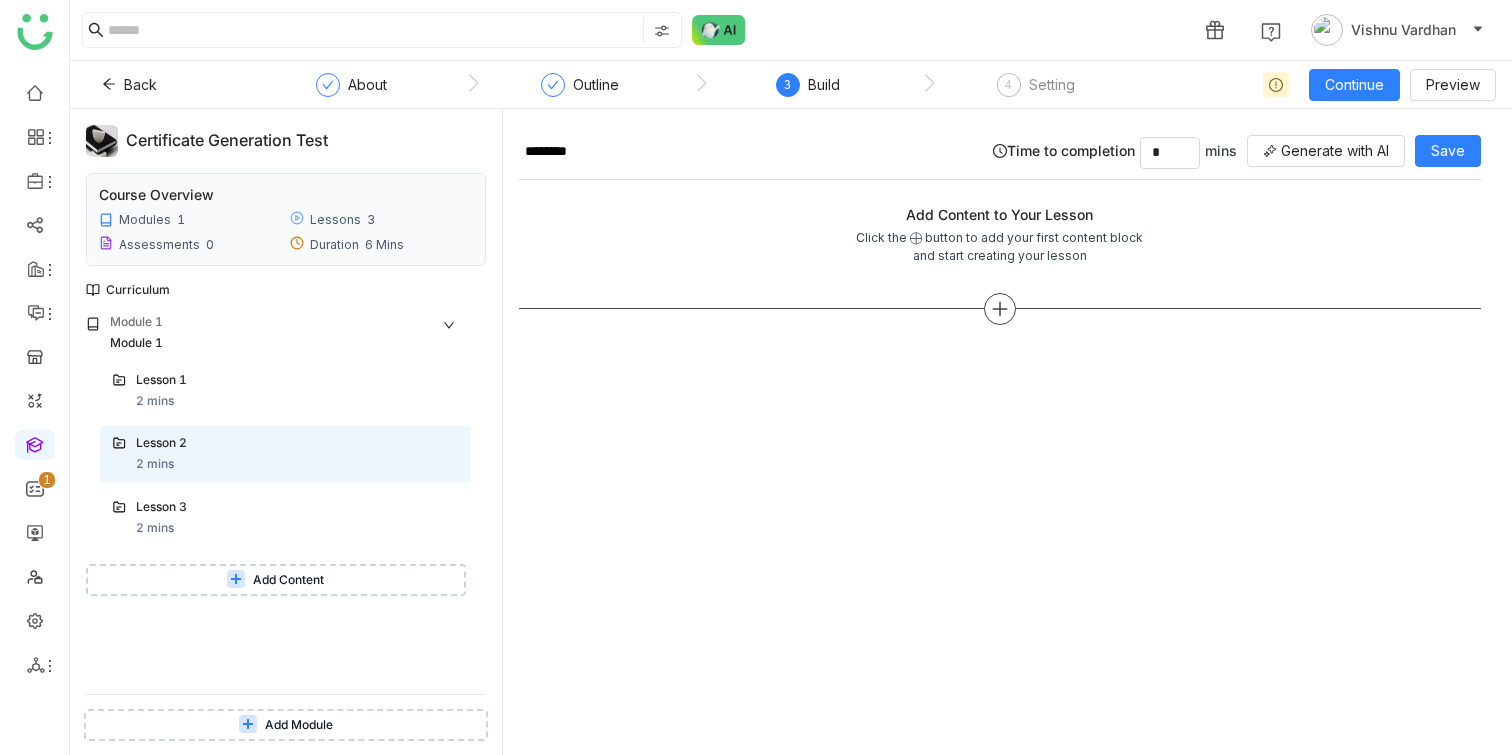 click 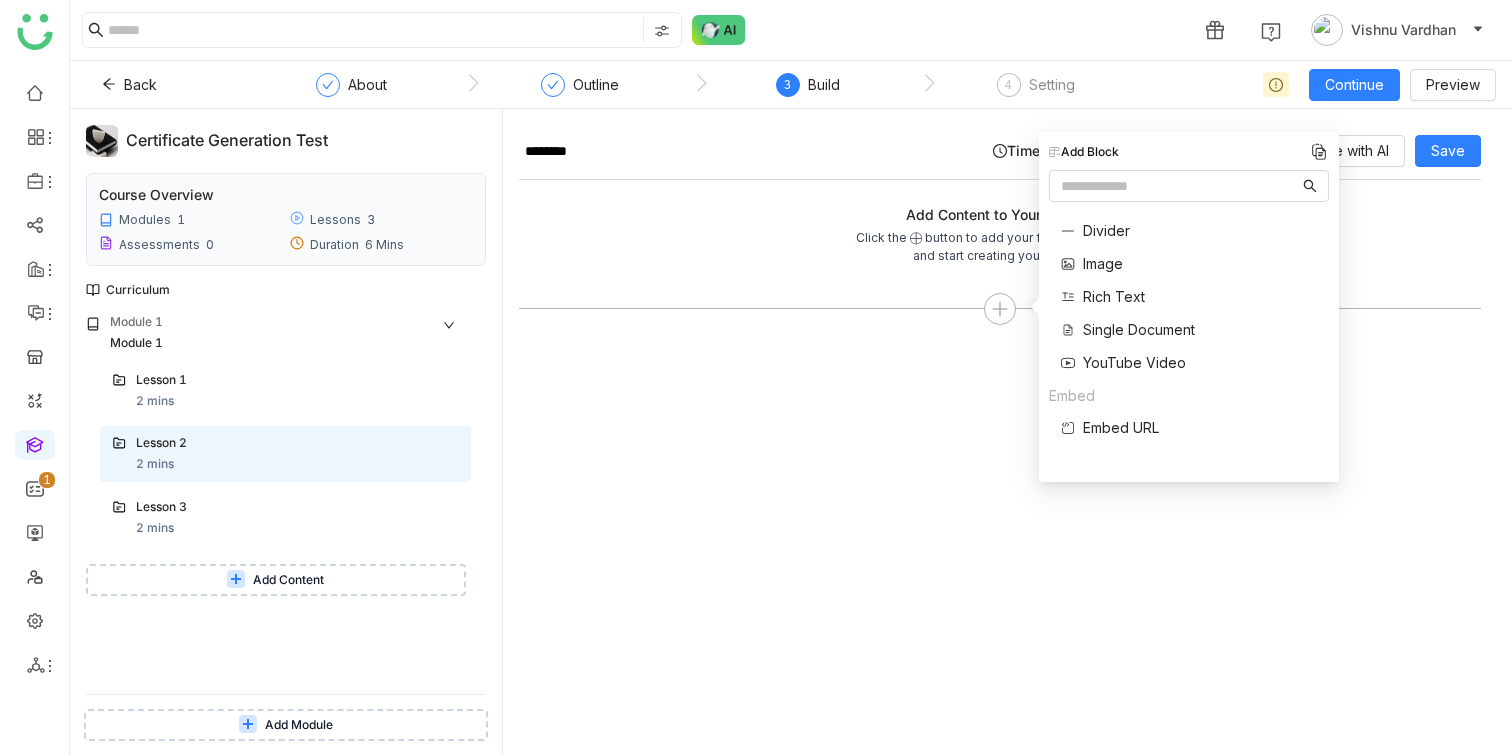 click on "Single Document" at bounding box center [1139, 329] 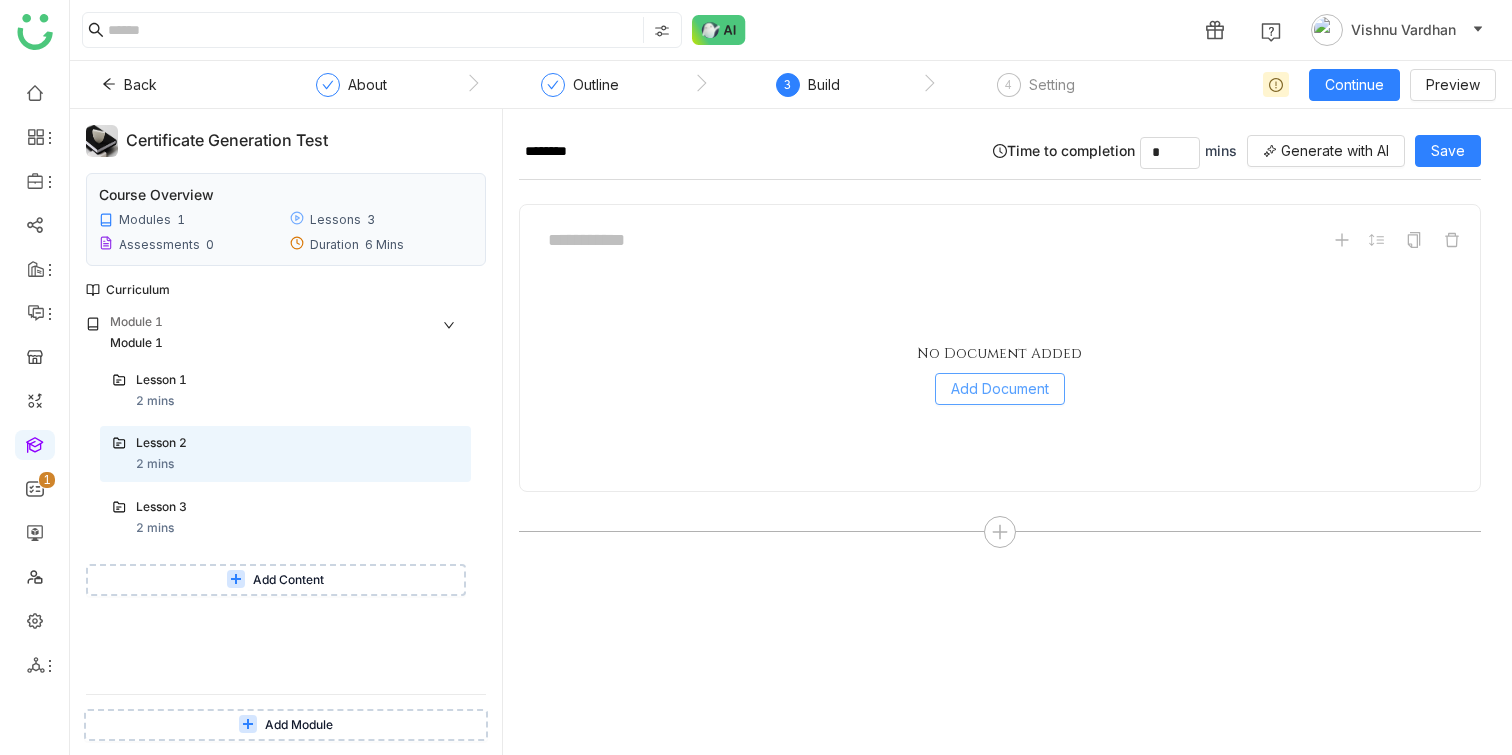 click on "Add Document" 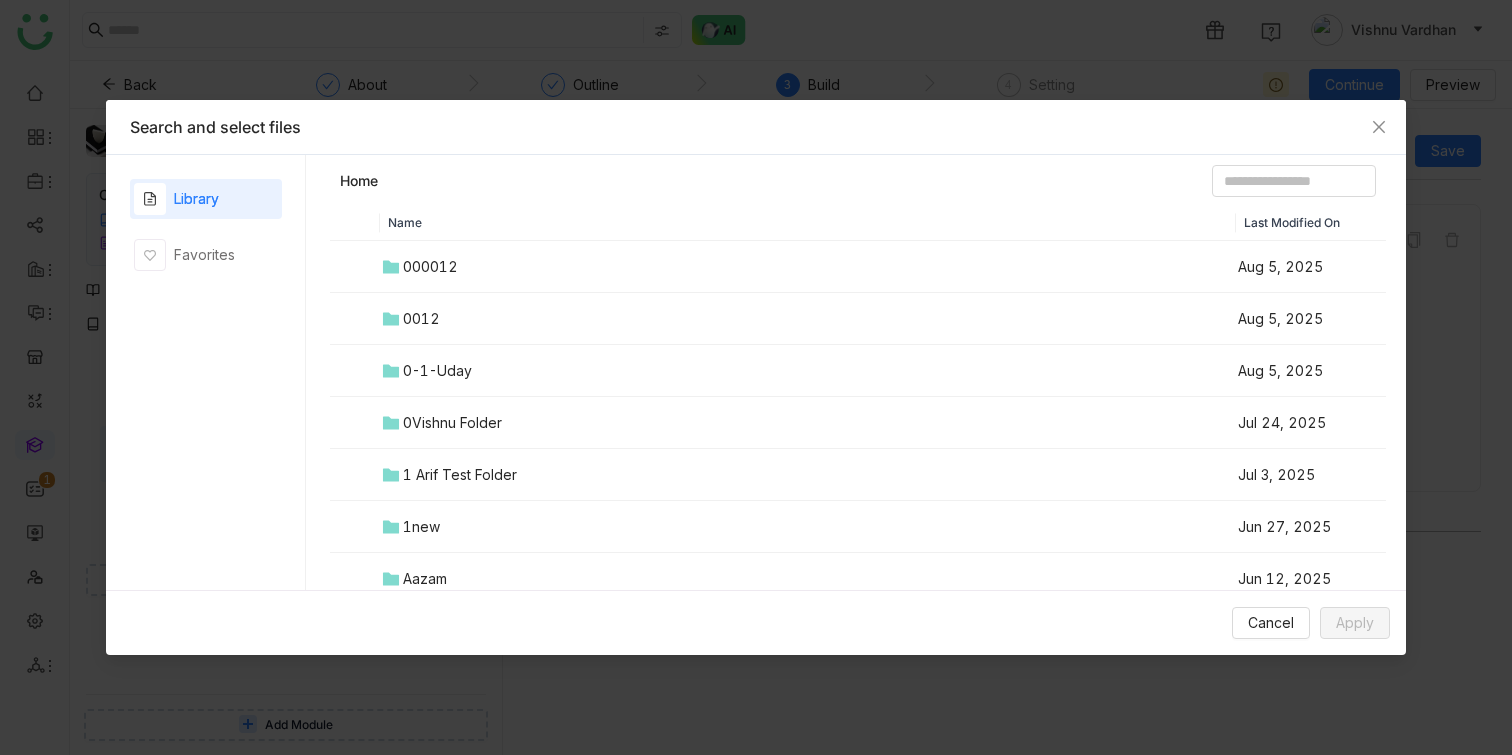 click on "Library
Favorites" at bounding box center (206, 372) 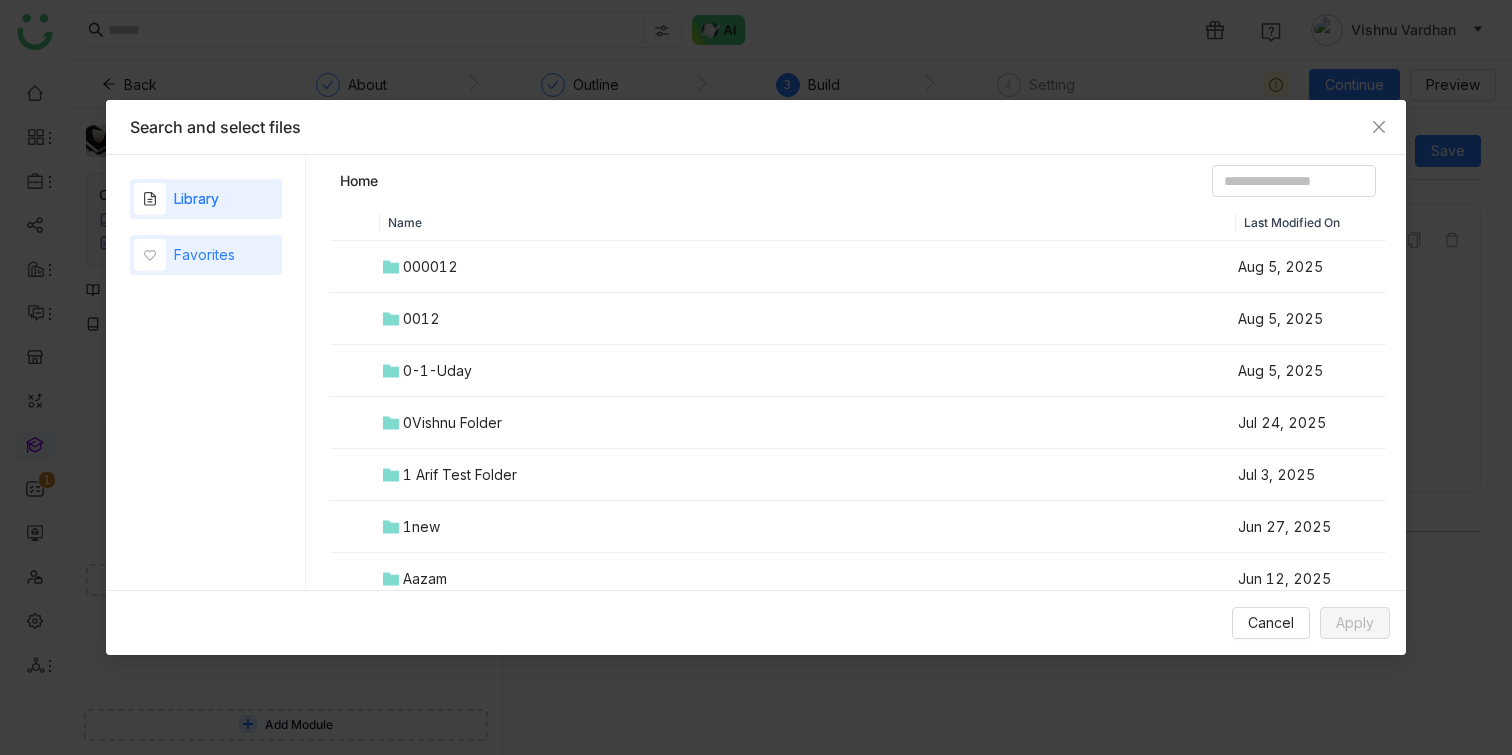 click on "Favorites" at bounding box center (204, 255) 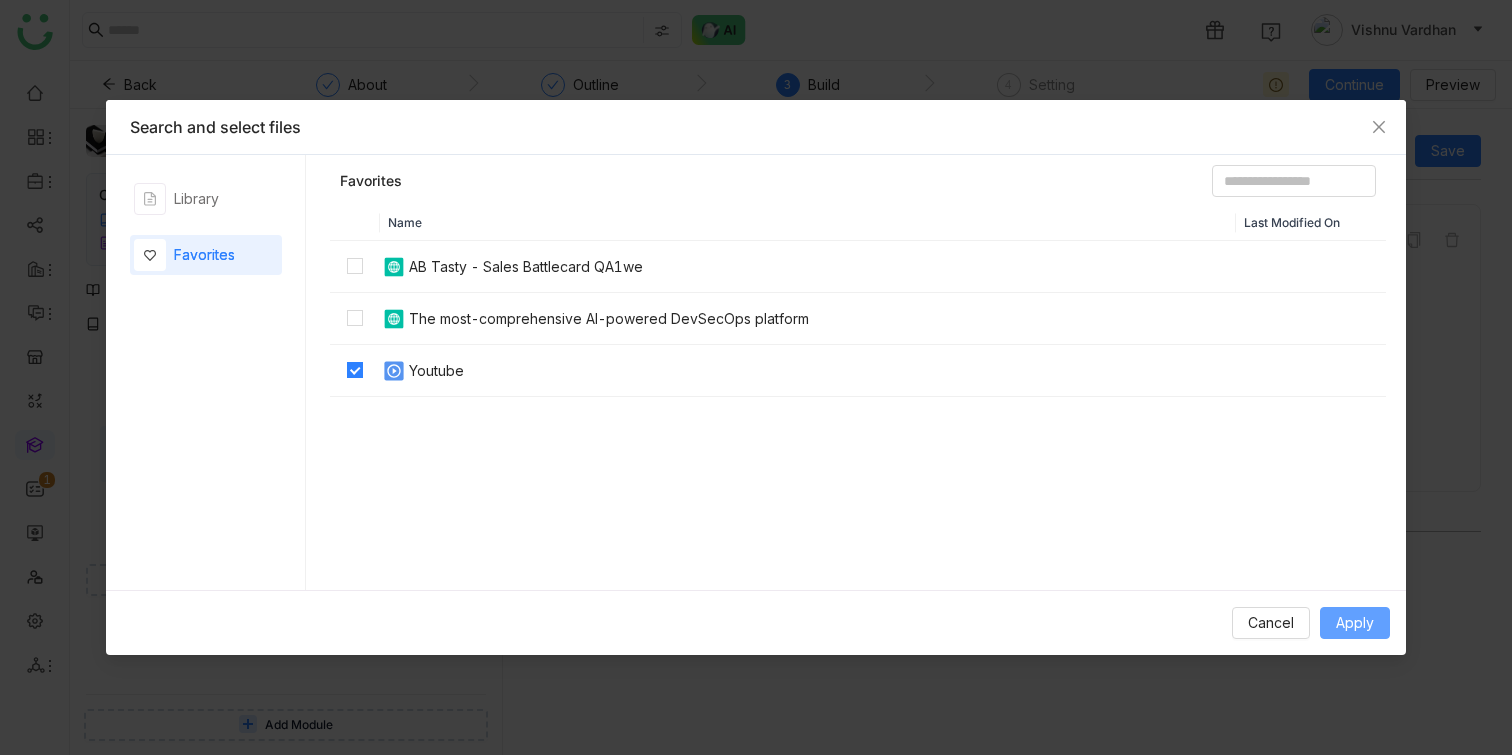 click on "Apply" at bounding box center [1355, 623] 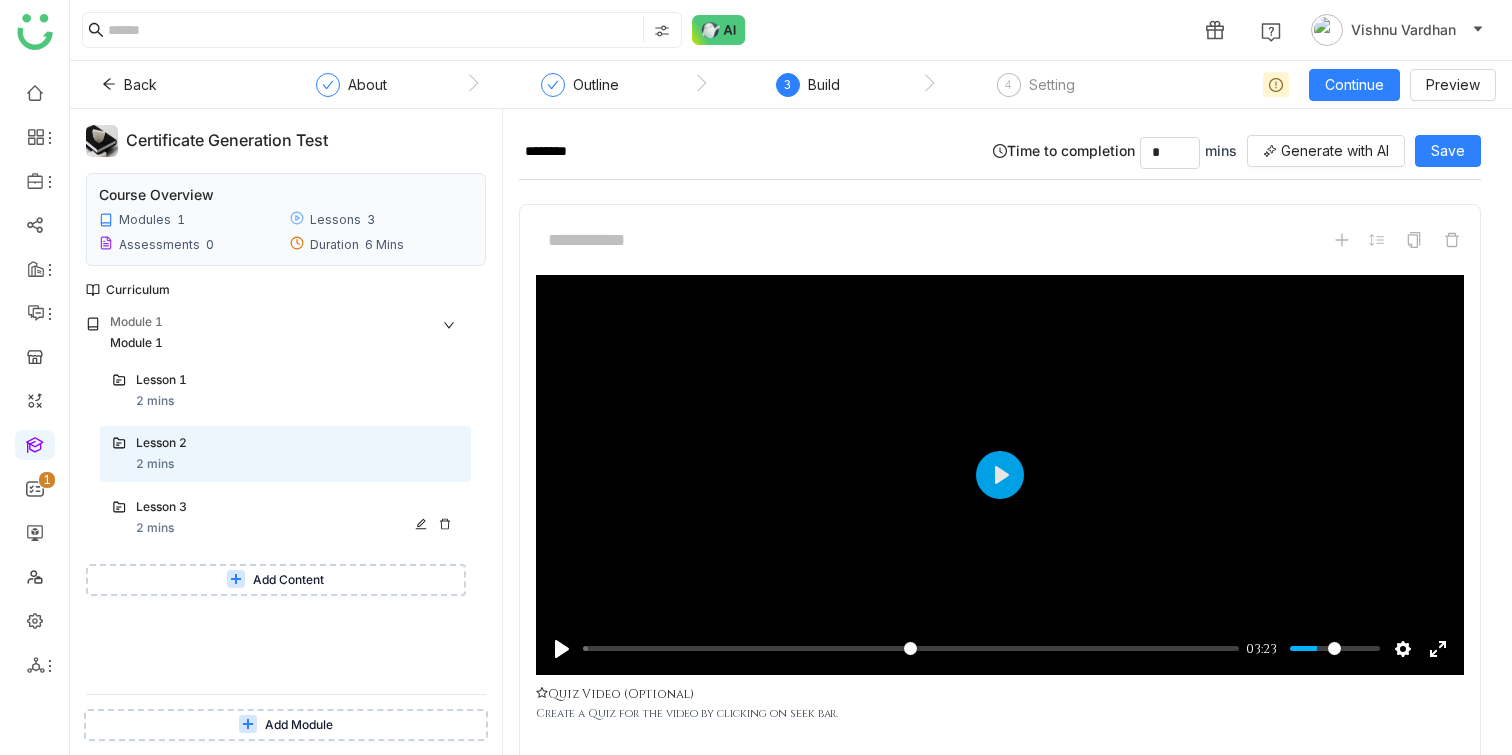 click on "Lesson 3" at bounding box center (278, 507) 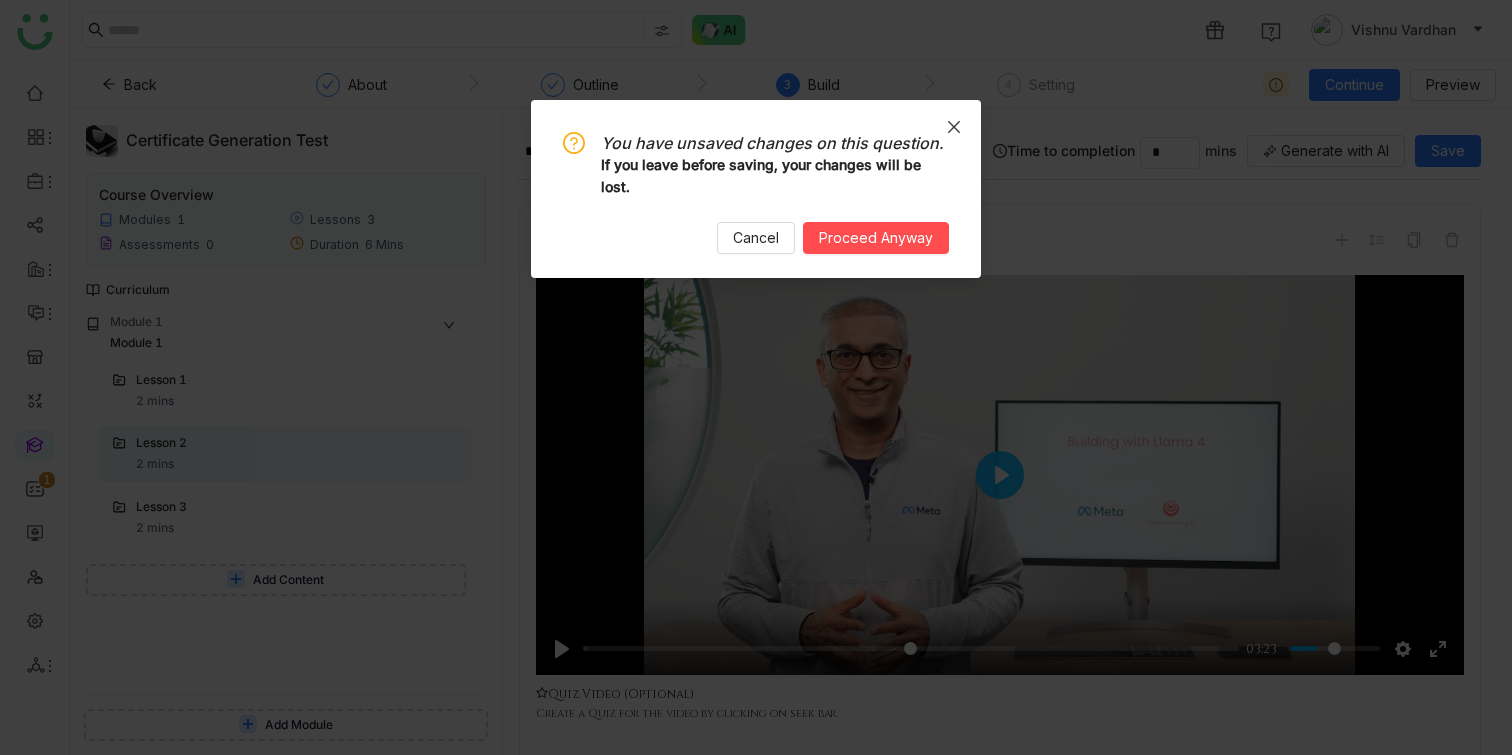 type 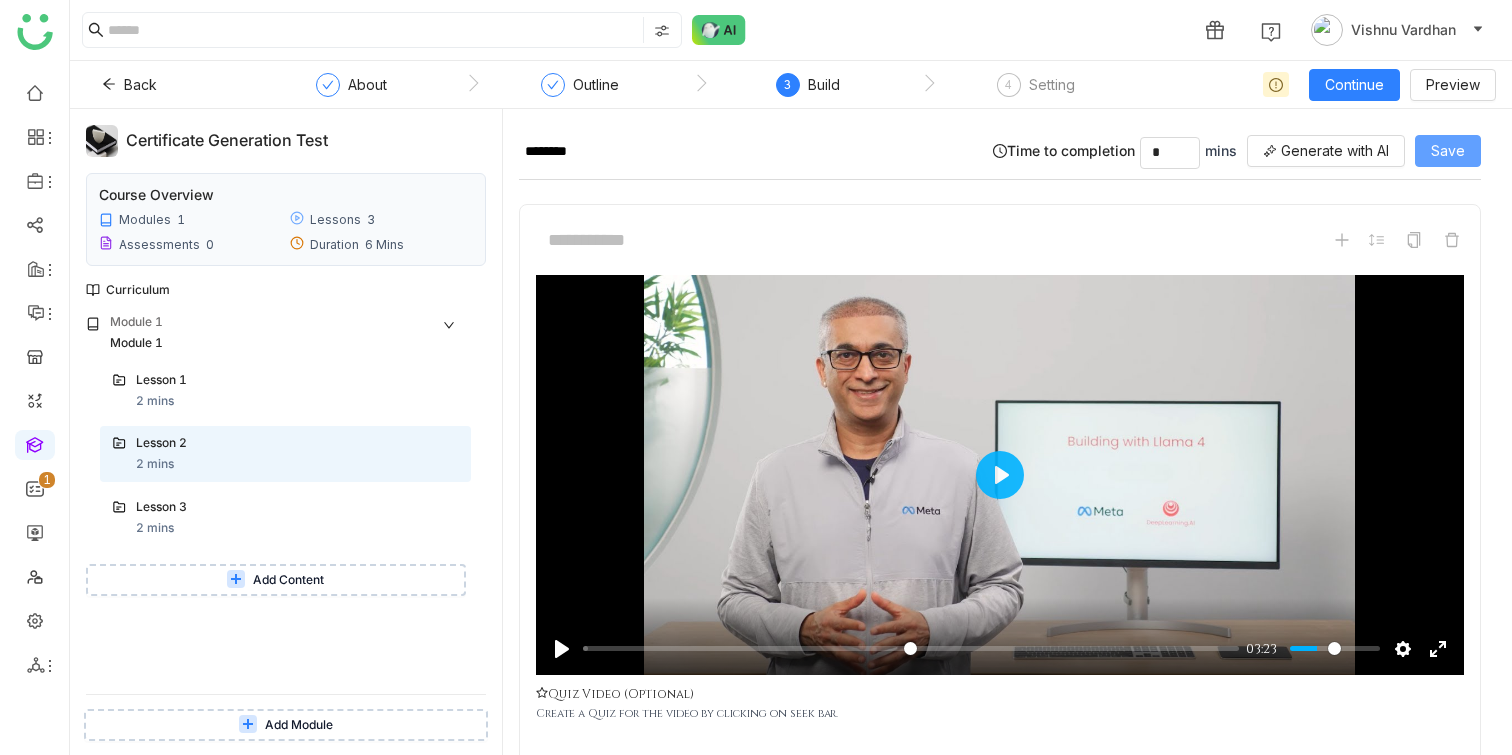 click on "Save" 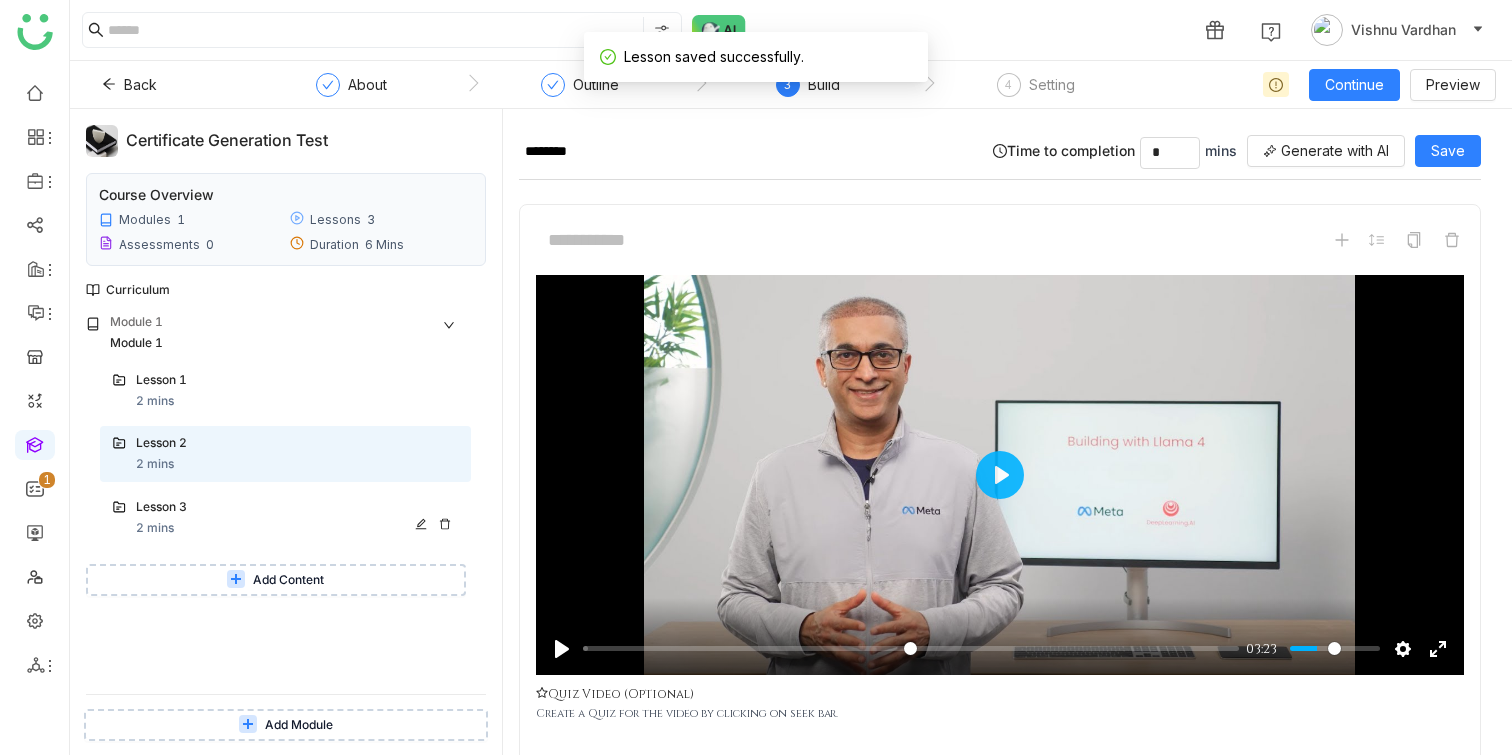 click on "Lesson 3   2 mins" at bounding box center (297, 518) 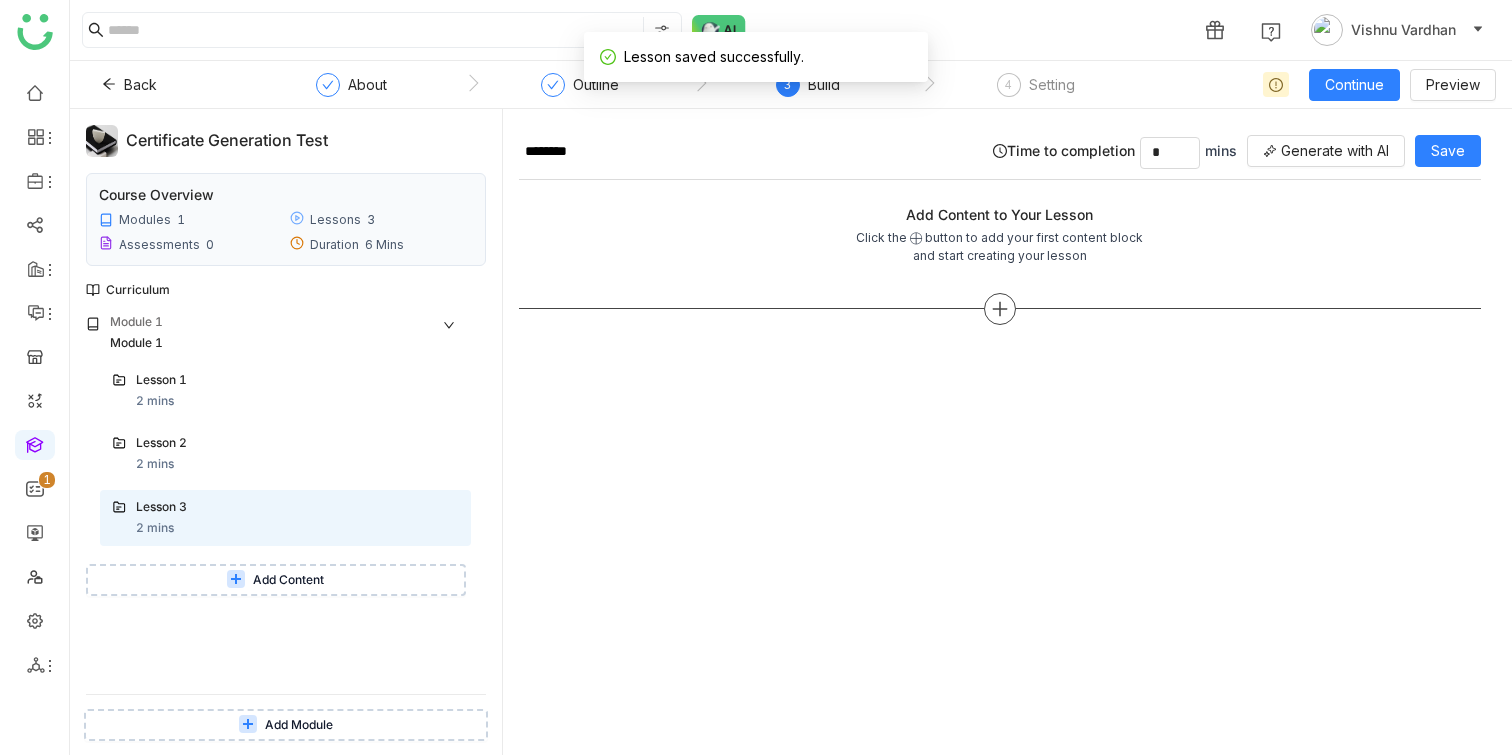 click 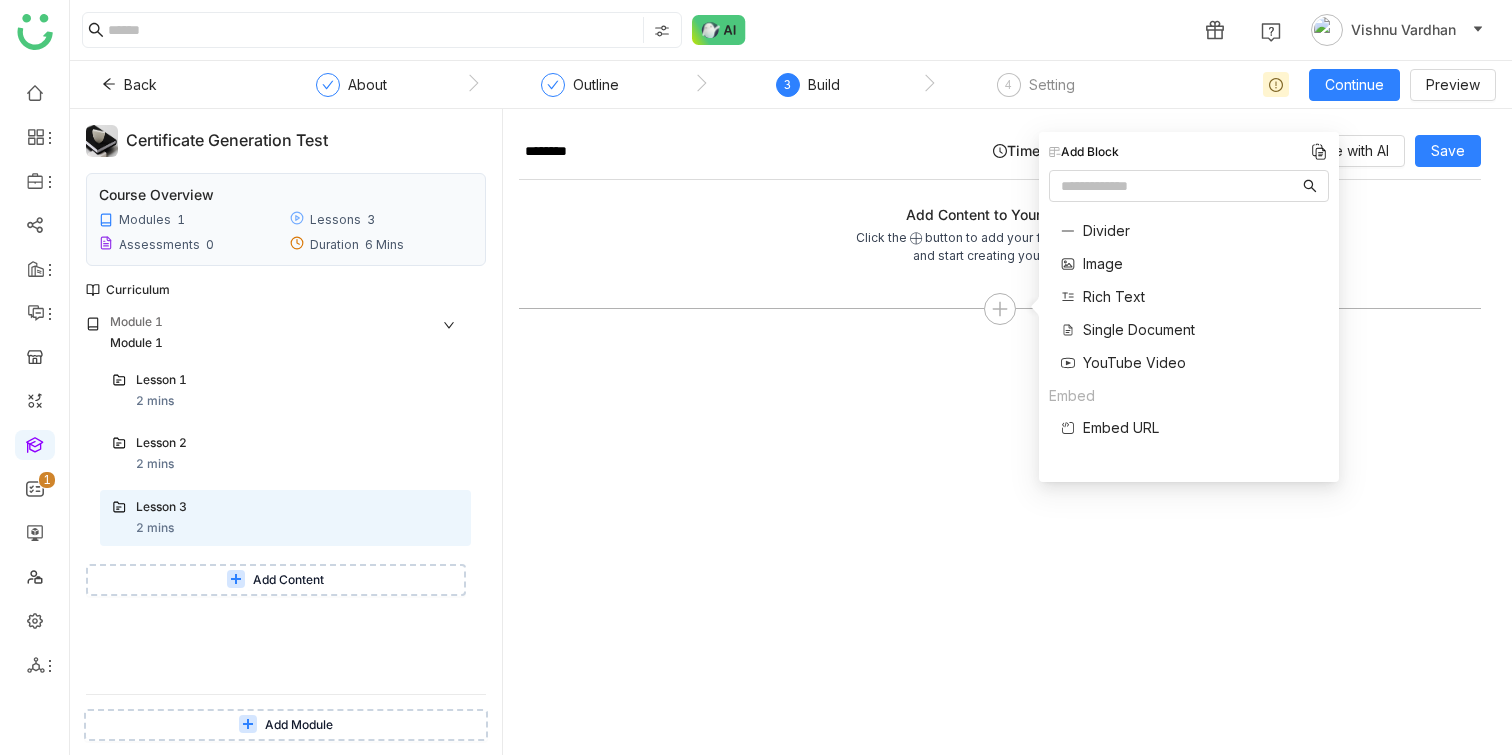 click on "Divider
Image
Rich Text
Single Document
YouTube Video" at bounding box center (1122, 297) 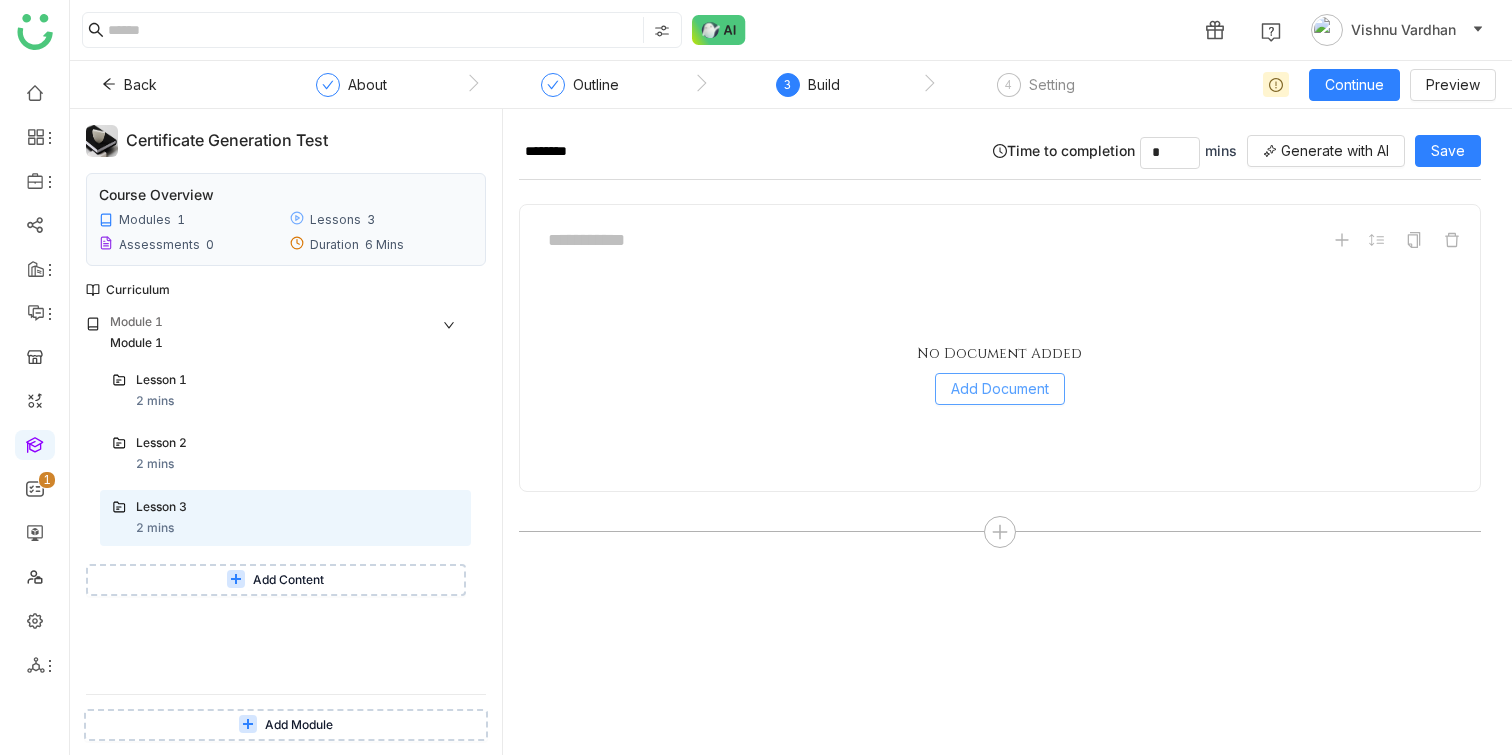 click on "Add Document" 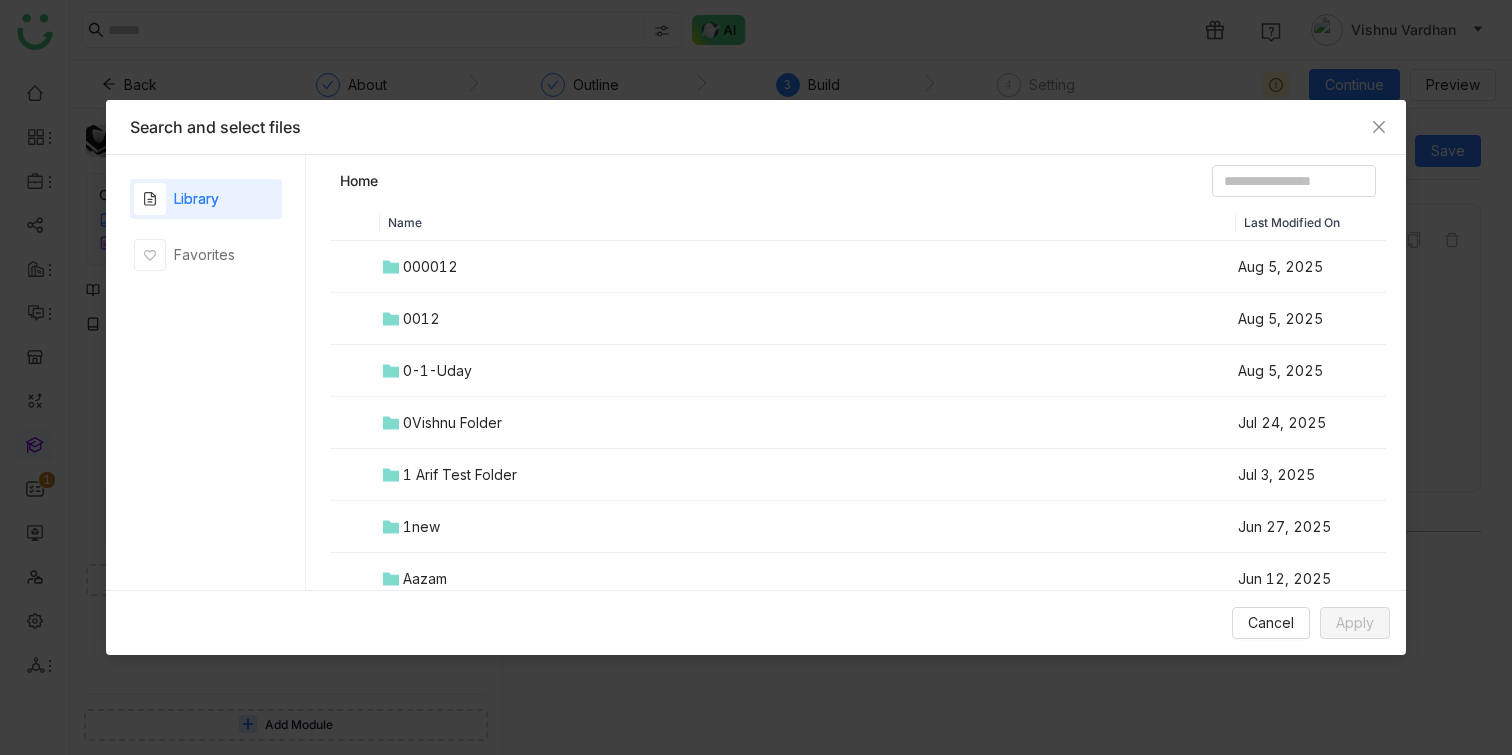 click on "0Vishnu Folder" at bounding box center (452, 423) 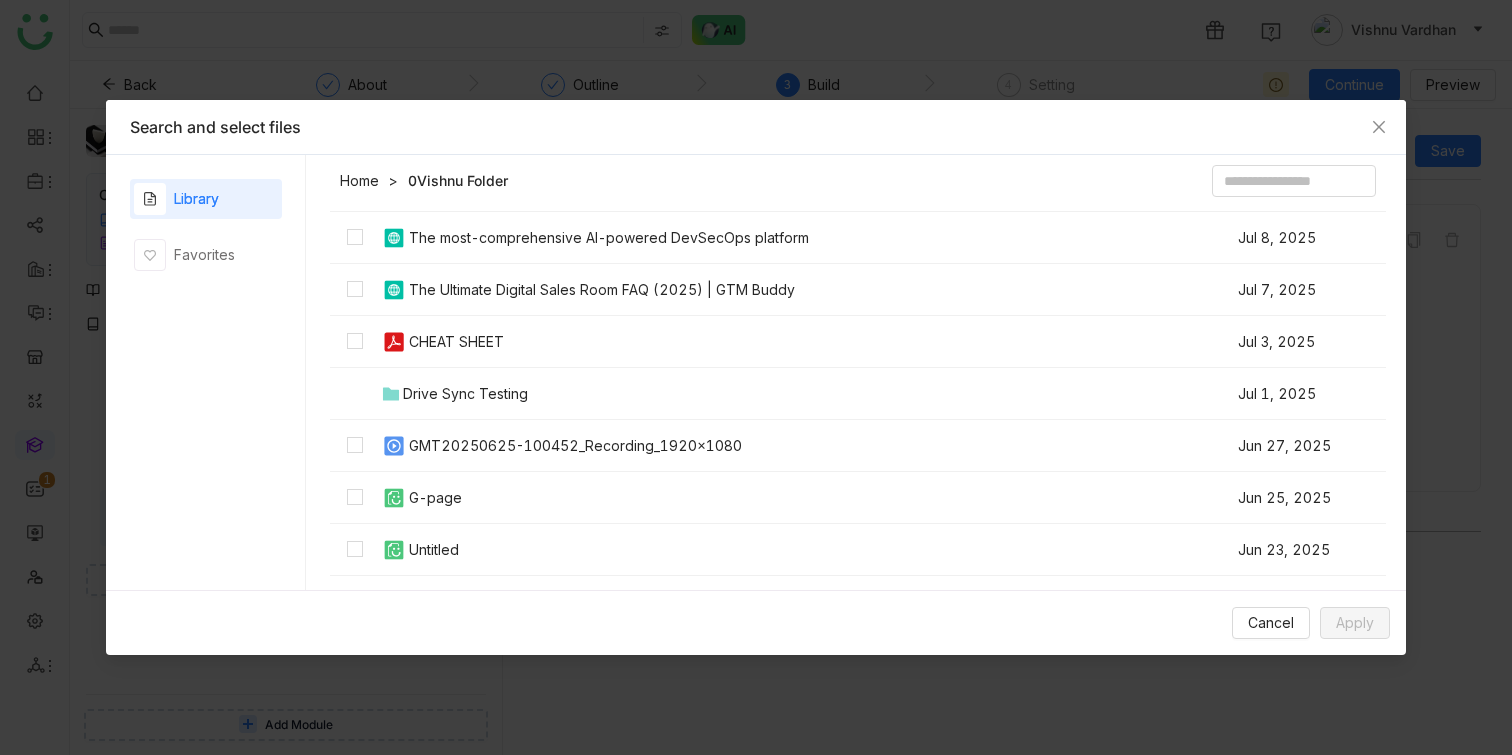 scroll, scrollTop: 345, scrollLeft: 0, axis: vertical 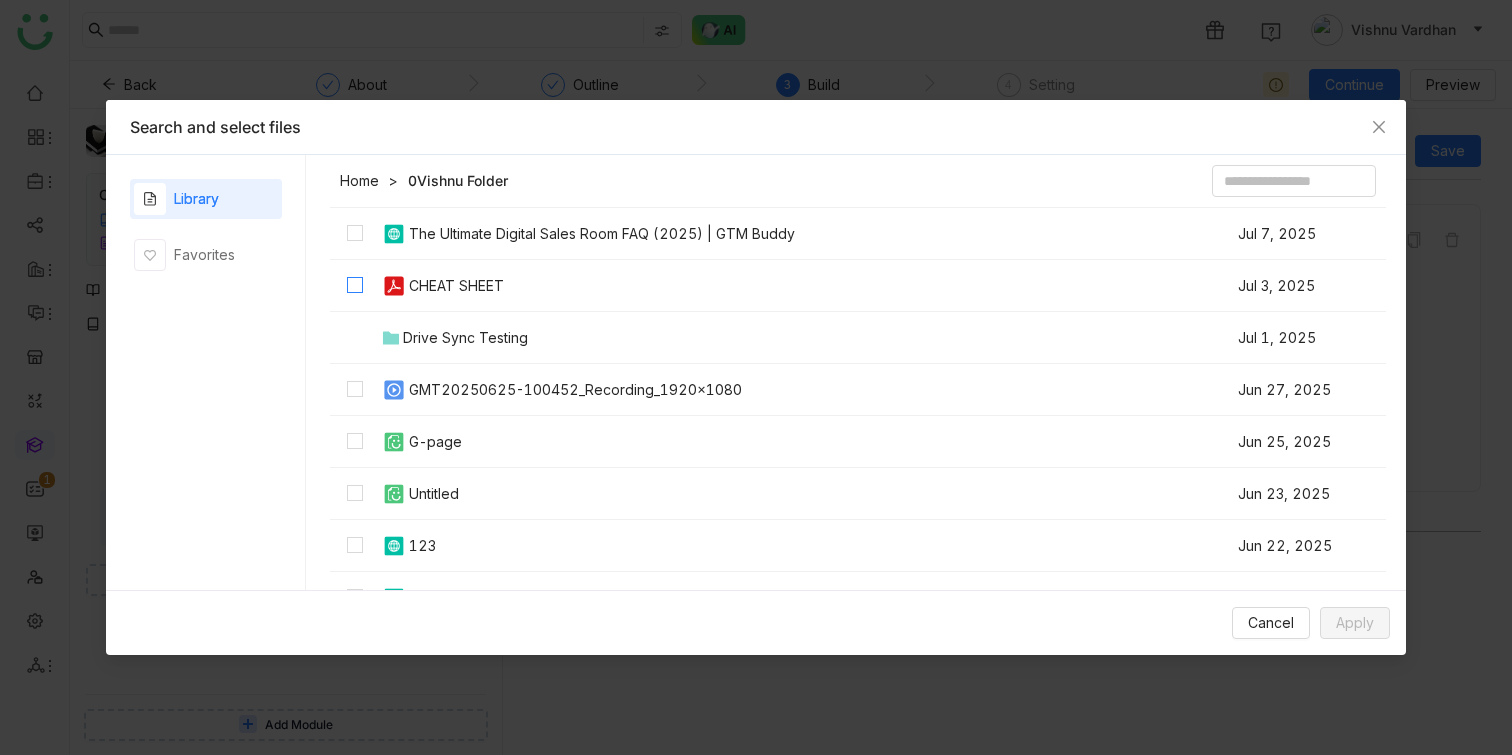 click at bounding box center (355, 286) 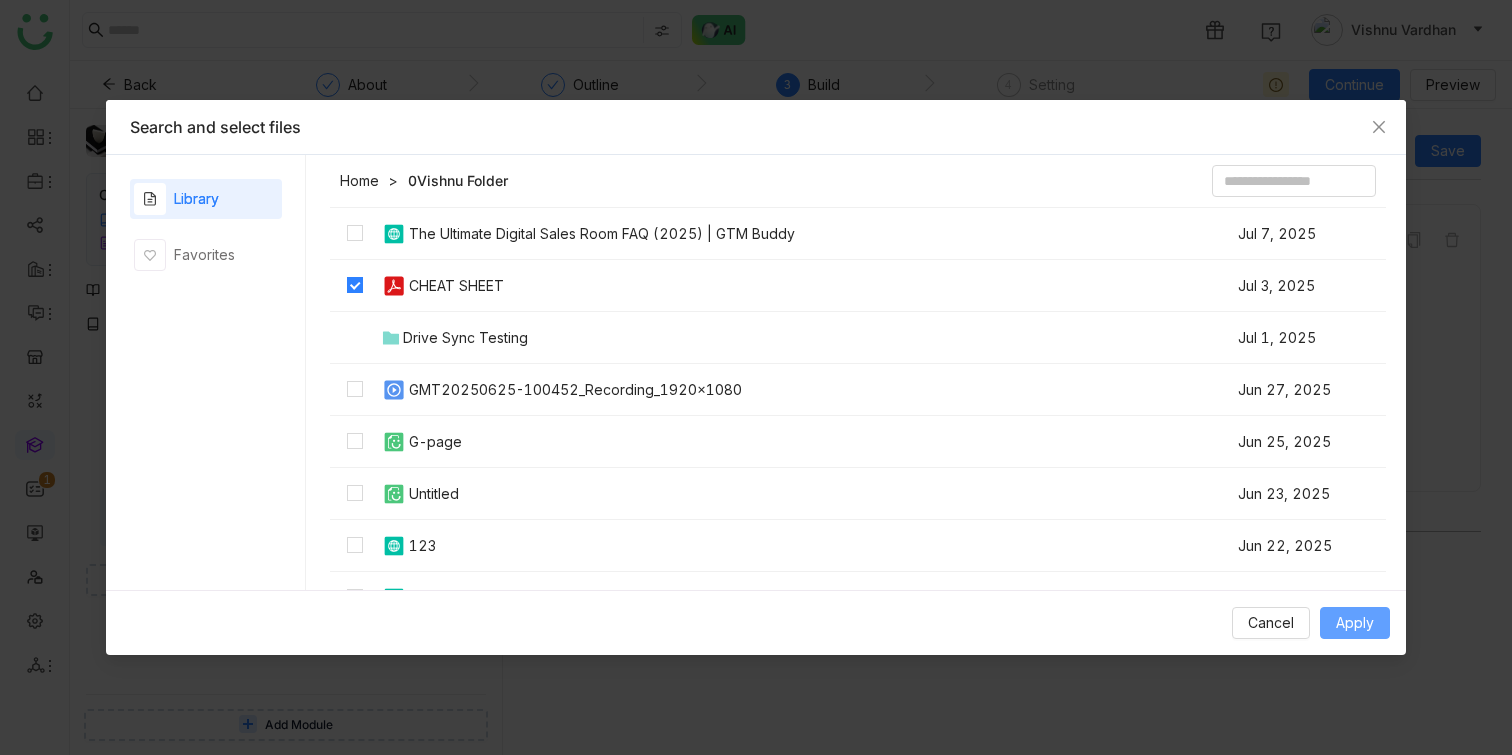 click on "Apply" at bounding box center (1355, 623) 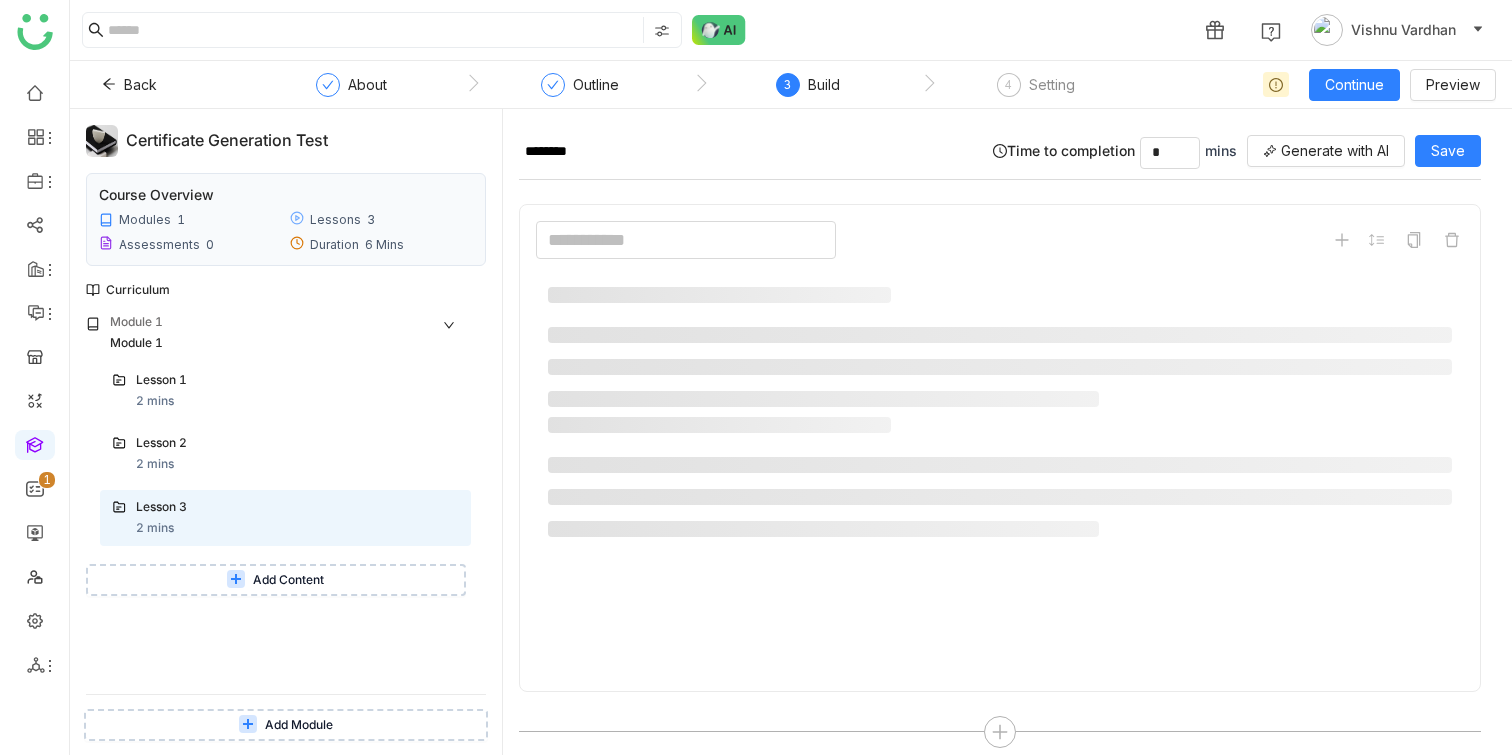 click at bounding box center [686, 240] 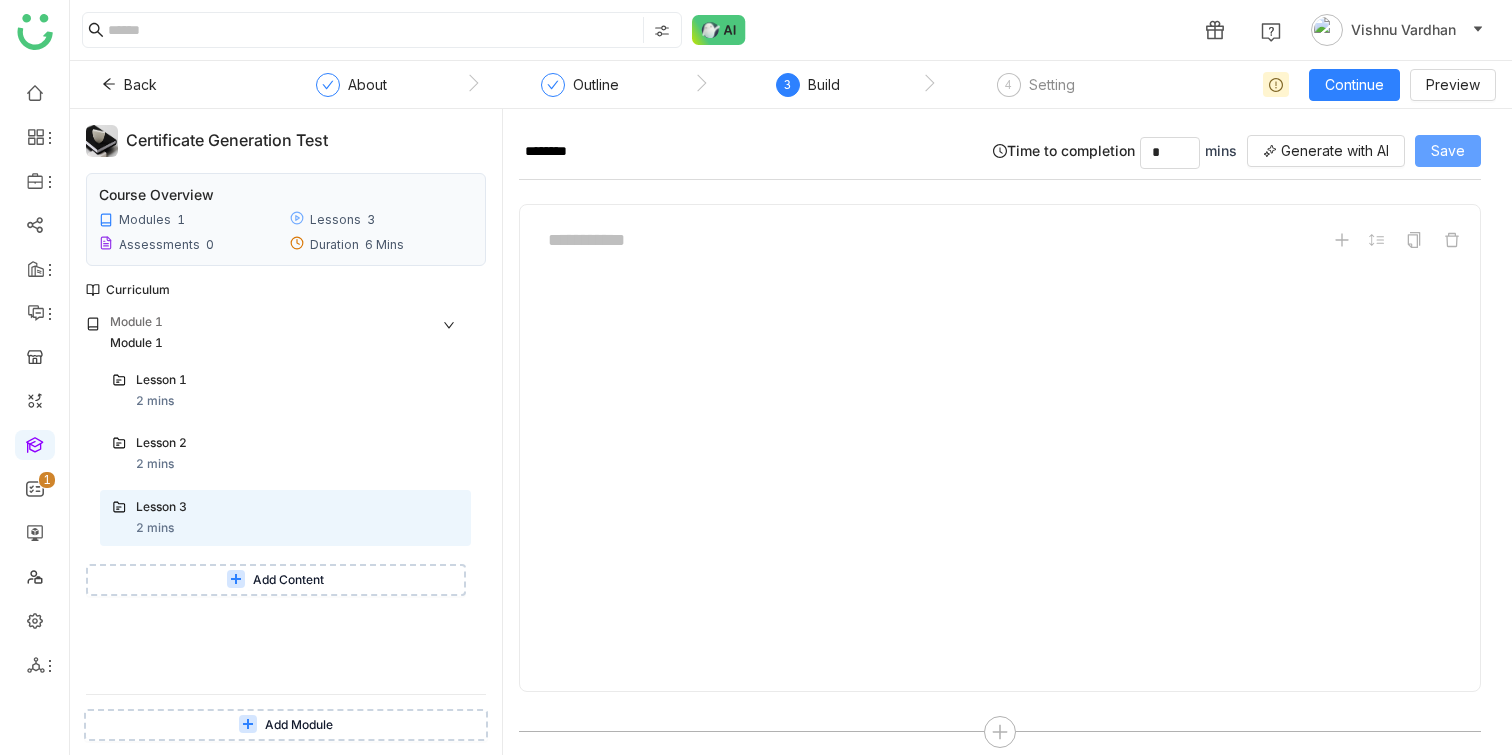 click on "Save" 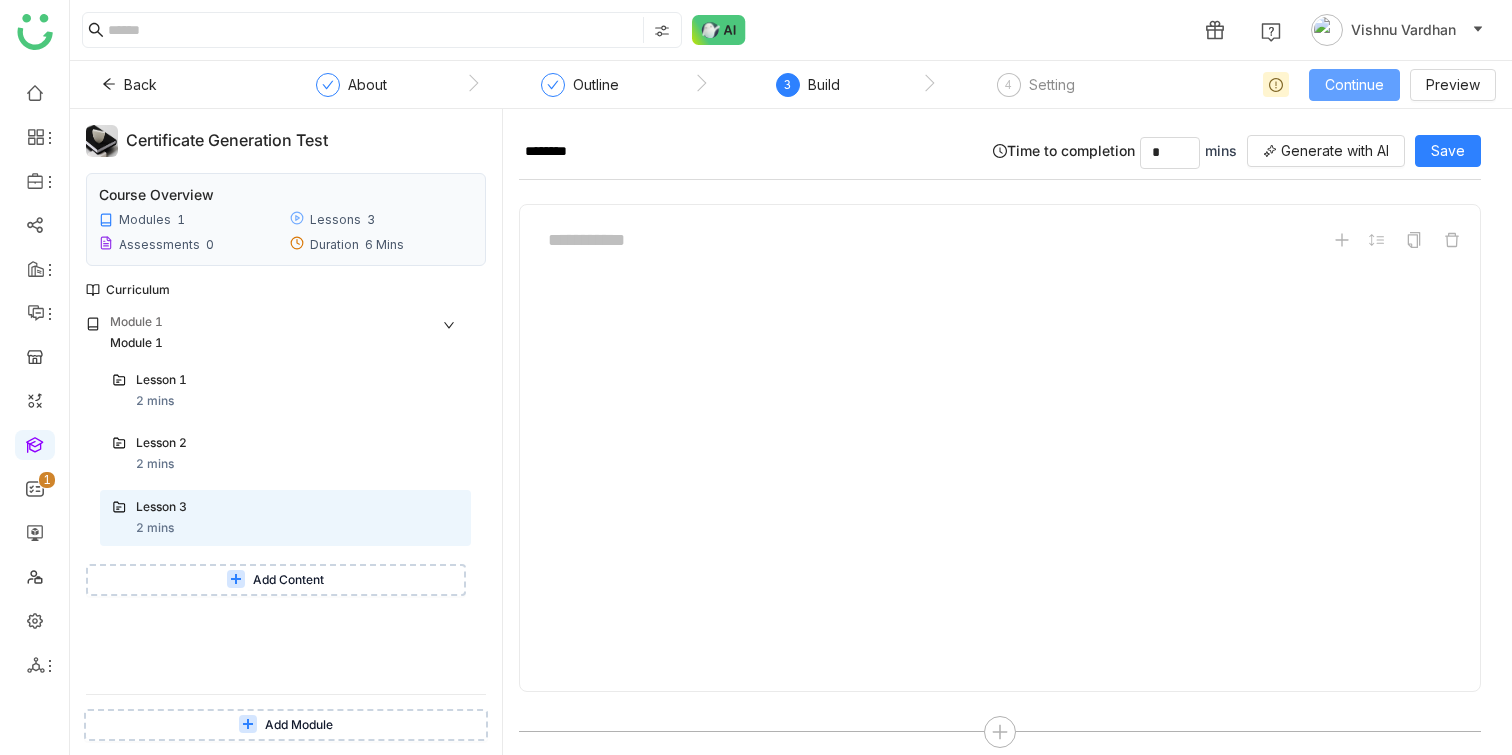 click on "Continue" at bounding box center (1354, 85) 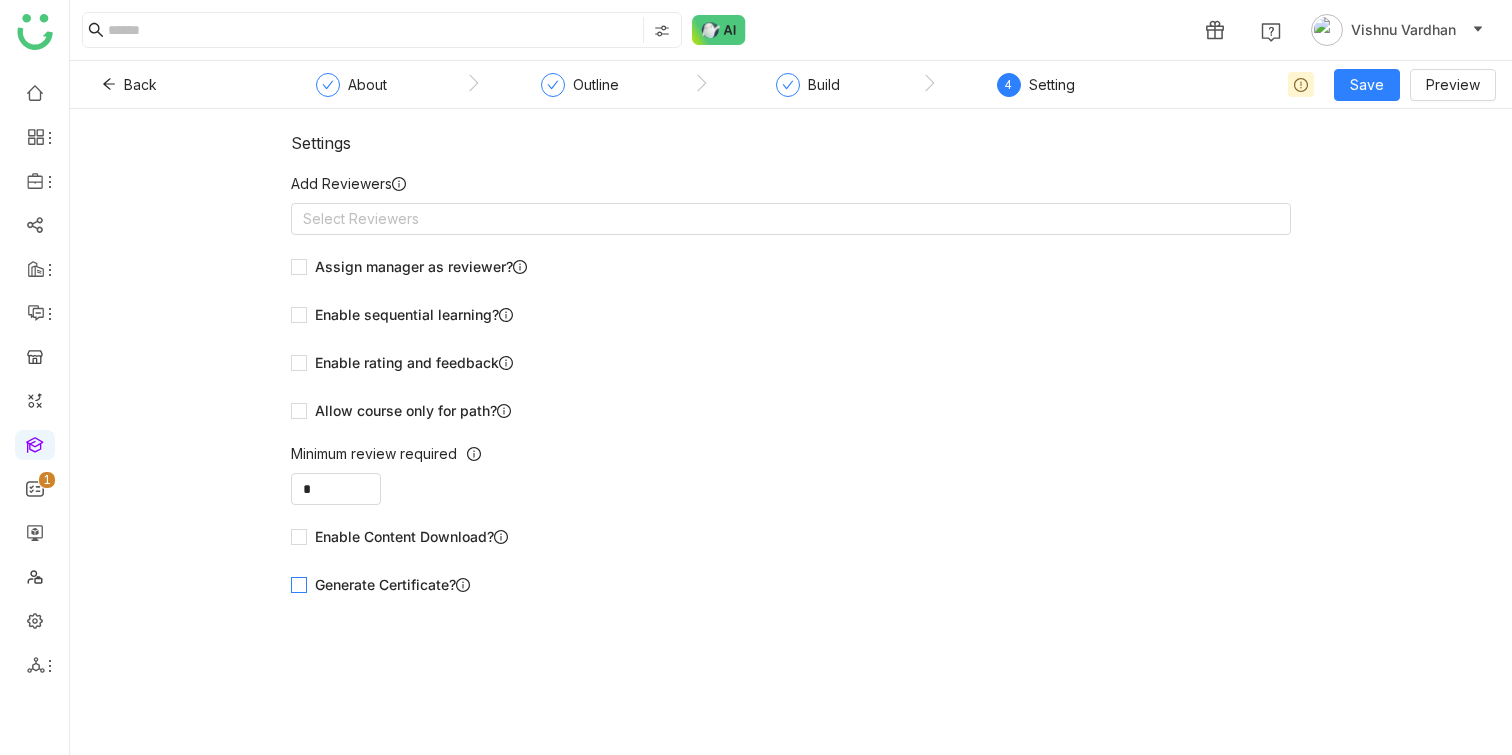 click on "Generate Certificate?" 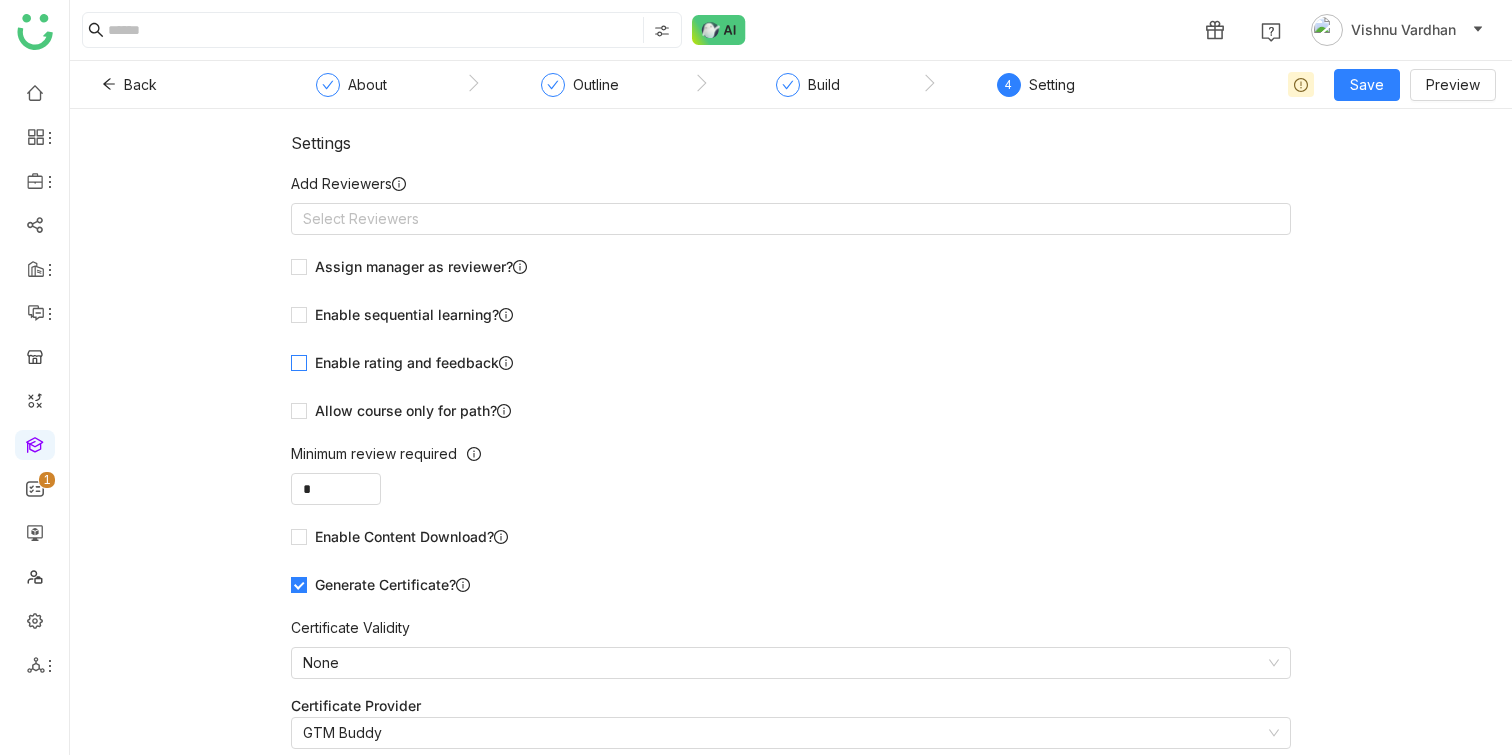 scroll, scrollTop: 98, scrollLeft: 0, axis: vertical 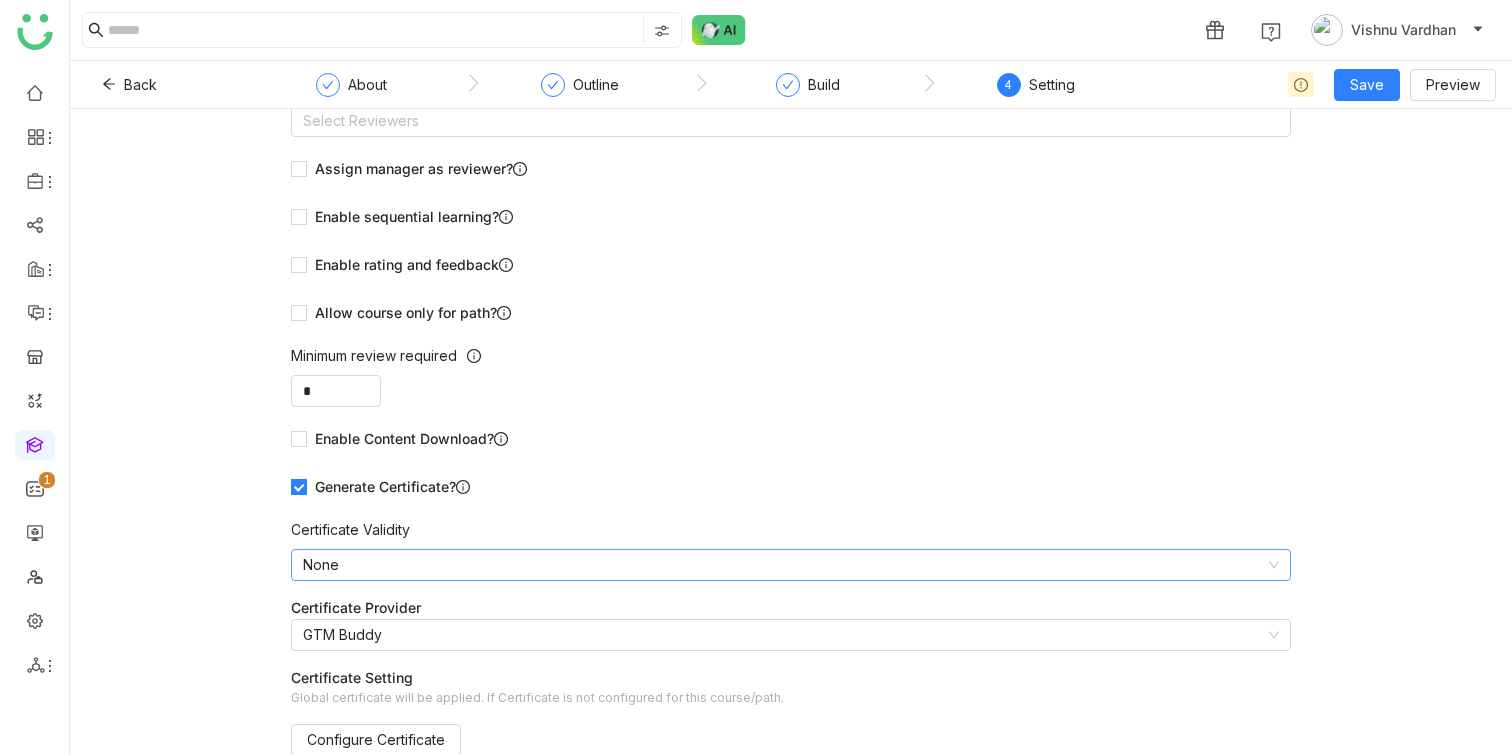 click on "None" 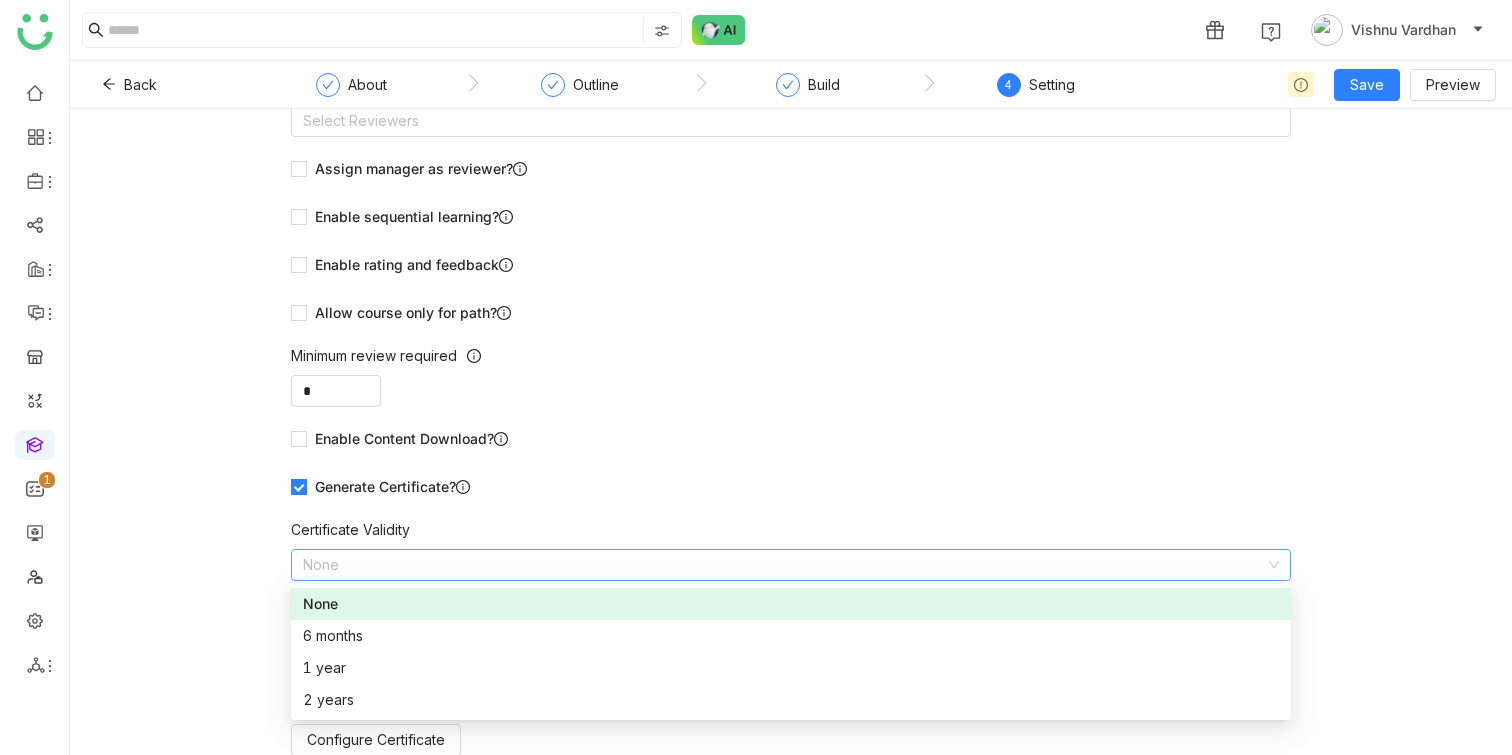 click on "Generate Certificate?" 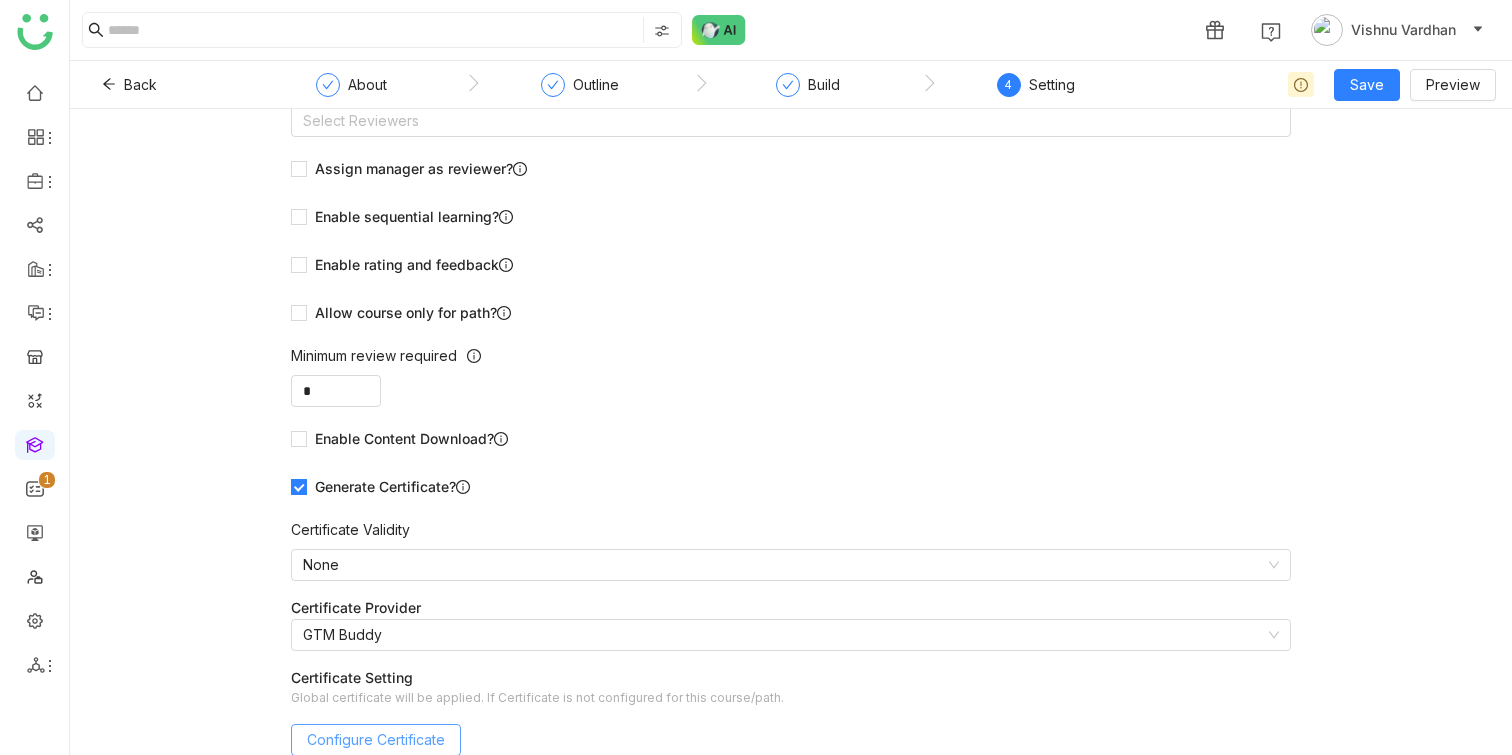 click on "Configure Certificate" 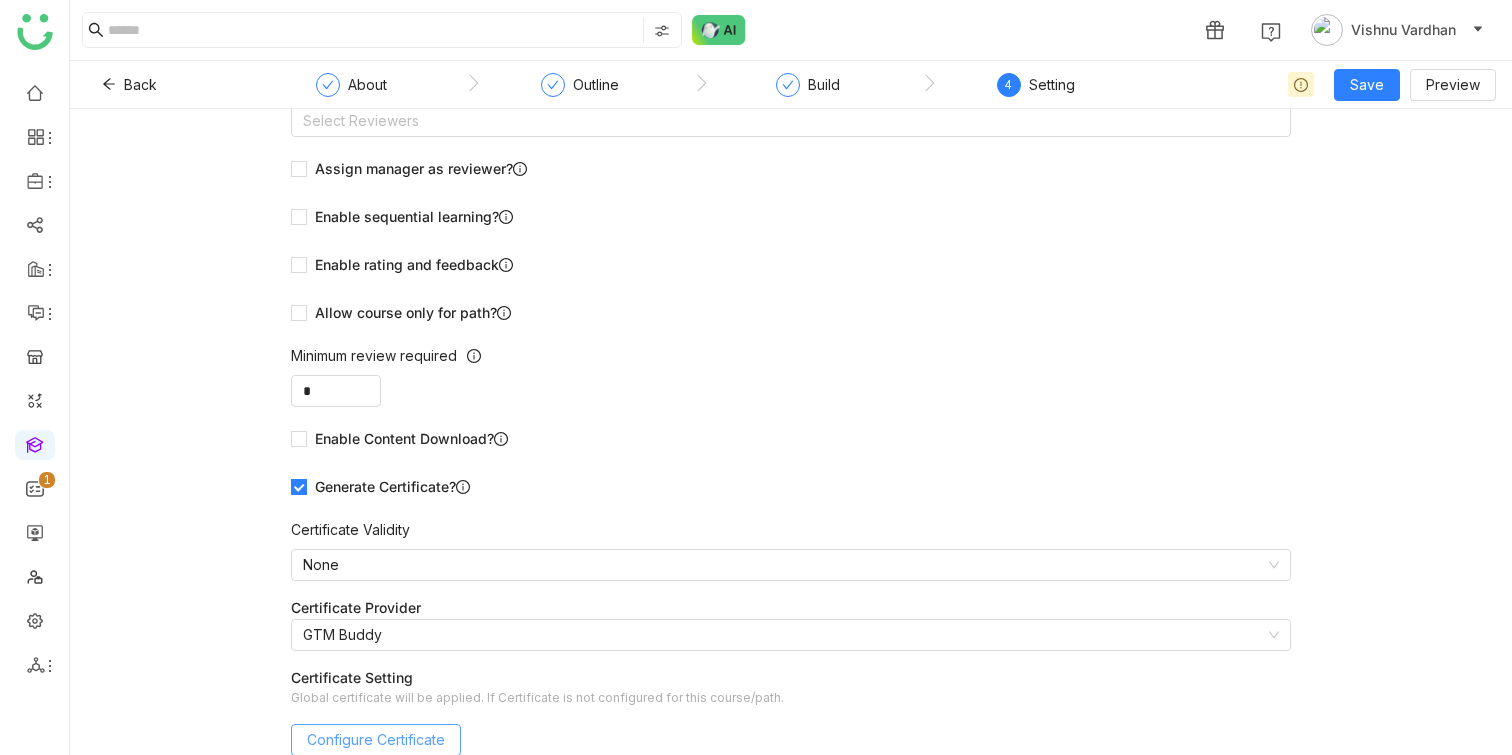 click on "Configure Certificate" 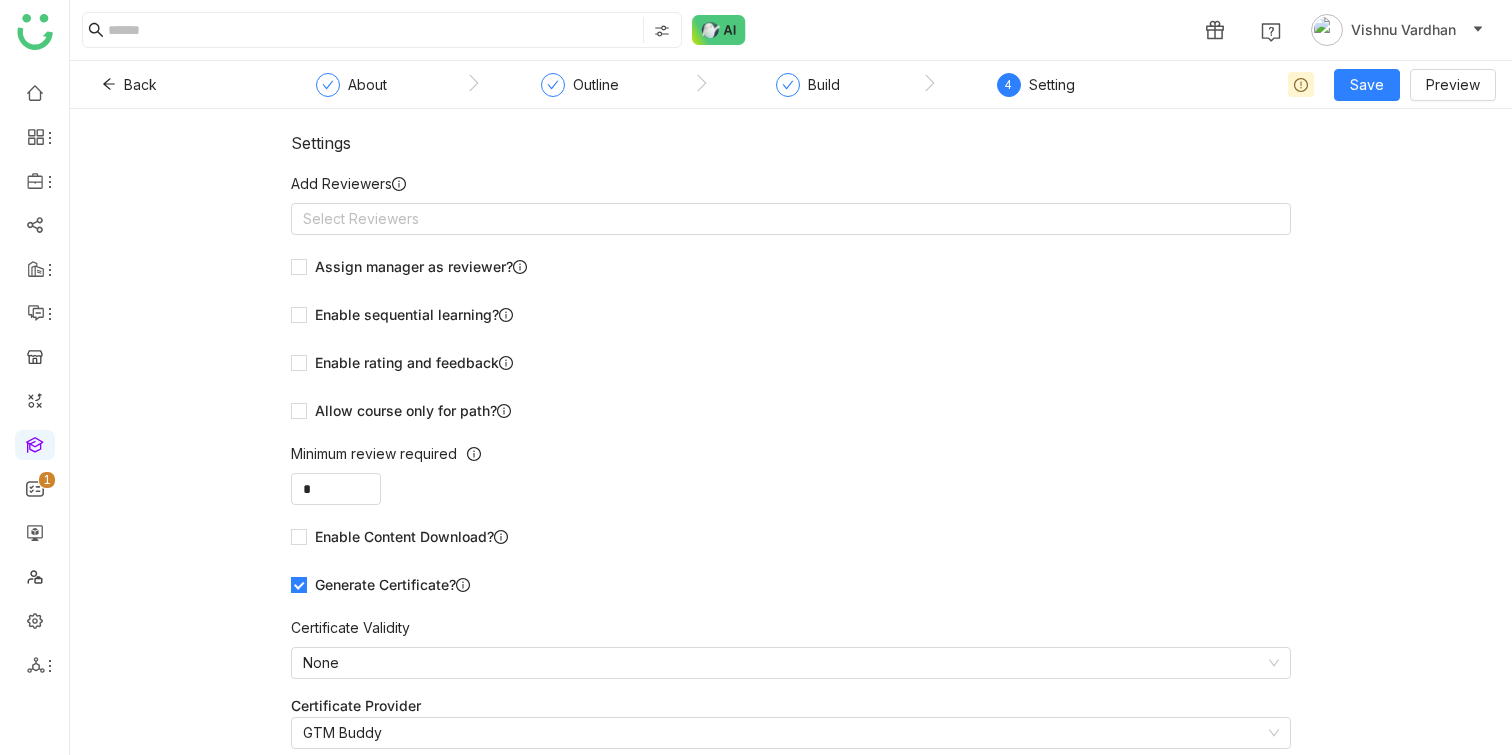 scroll, scrollTop: 98, scrollLeft: 0, axis: vertical 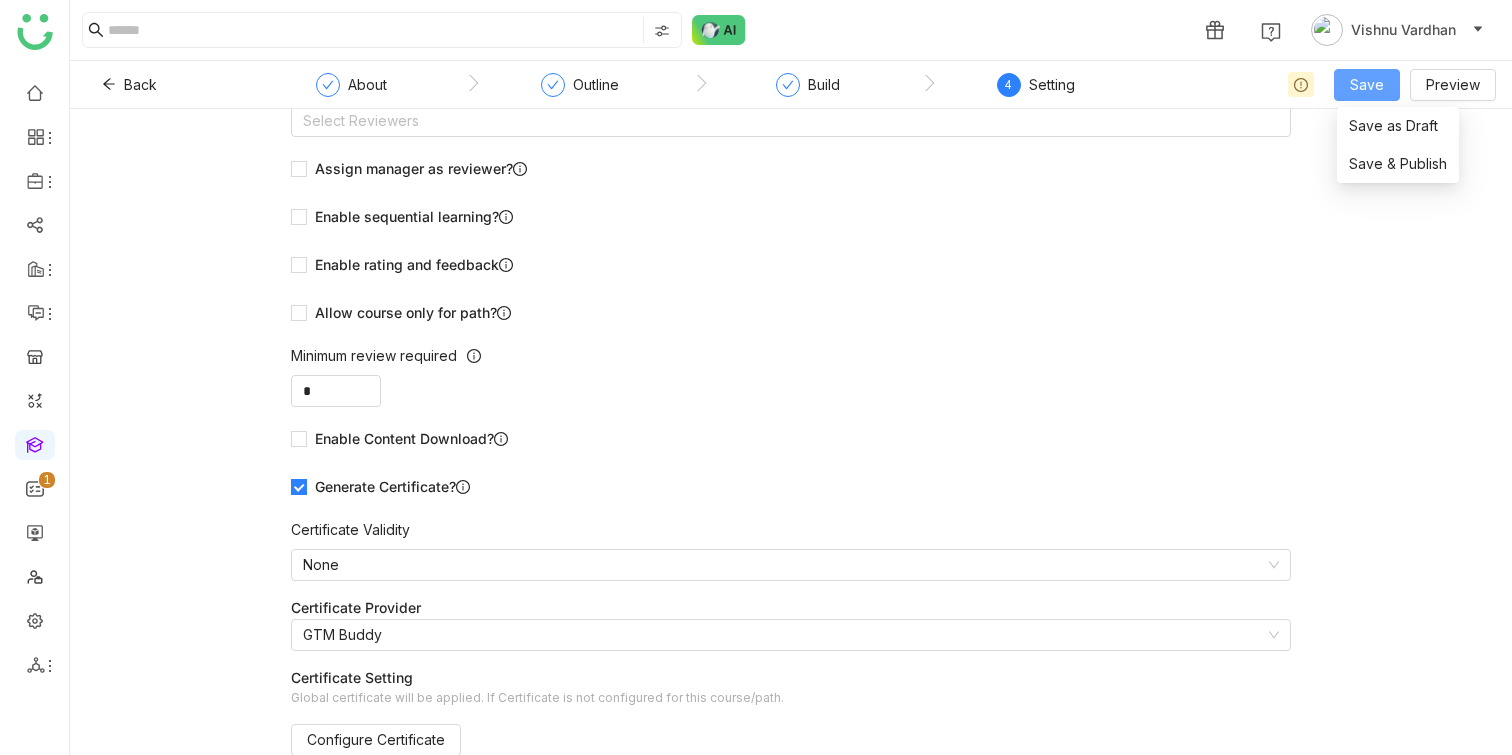click on "Save" 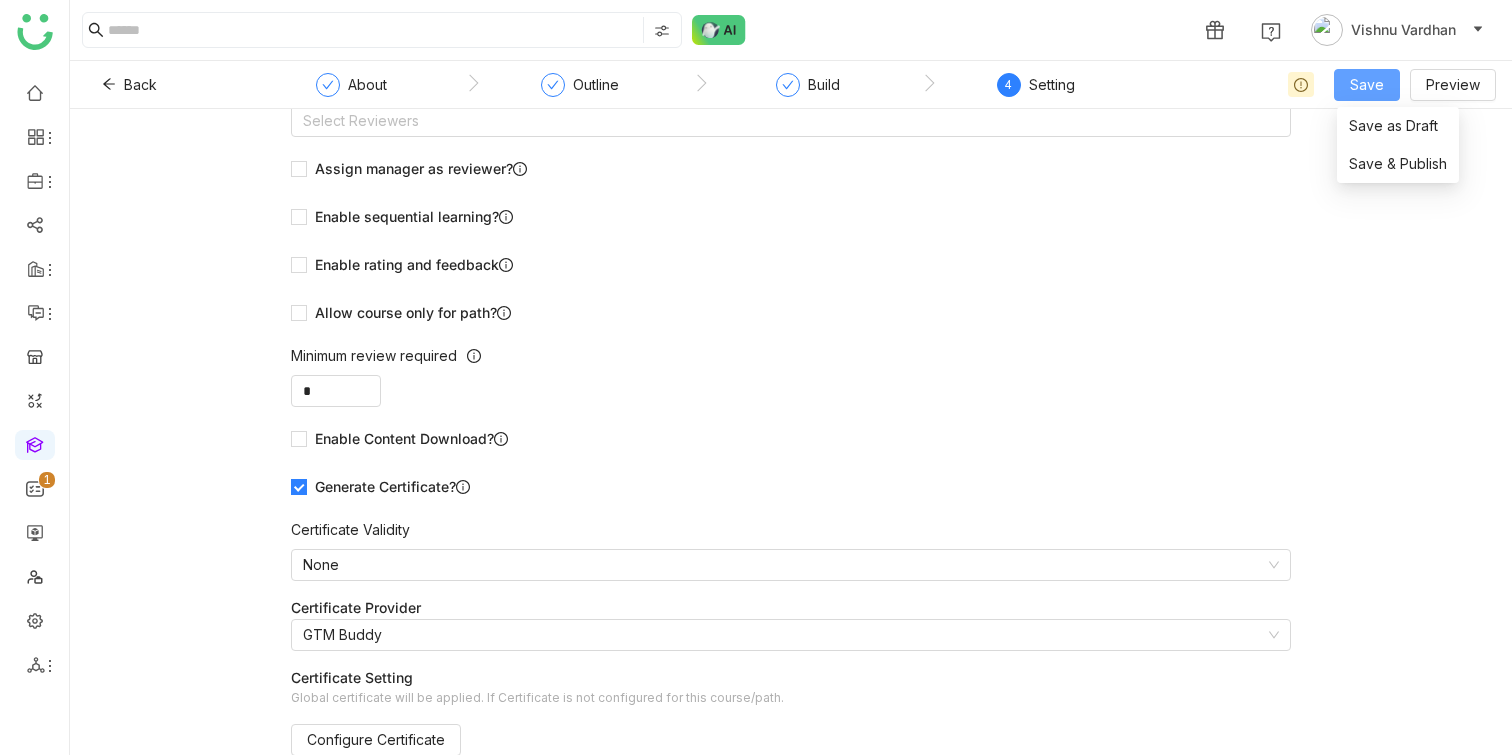 scroll, scrollTop: 0, scrollLeft: 0, axis: both 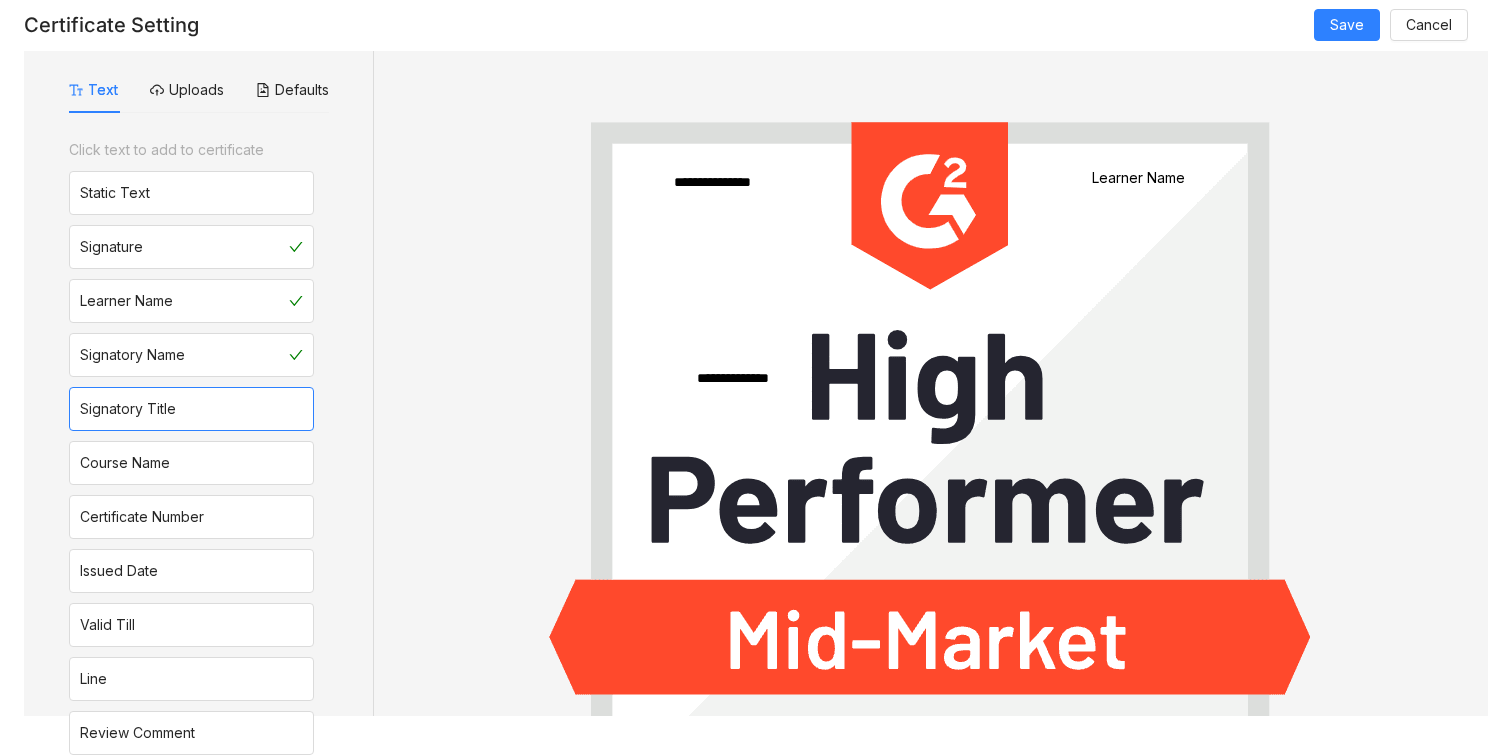 click on "Signatory Title" at bounding box center (191, 409) 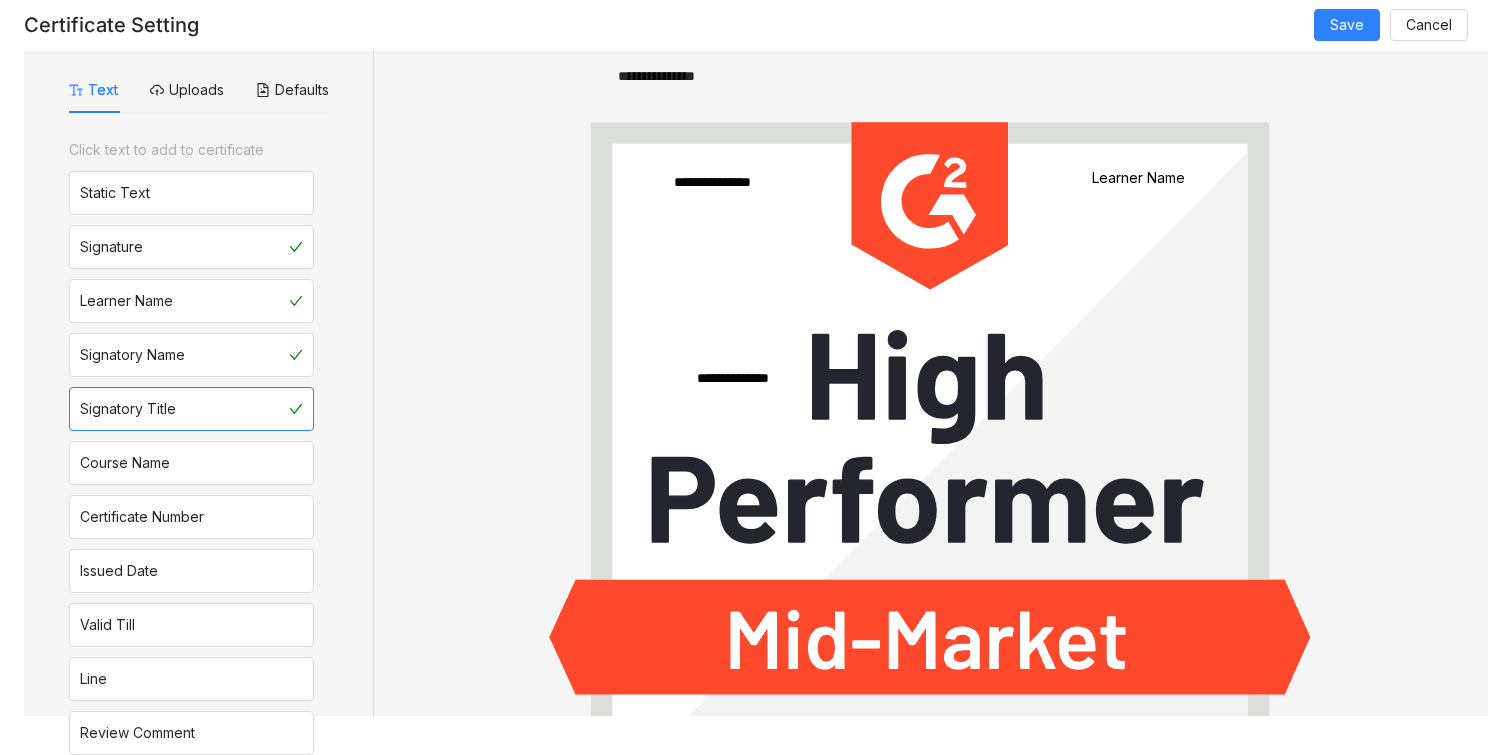 click on "Signatory Title" at bounding box center [191, 409] 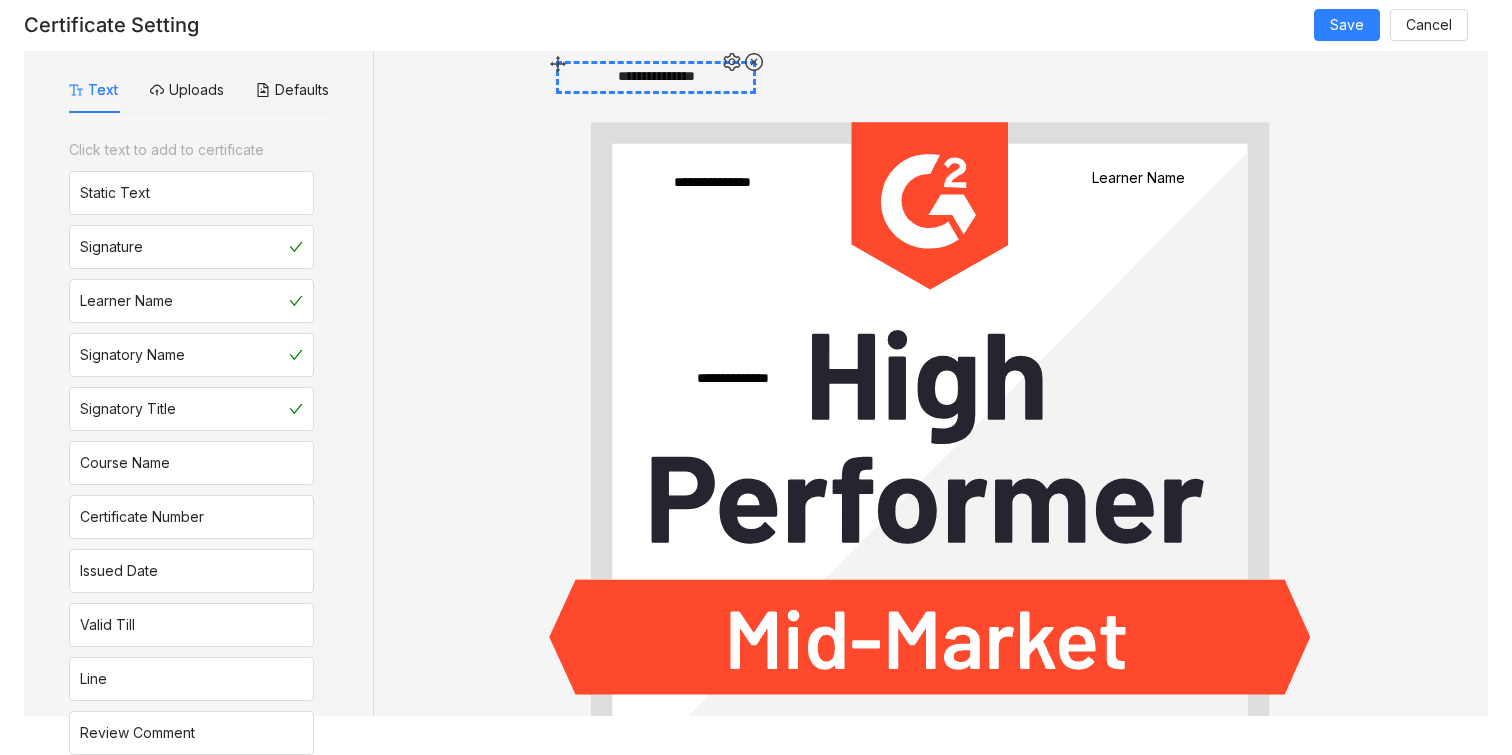click on "**********" at bounding box center (656, 77) 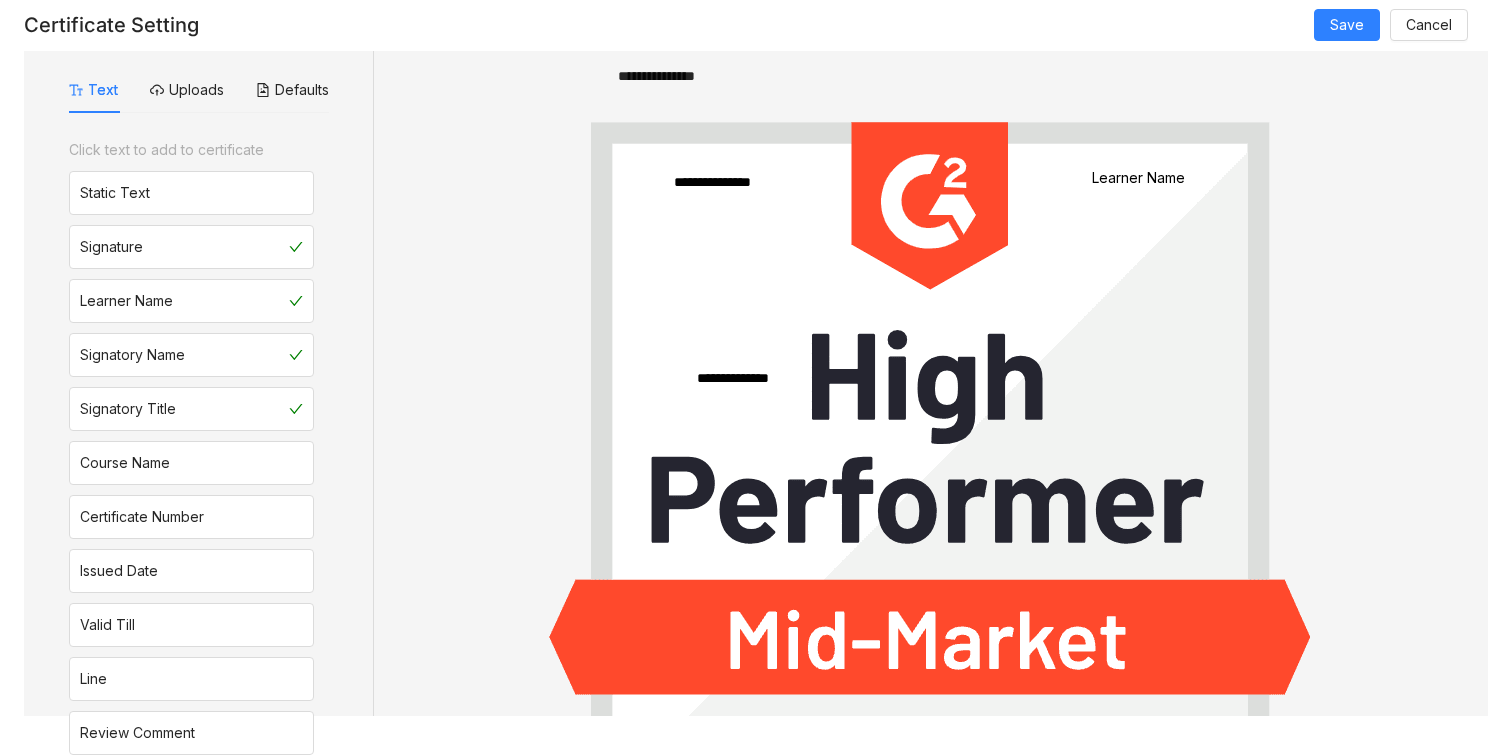 drag, startPoint x: 730, startPoint y: 77, endPoint x: 734, endPoint y: 293, distance: 216.03703 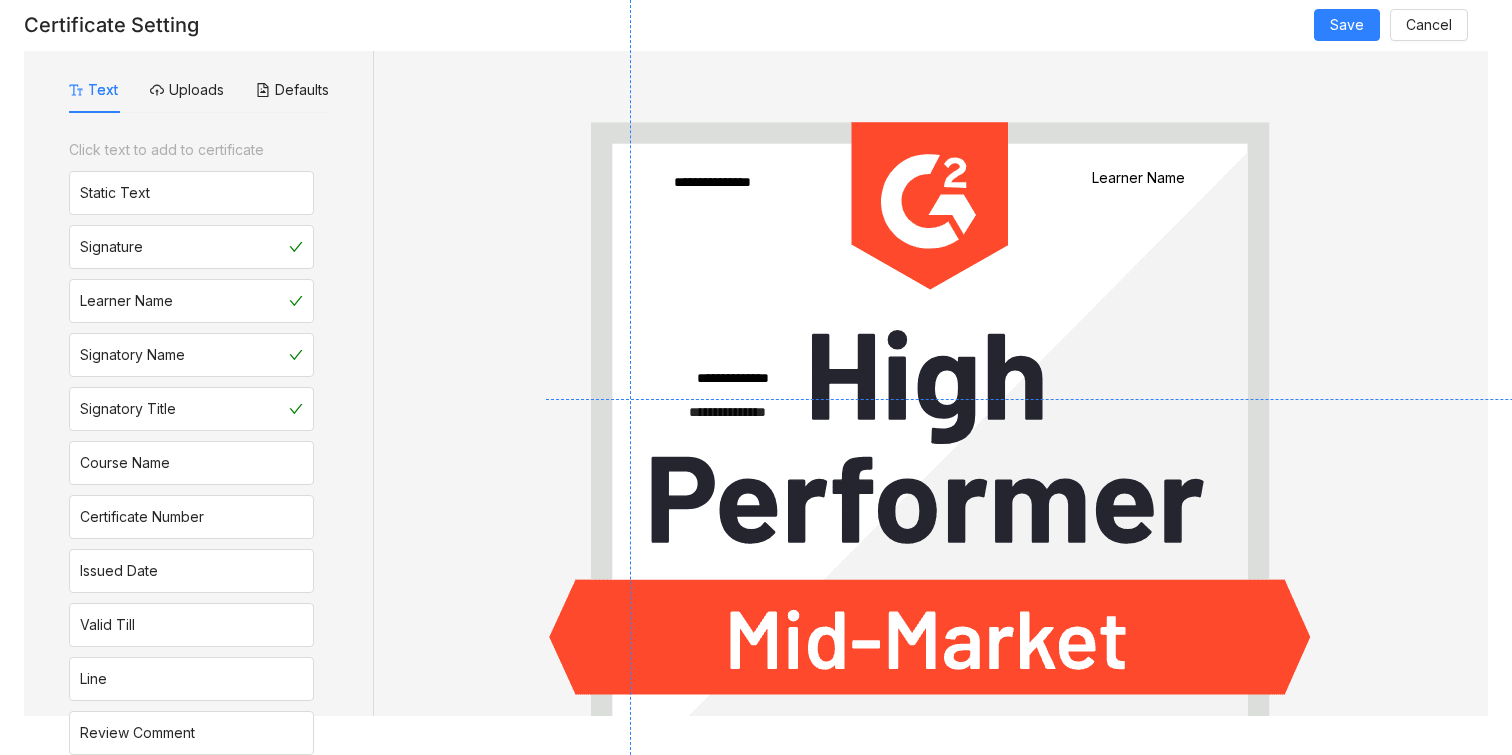drag, startPoint x: 558, startPoint y: 64, endPoint x: 629, endPoint y: 399, distance: 342.44122 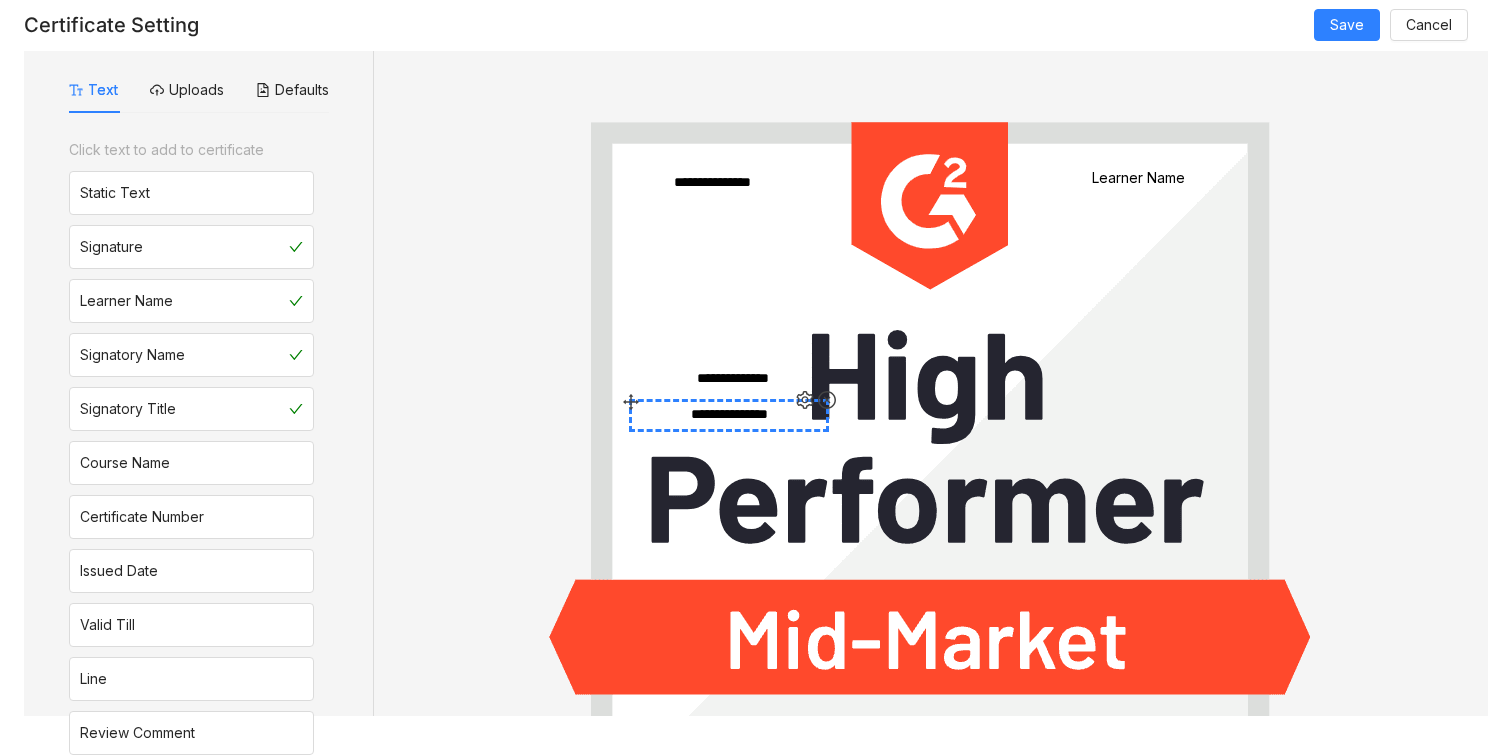 click on "**********" at bounding box center (729, 415) 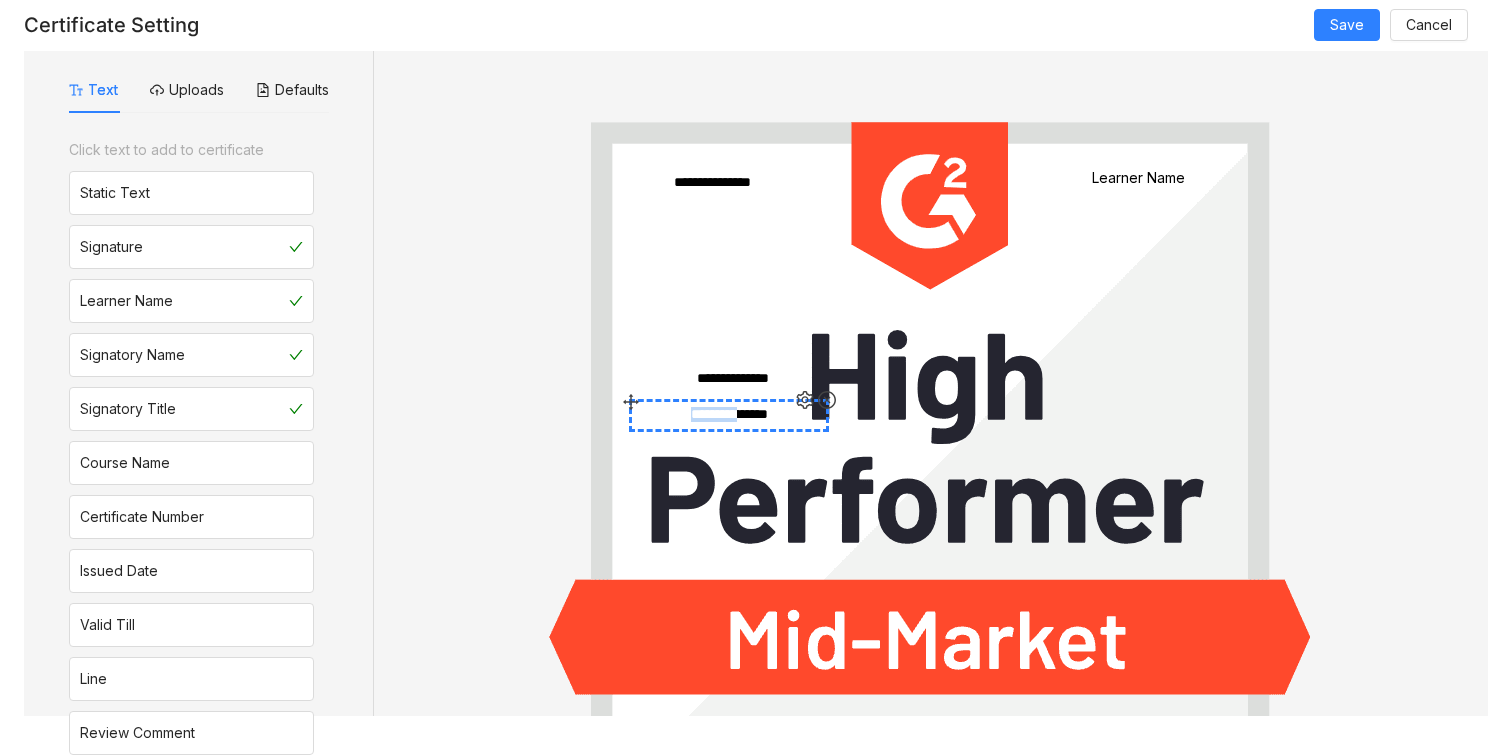 click on "**********" at bounding box center [729, 415] 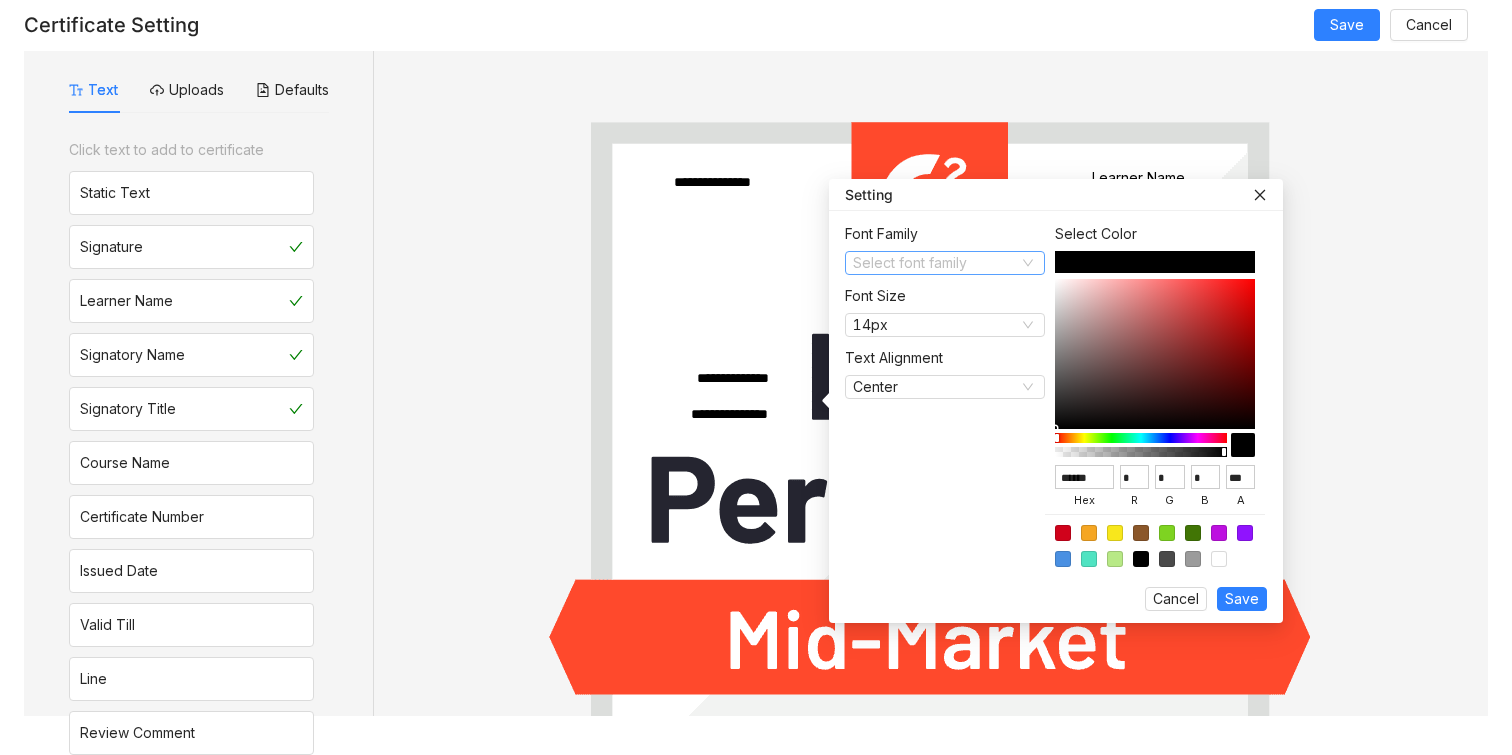 click at bounding box center (934, 264) 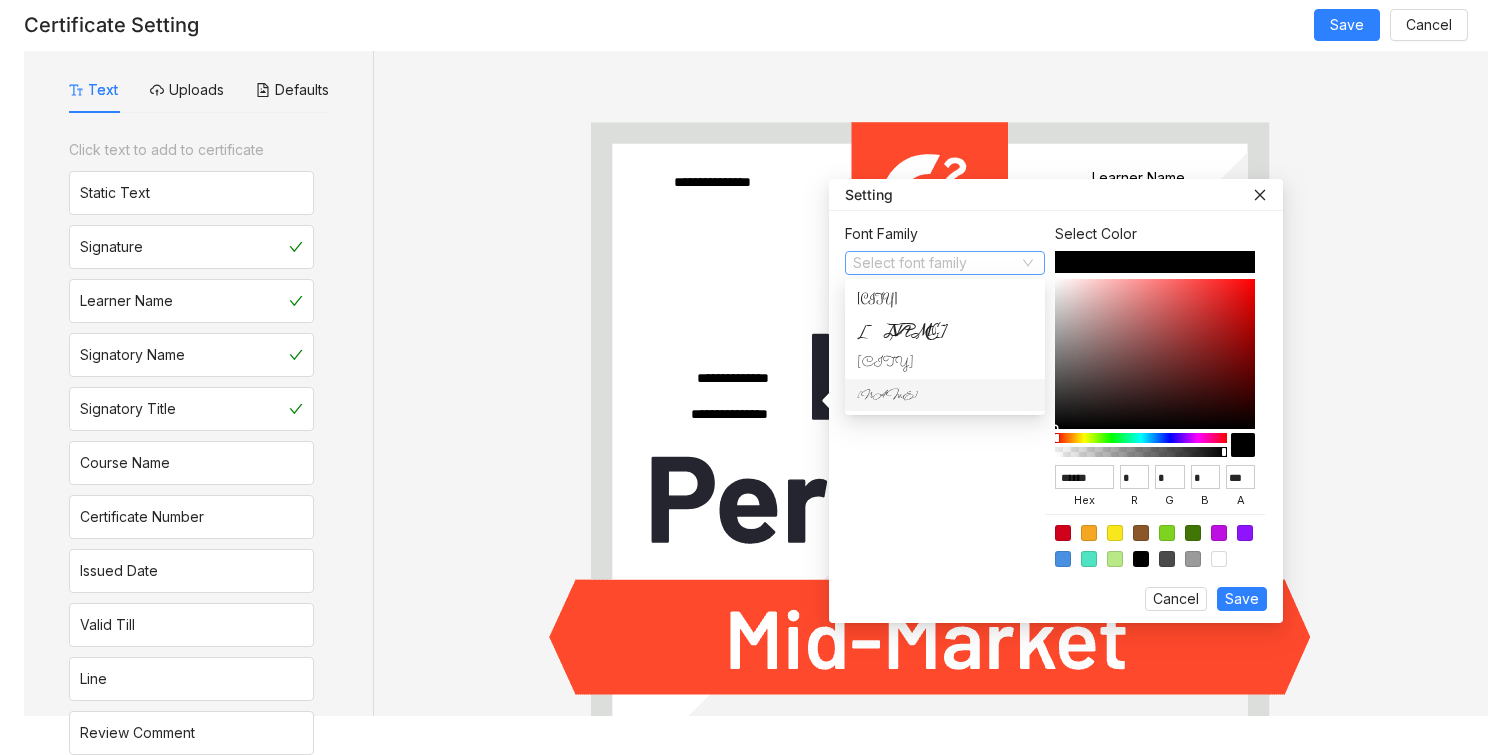 click at bounding box center [931, 551] 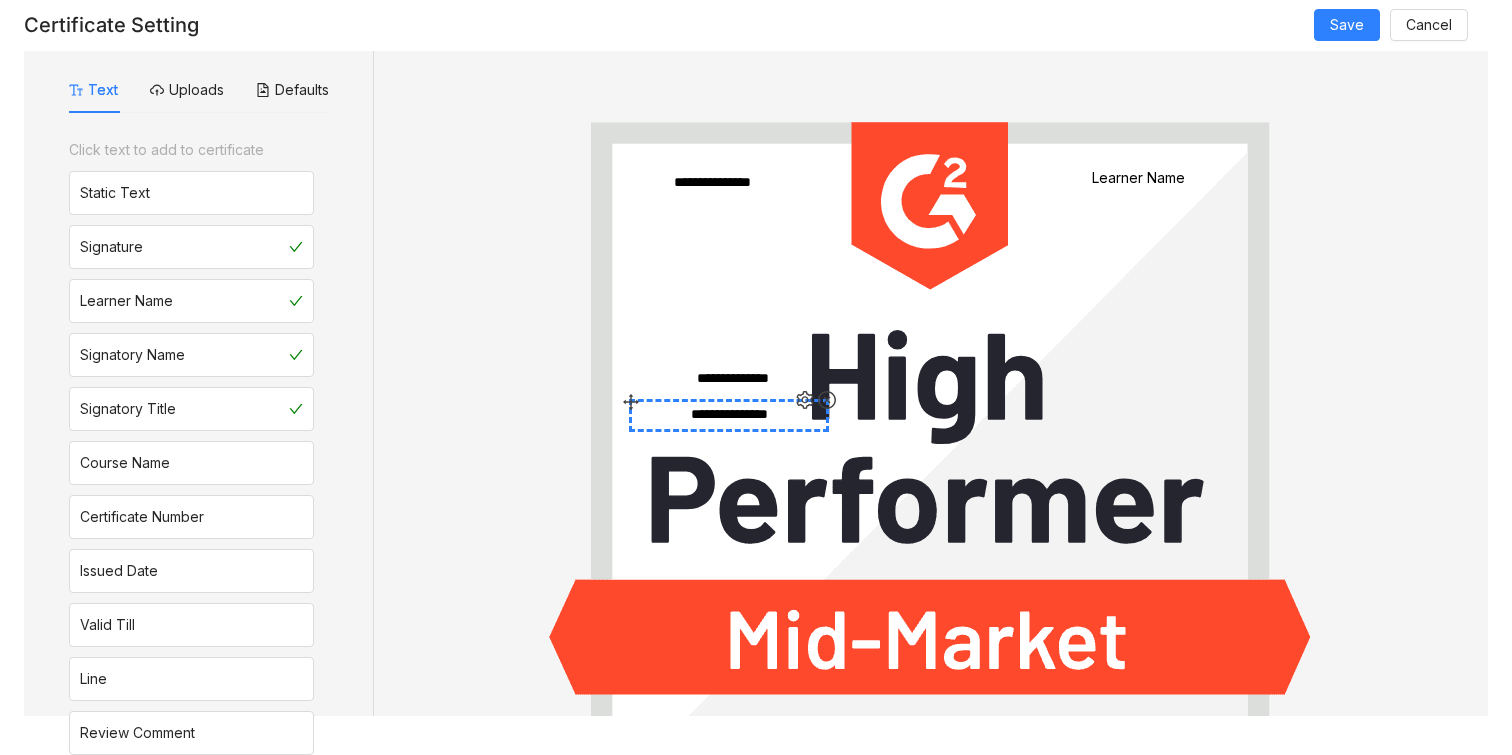 click on "**********" at bounding box center (729, 415) 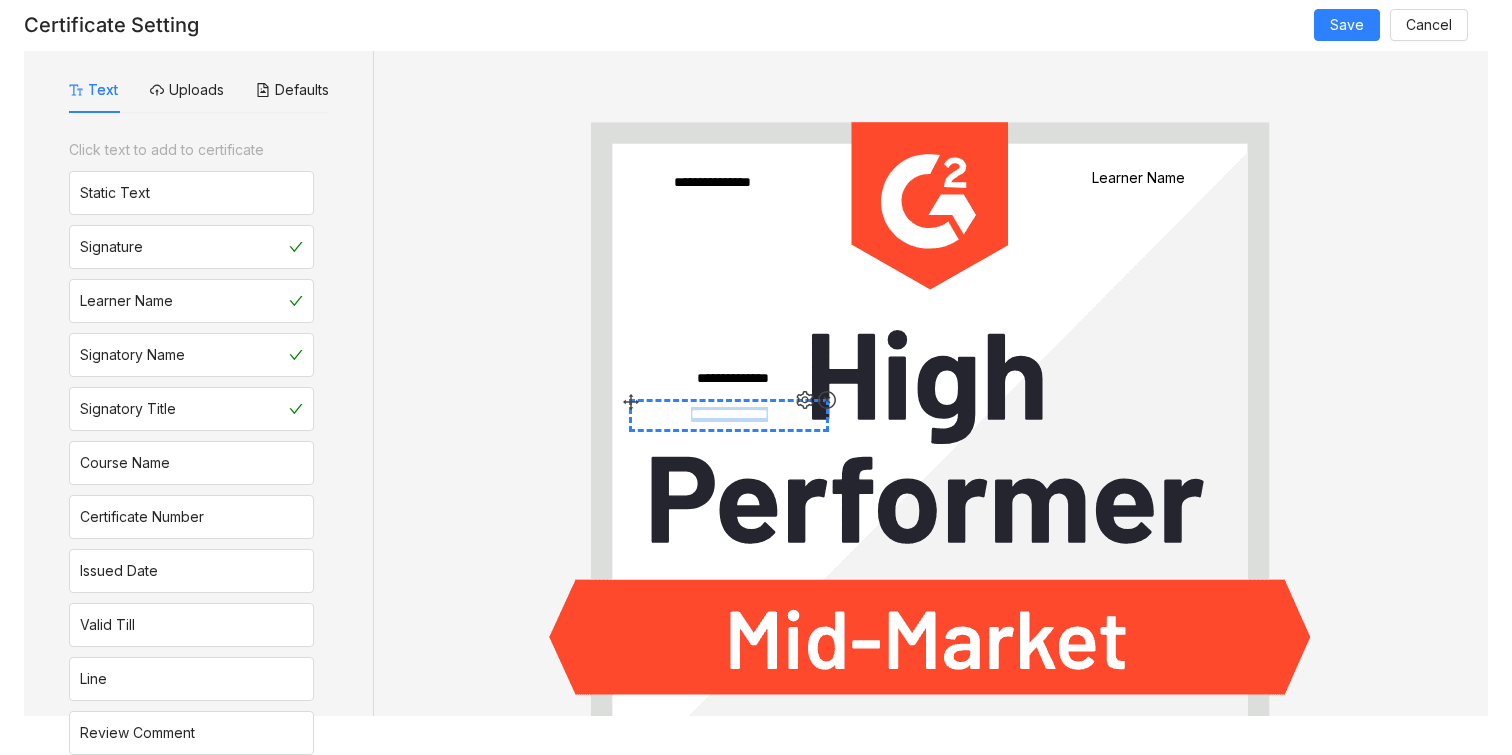 type 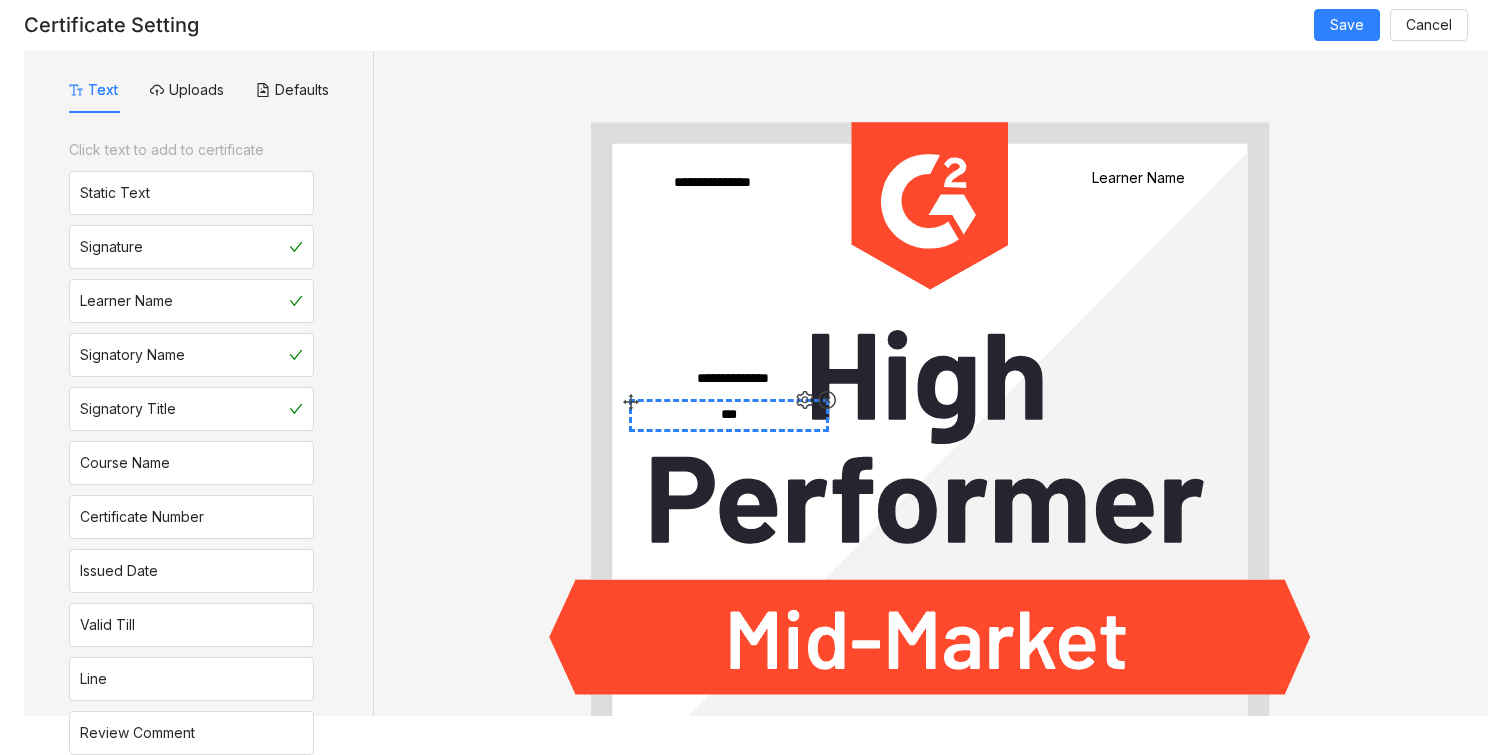 click on "***" at bounding box center (729, 415) 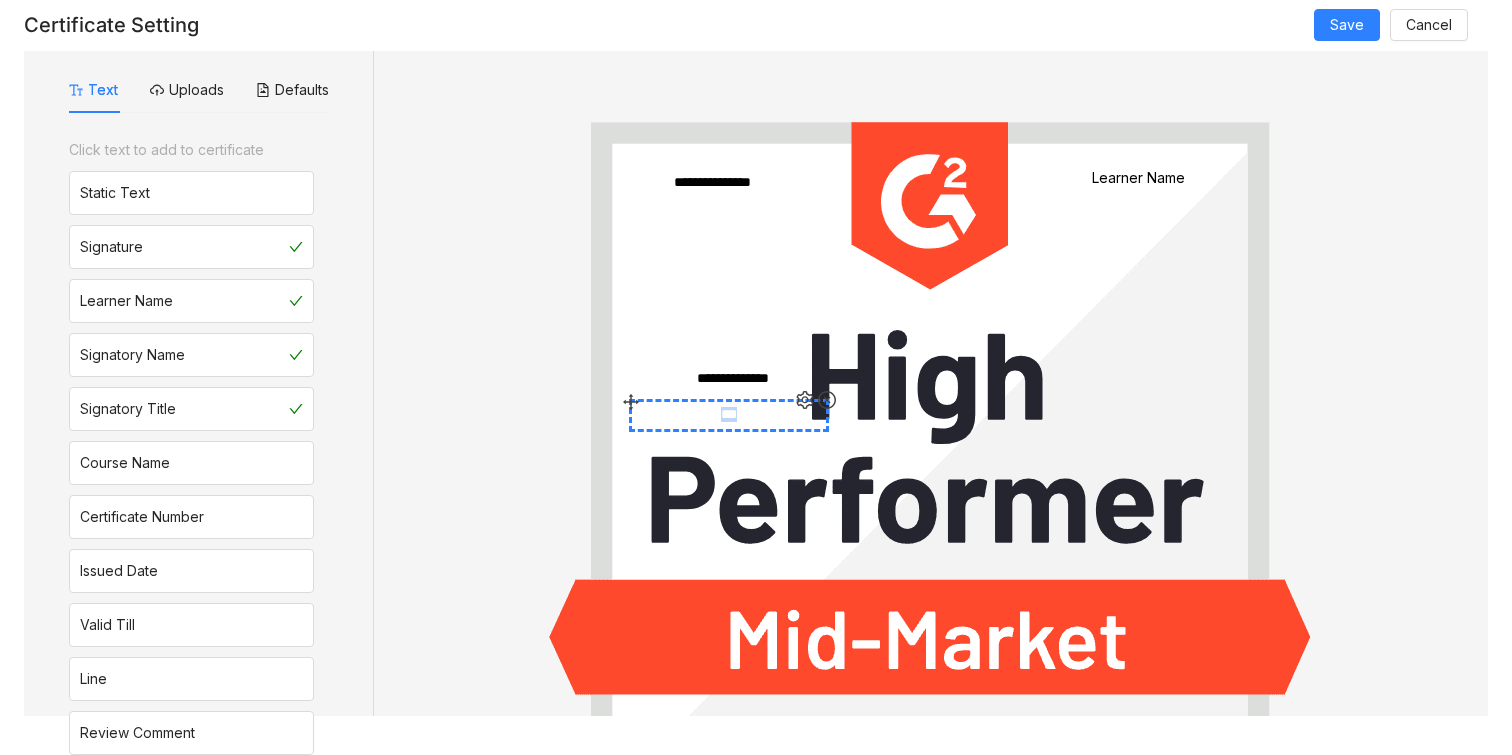 click on "***" at bounding box center (729, 415) 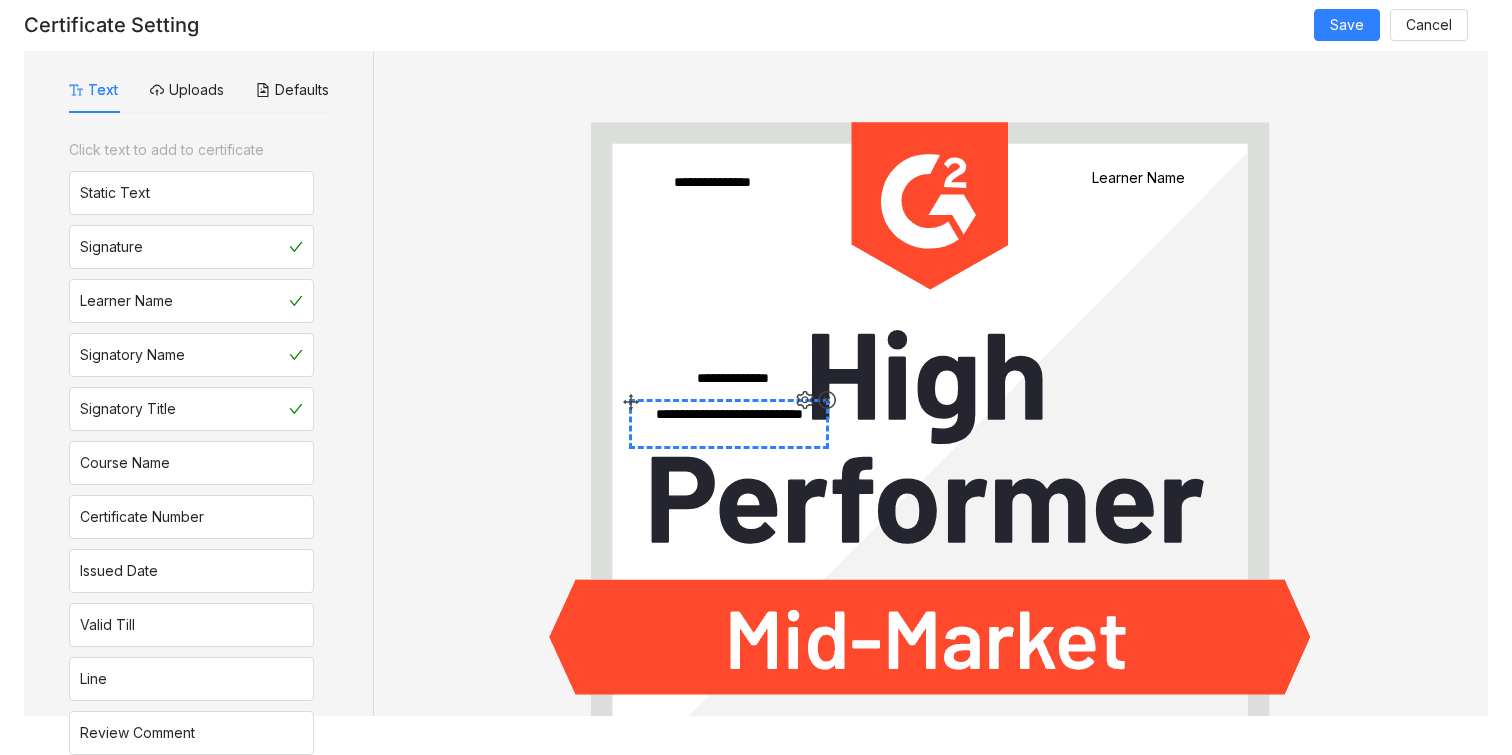 click on "**********" at bounding box center [729, 424] 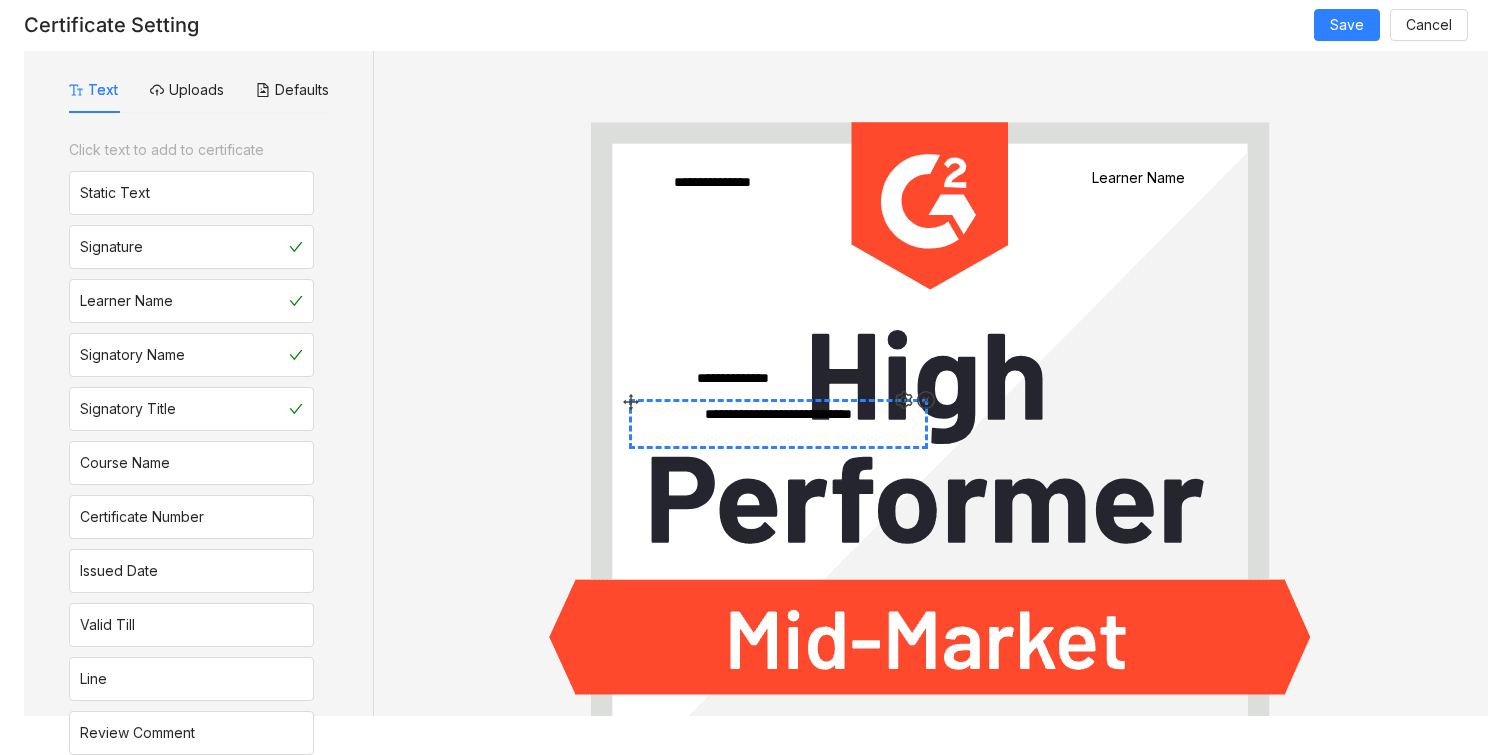 drag, startPoint x: 828, startPoint y: 443, endPoint x: 930, endPoint y: 410, distance: 107.205414 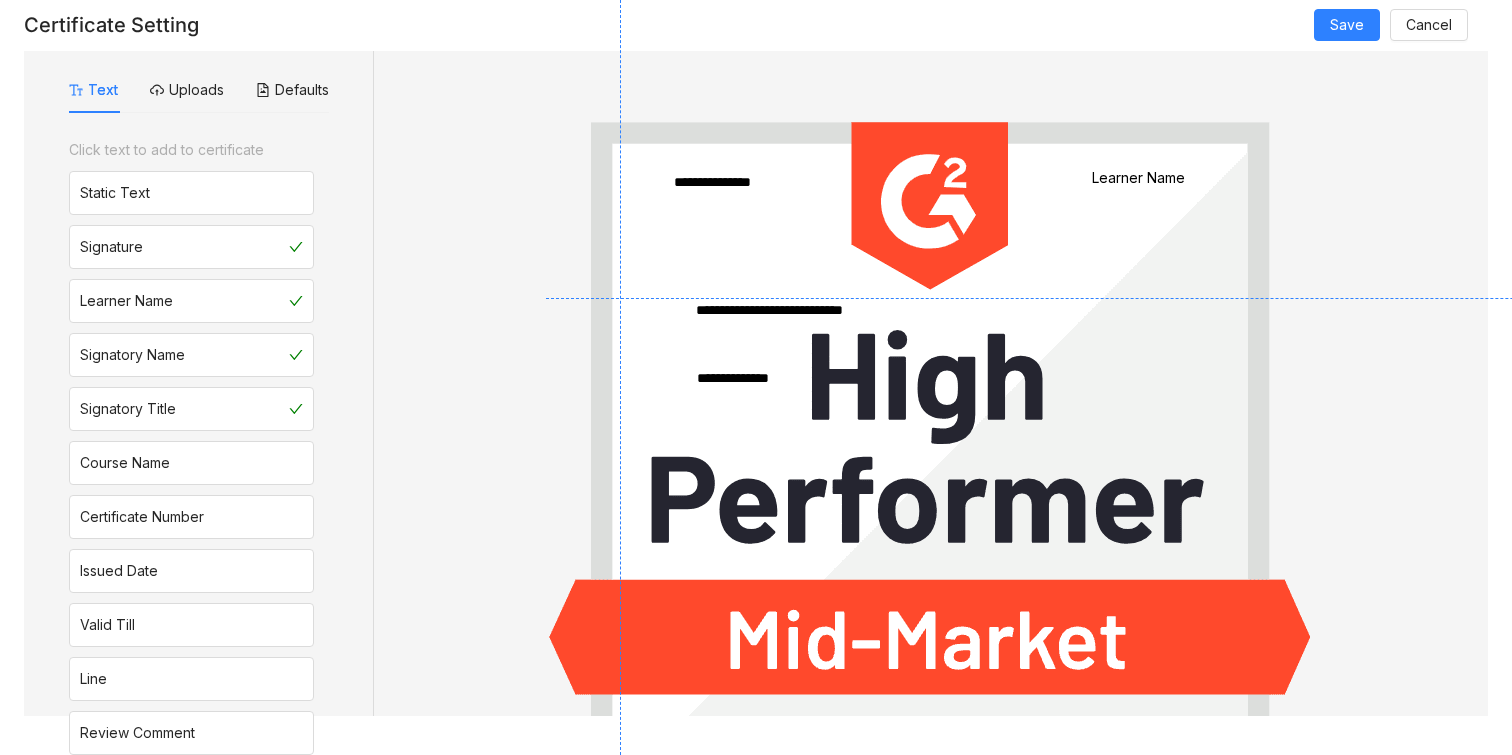 drag, startPoint x: 629, startPoint y: 401, endPoint x: 618, endPoint y: 297, distance: 104.58012 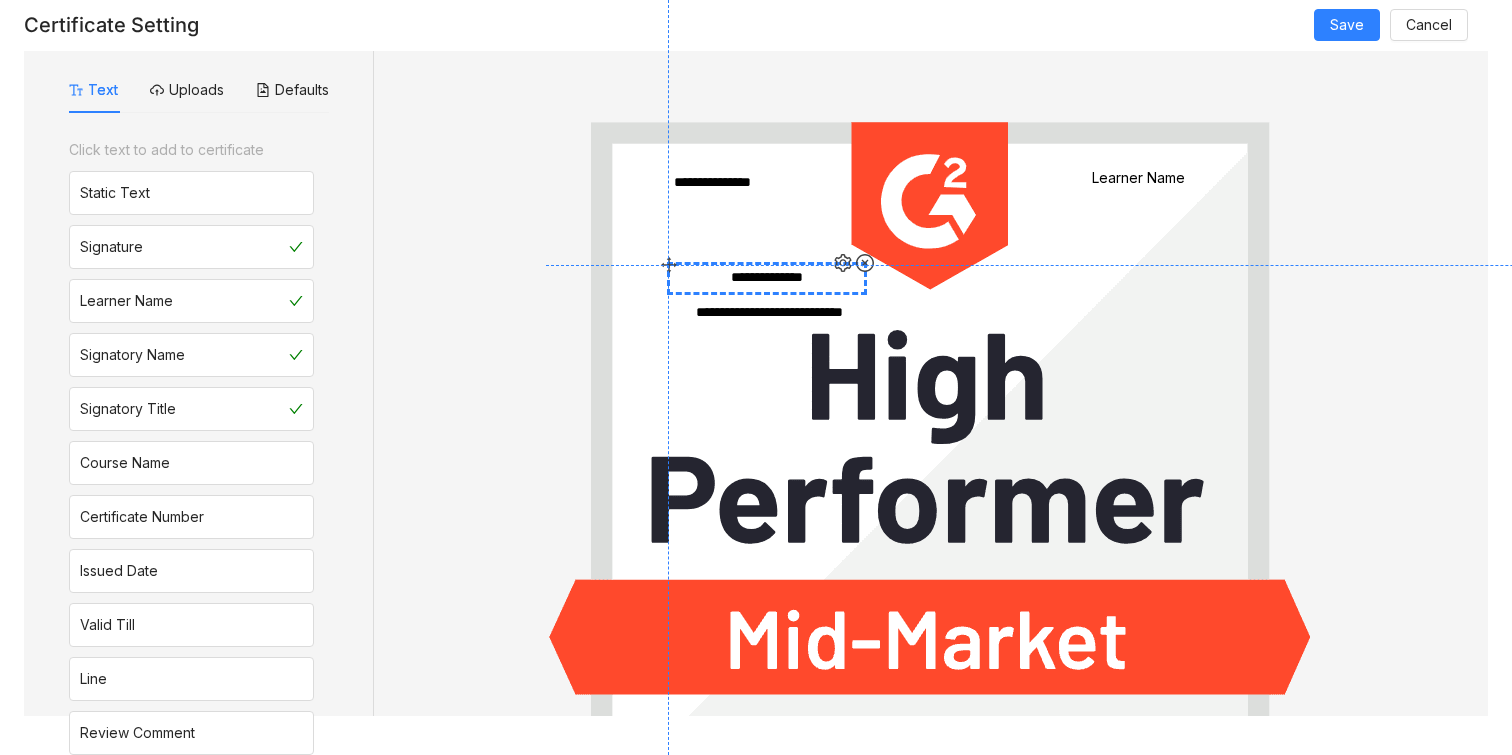 drag, startPoint x: 634, startPoint y: 366, endPoint x: 668, endPoint y: 265, distance: 106.56923 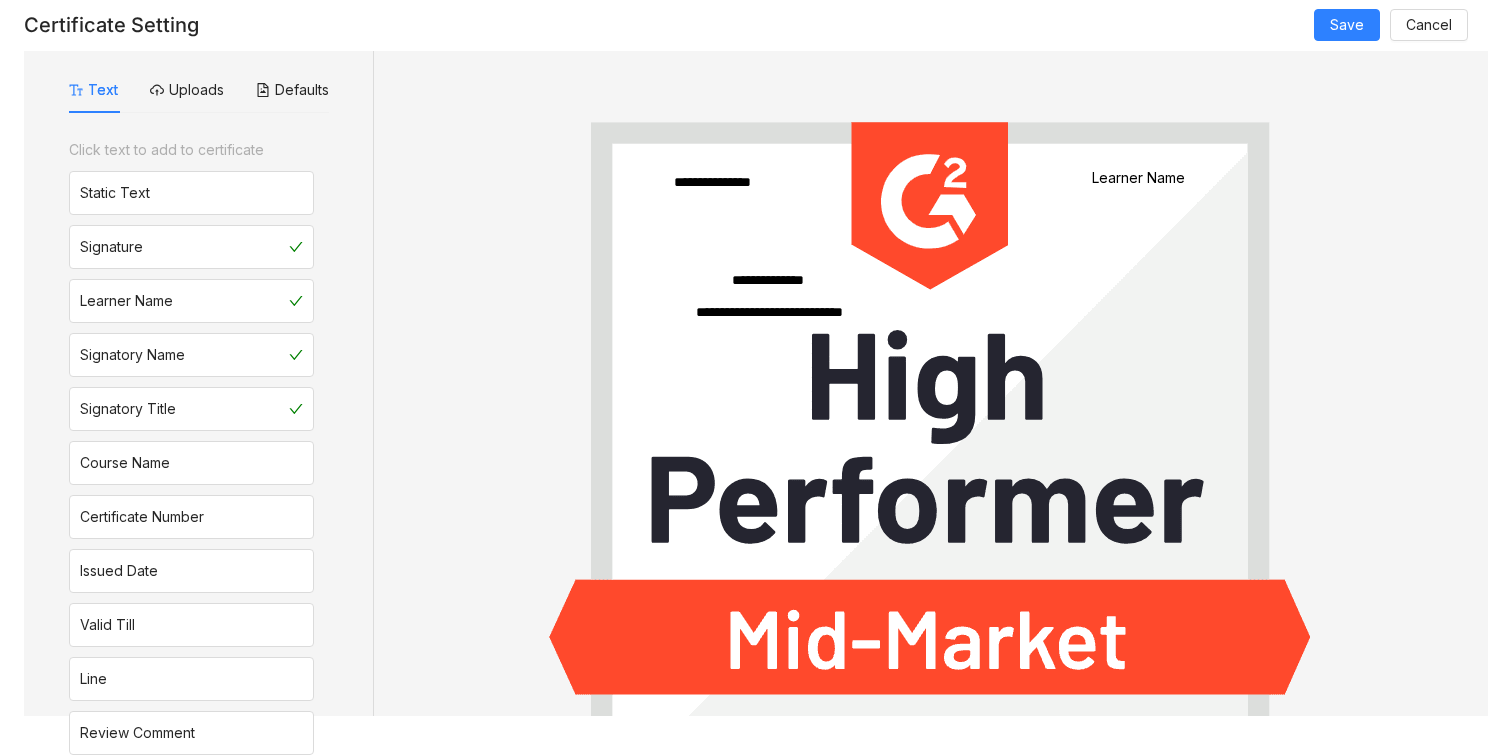 scroll, scrollTop: 335, scrollLeft: 0, axis: vertical 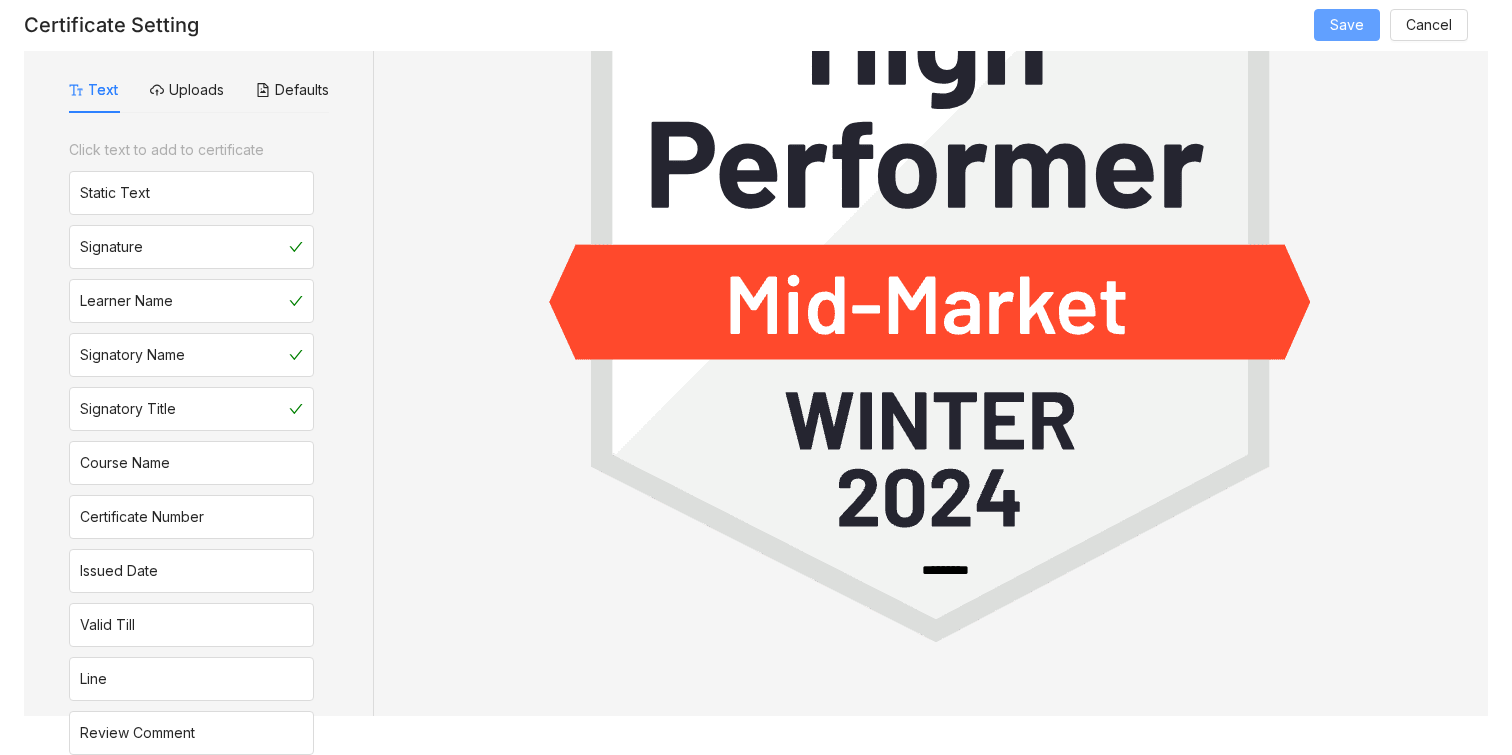 click on "Save" at bounding box center [1347, 25] 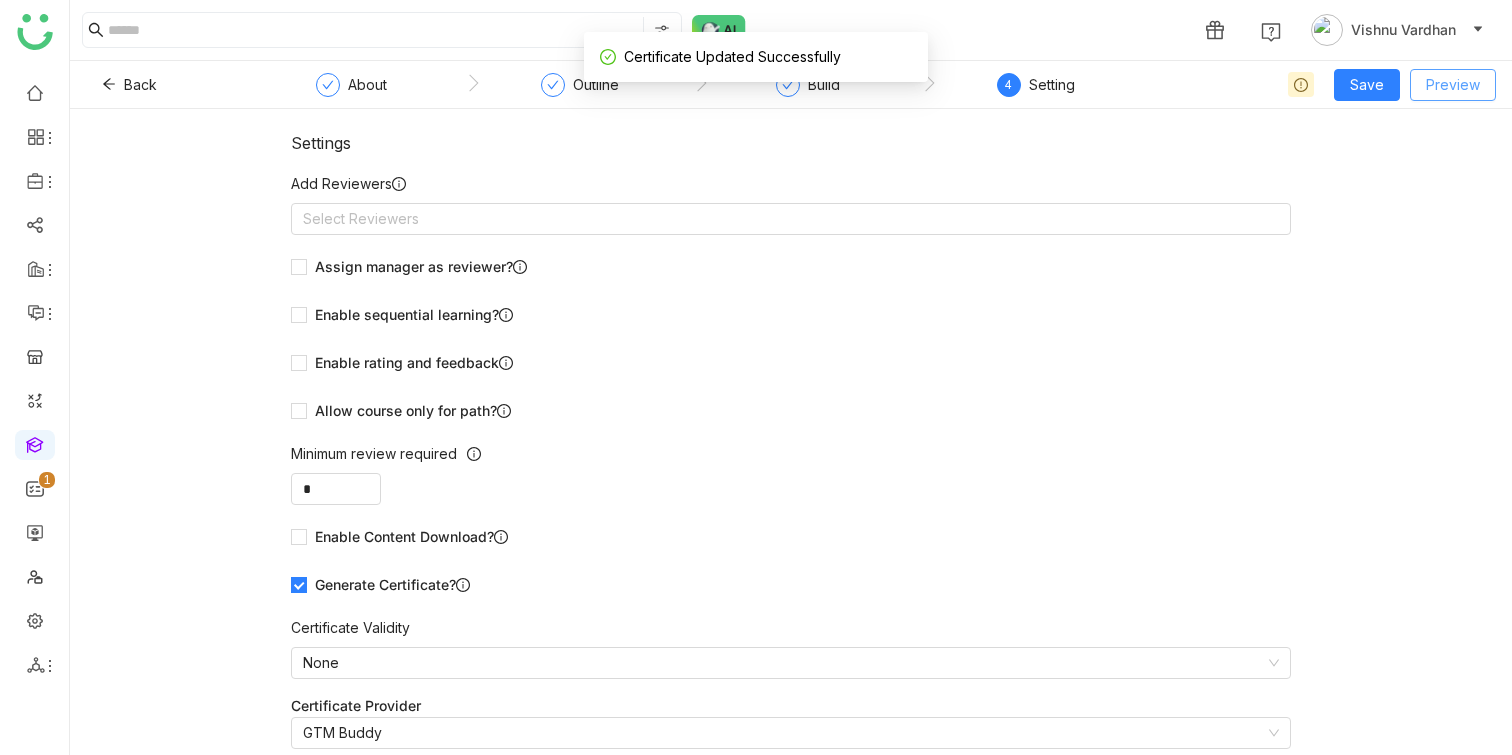 click on "Preview" 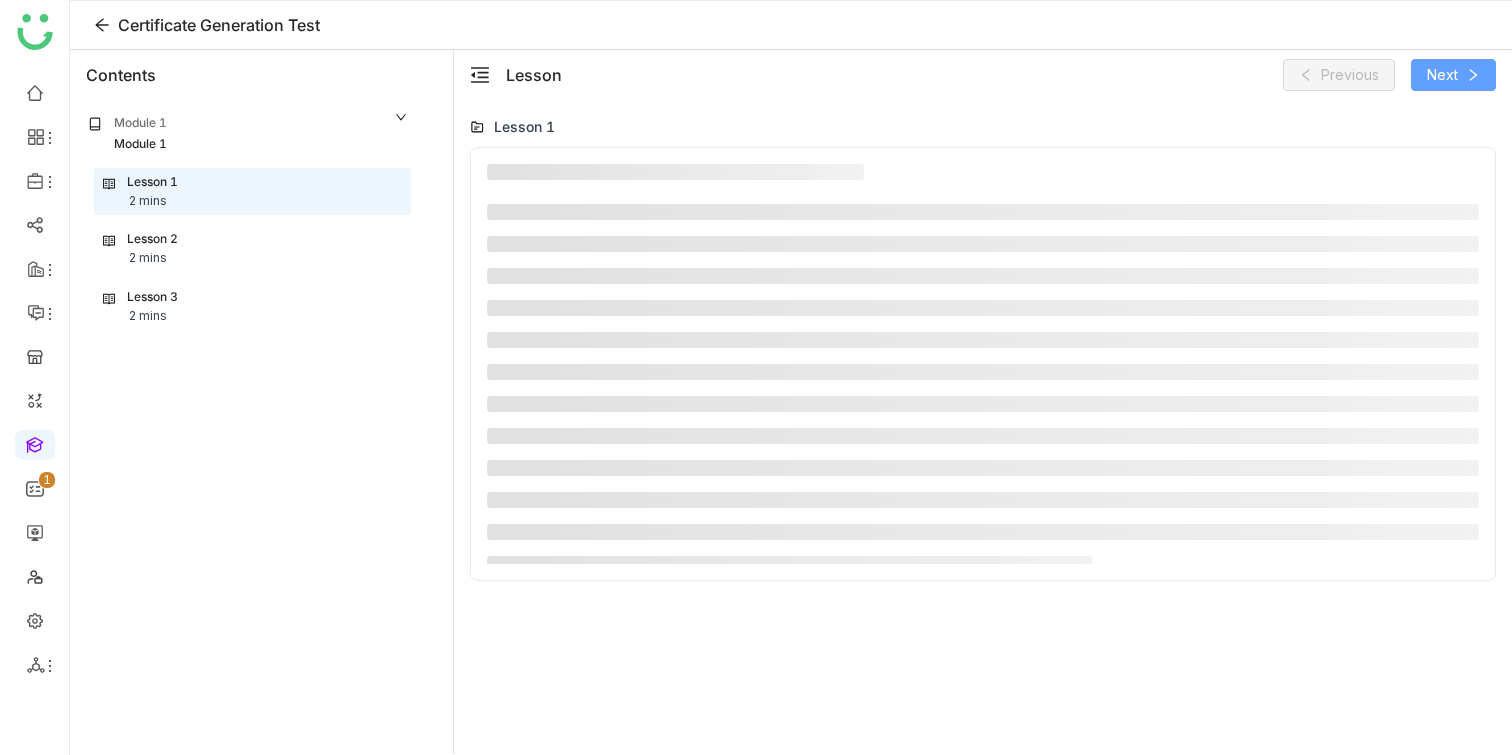 click on "Next" 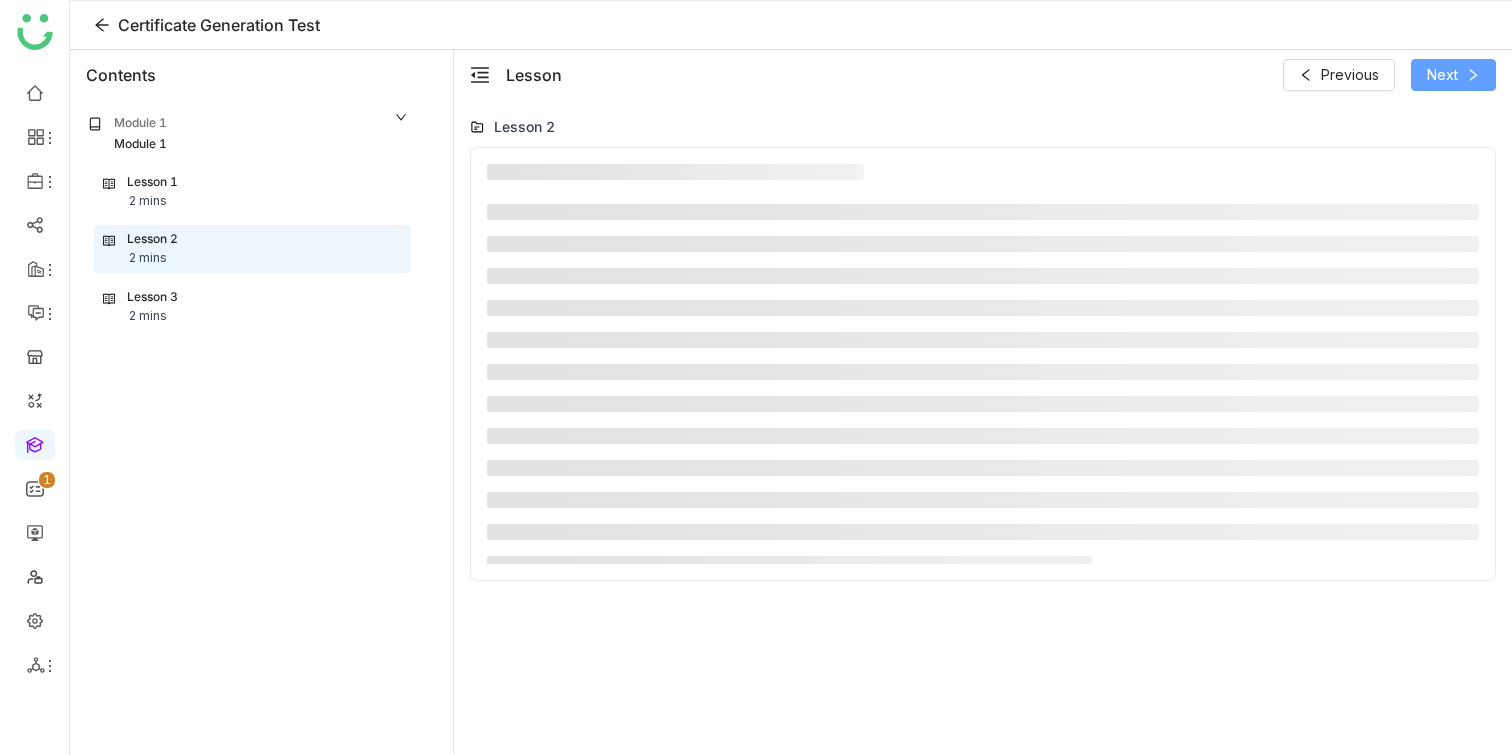 click on "Next" 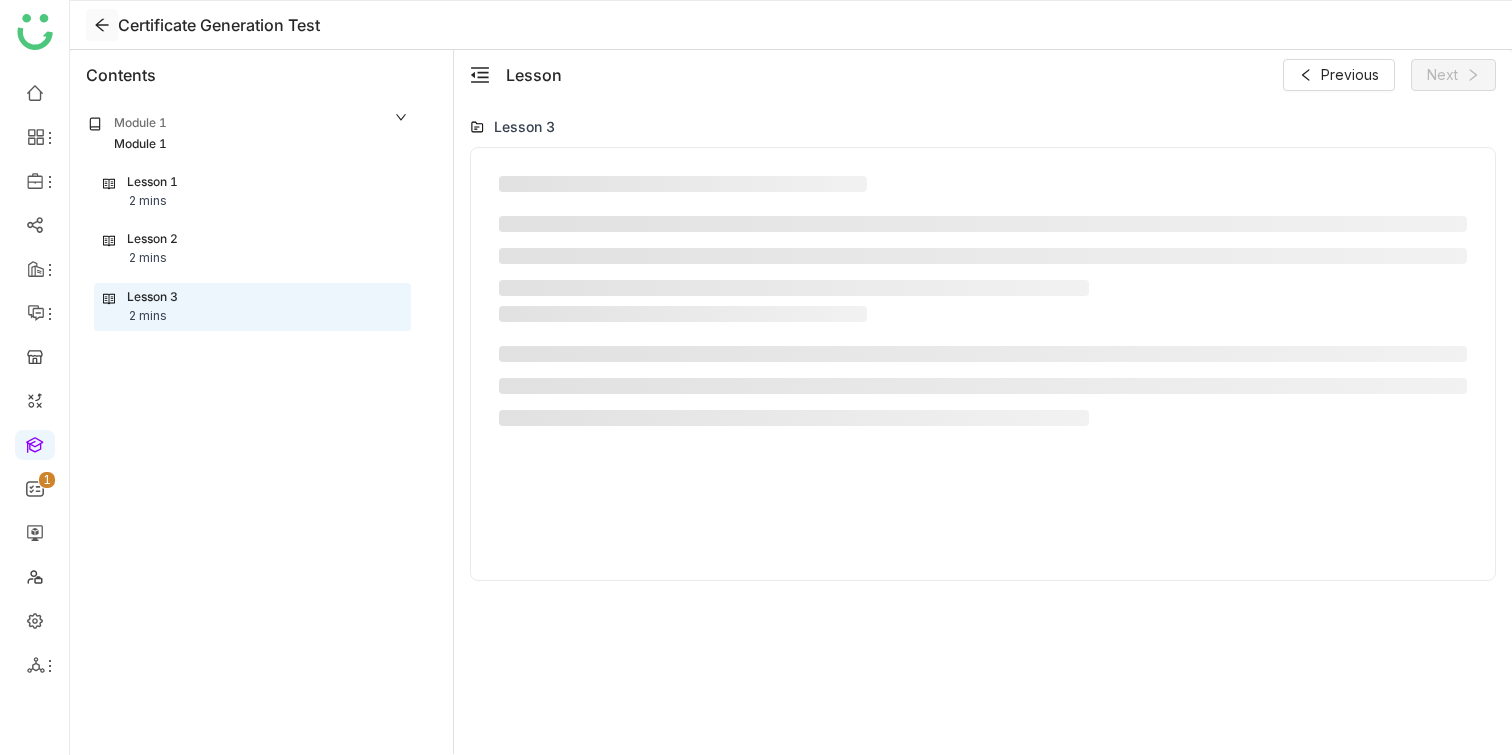 click 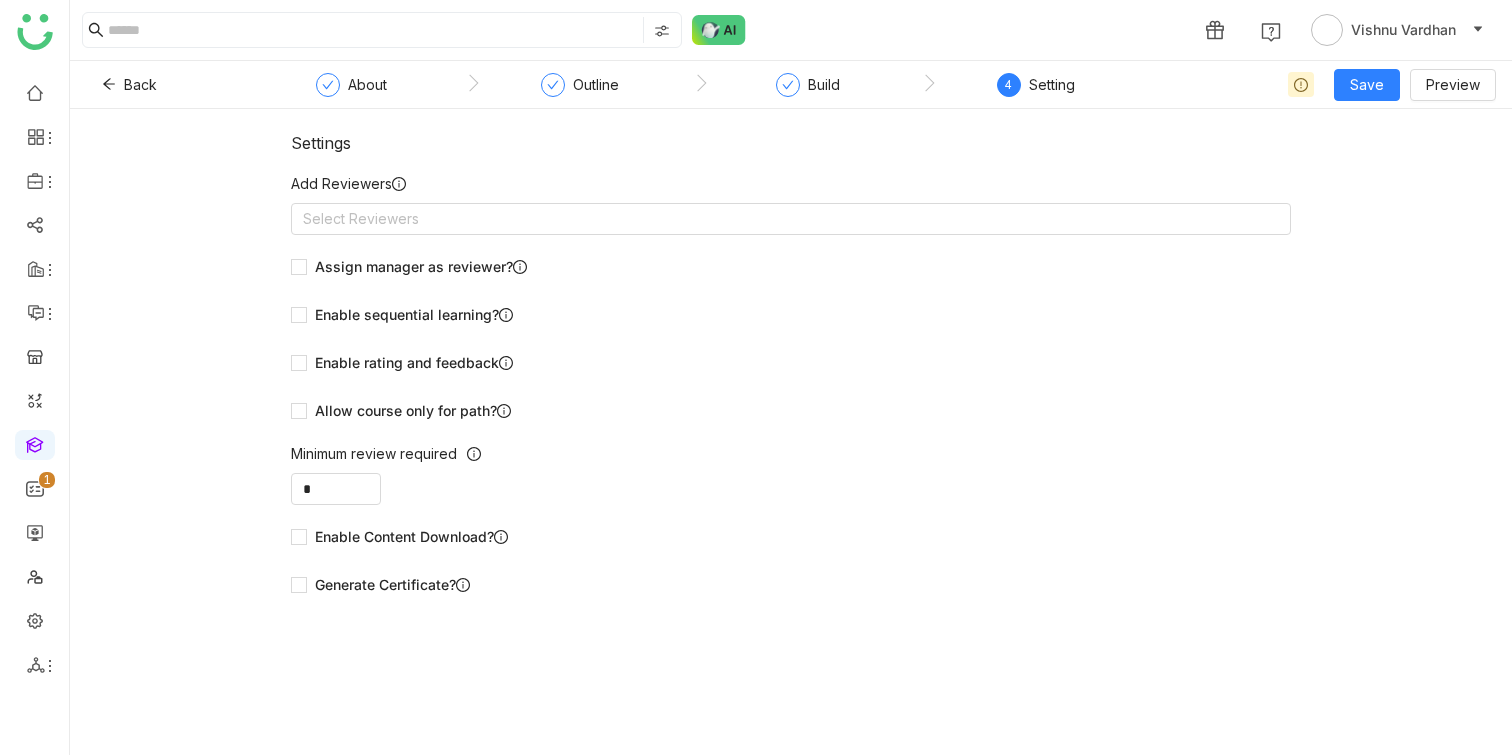 click on "Enable Content Download?" 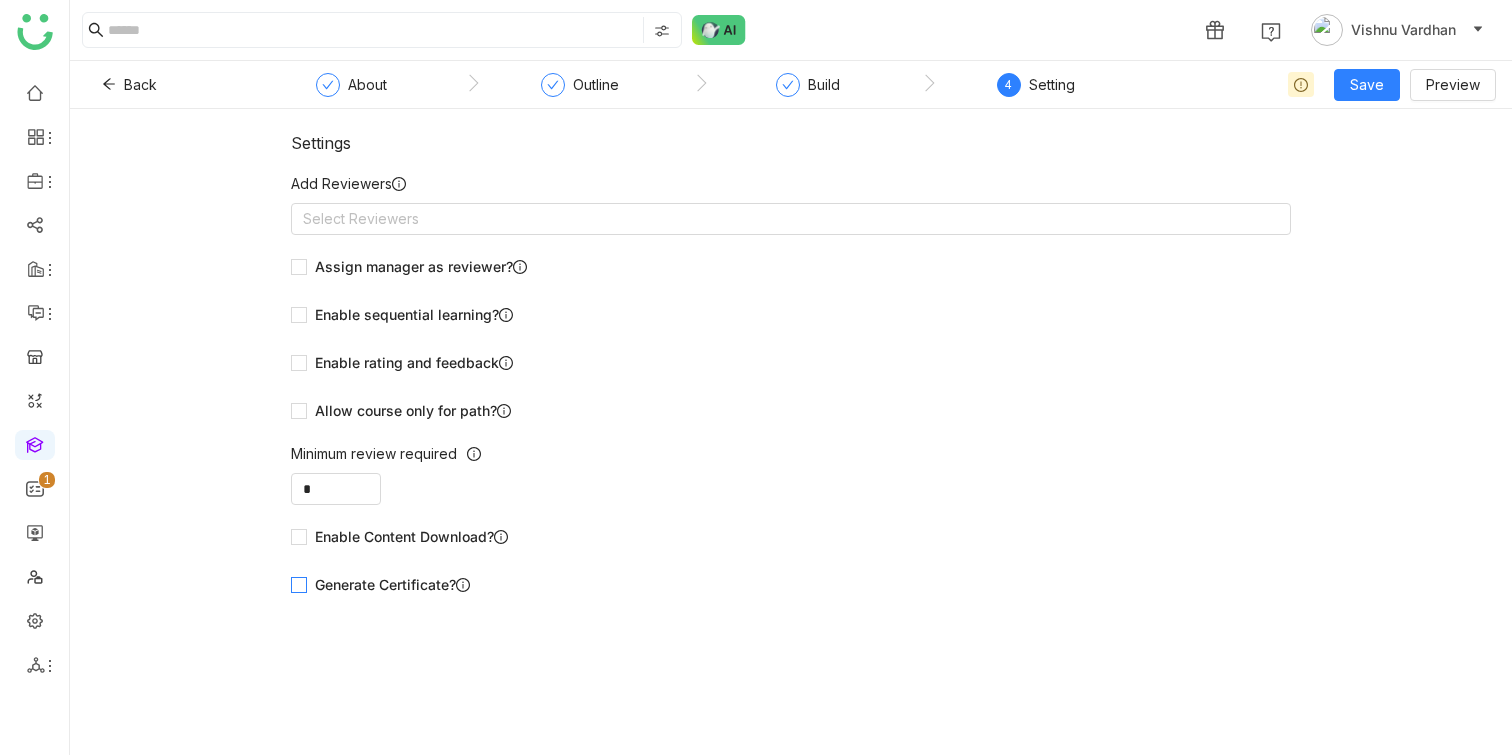 click on "Generate Certificate?" 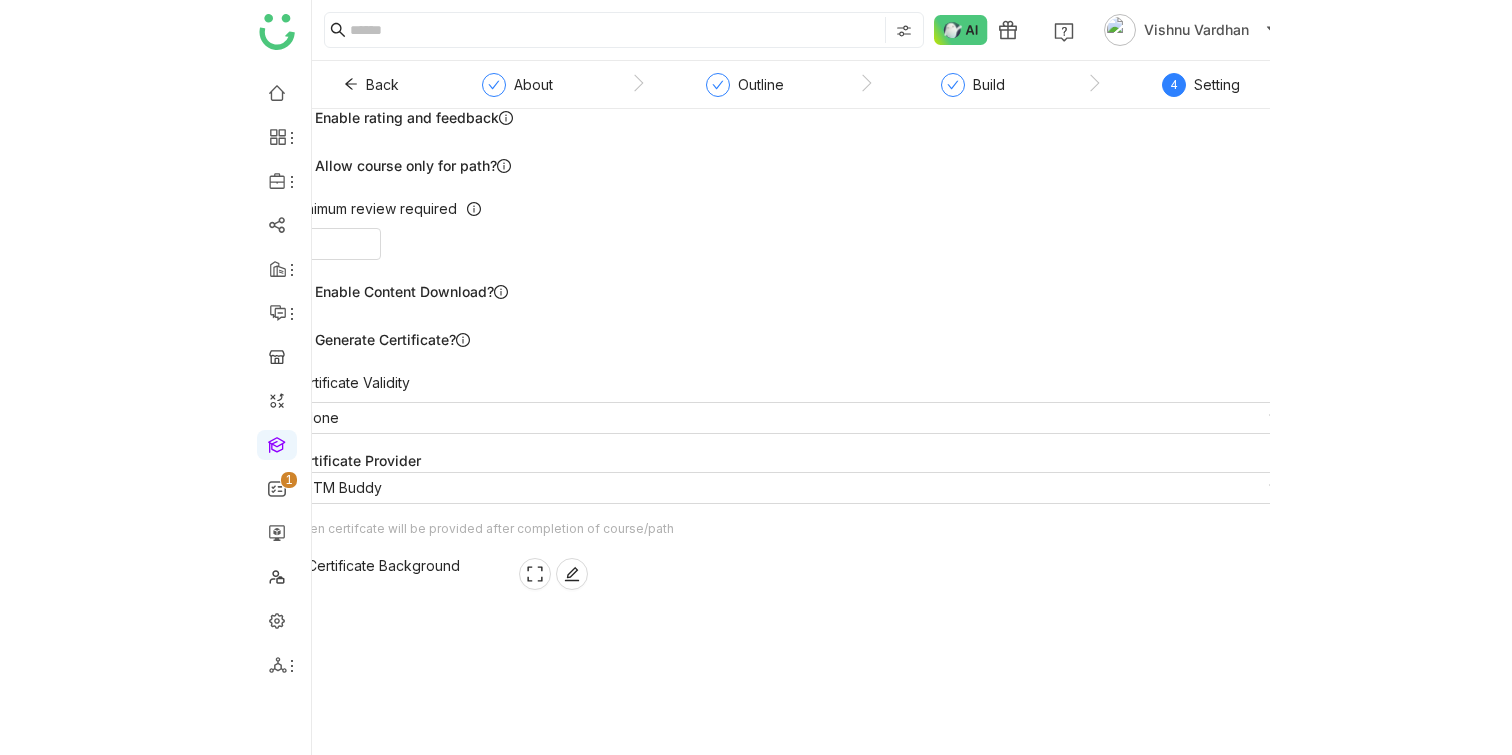 scroll, scrollTop: 431, scrollLeft: 0, axis: vertical 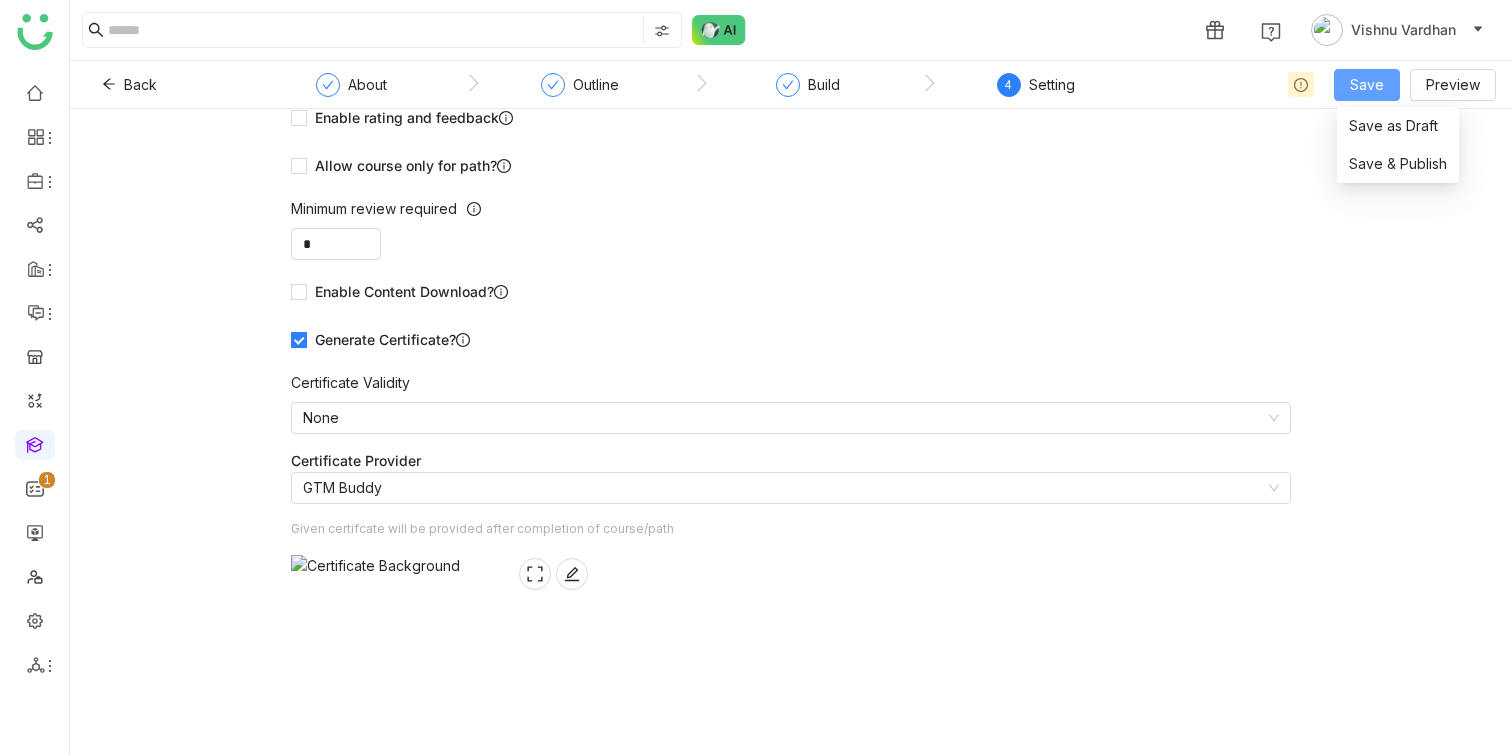 click on "Save" 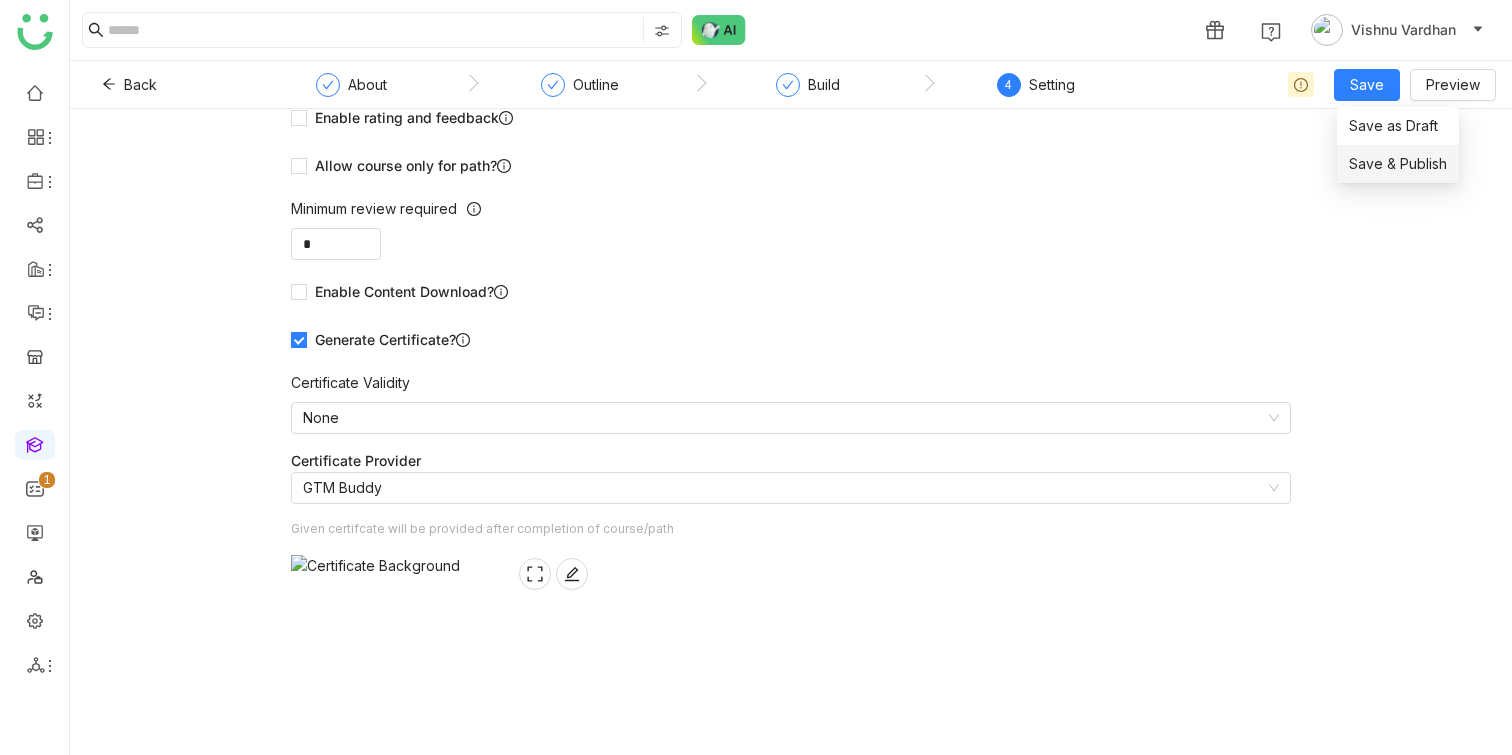 click on "Save & Publish" at bounding box center (1398, 164) 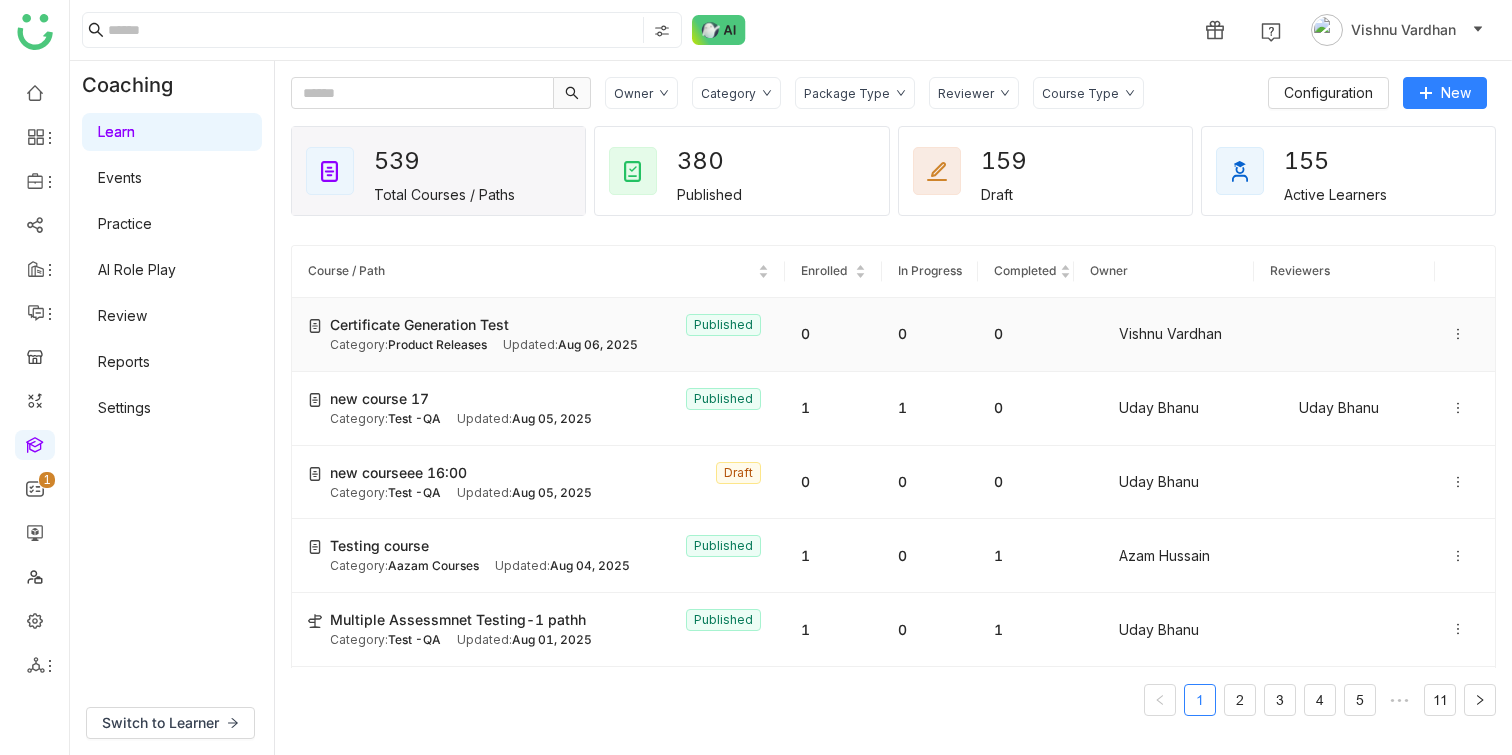 click 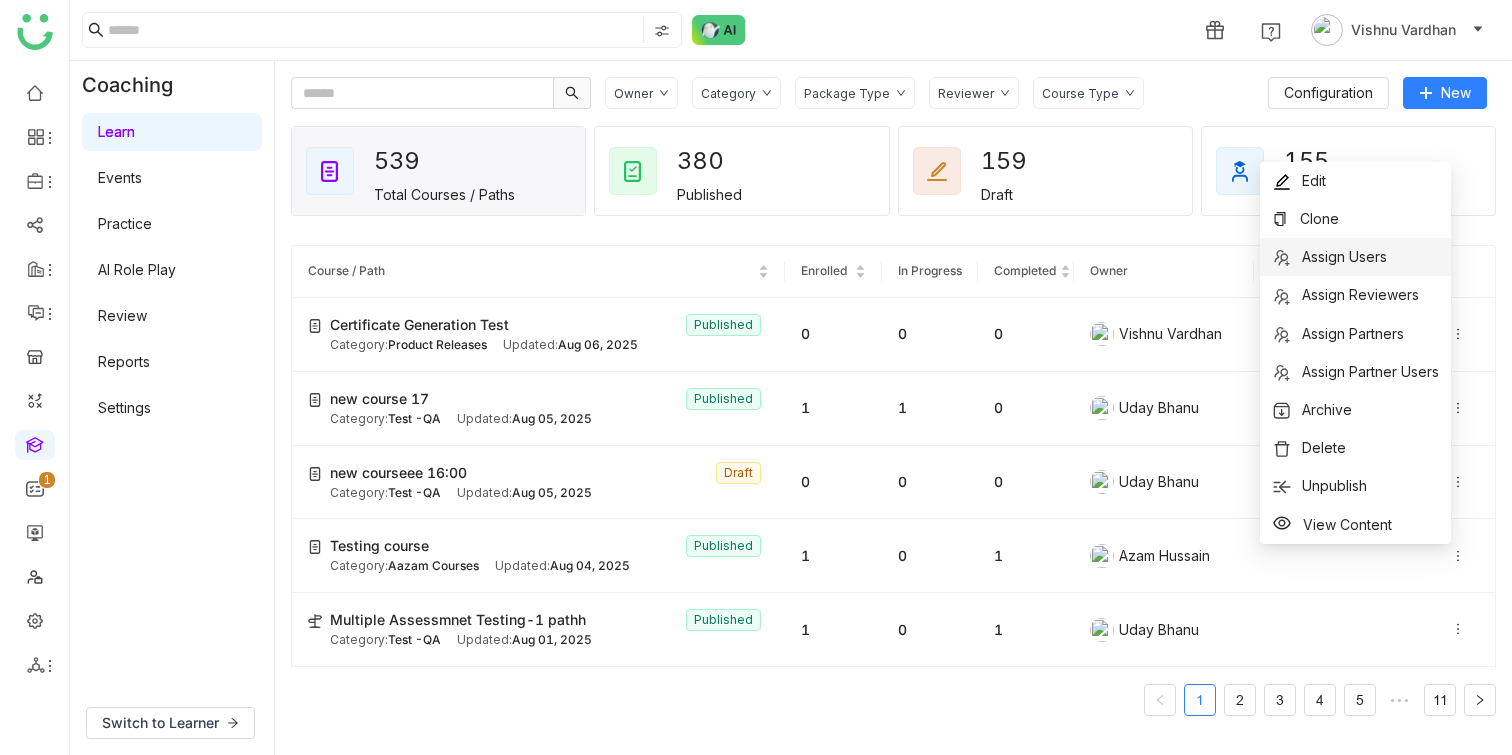 click on "Assign Users" at bounding box center (1355, 257) 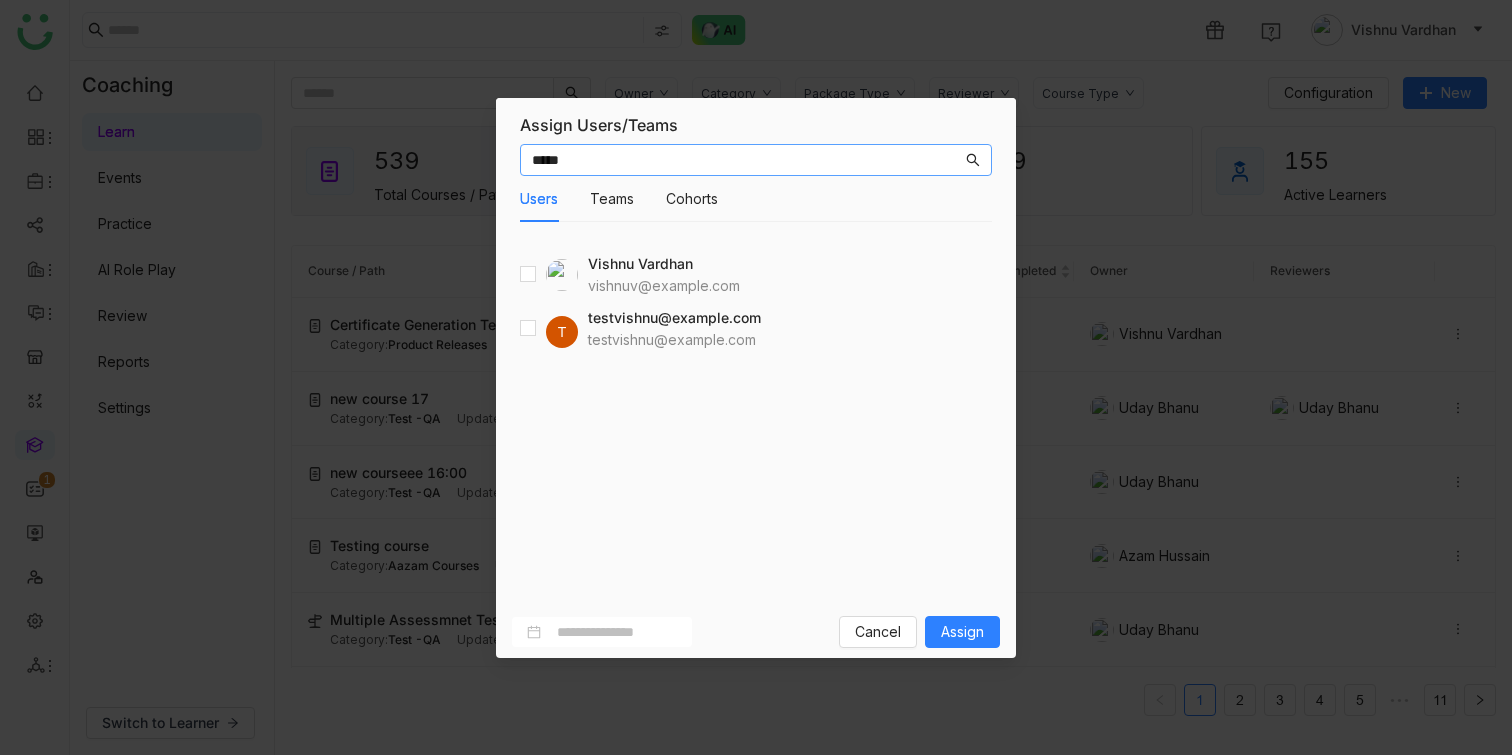 type on "*****" 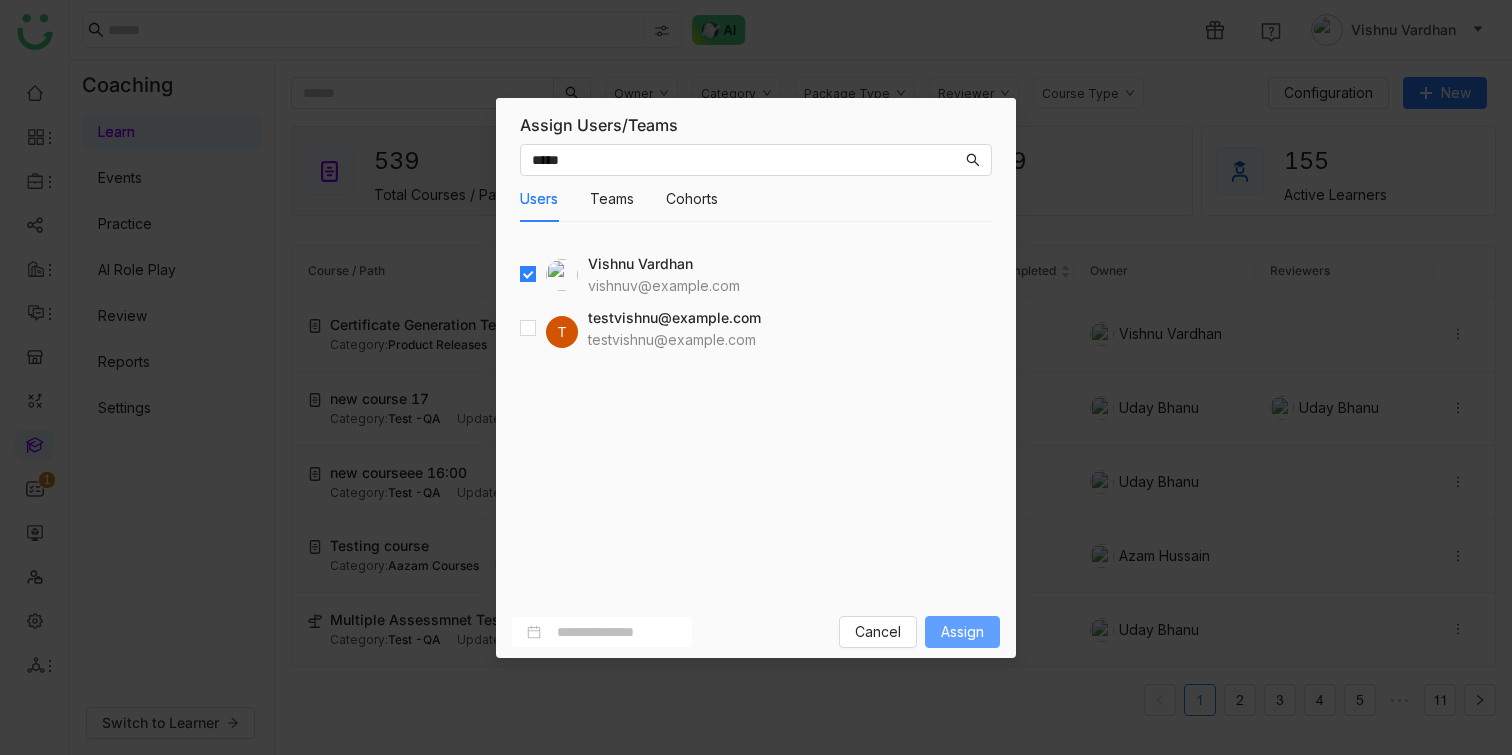 click on "Assign" at bounding box center [962, 632] 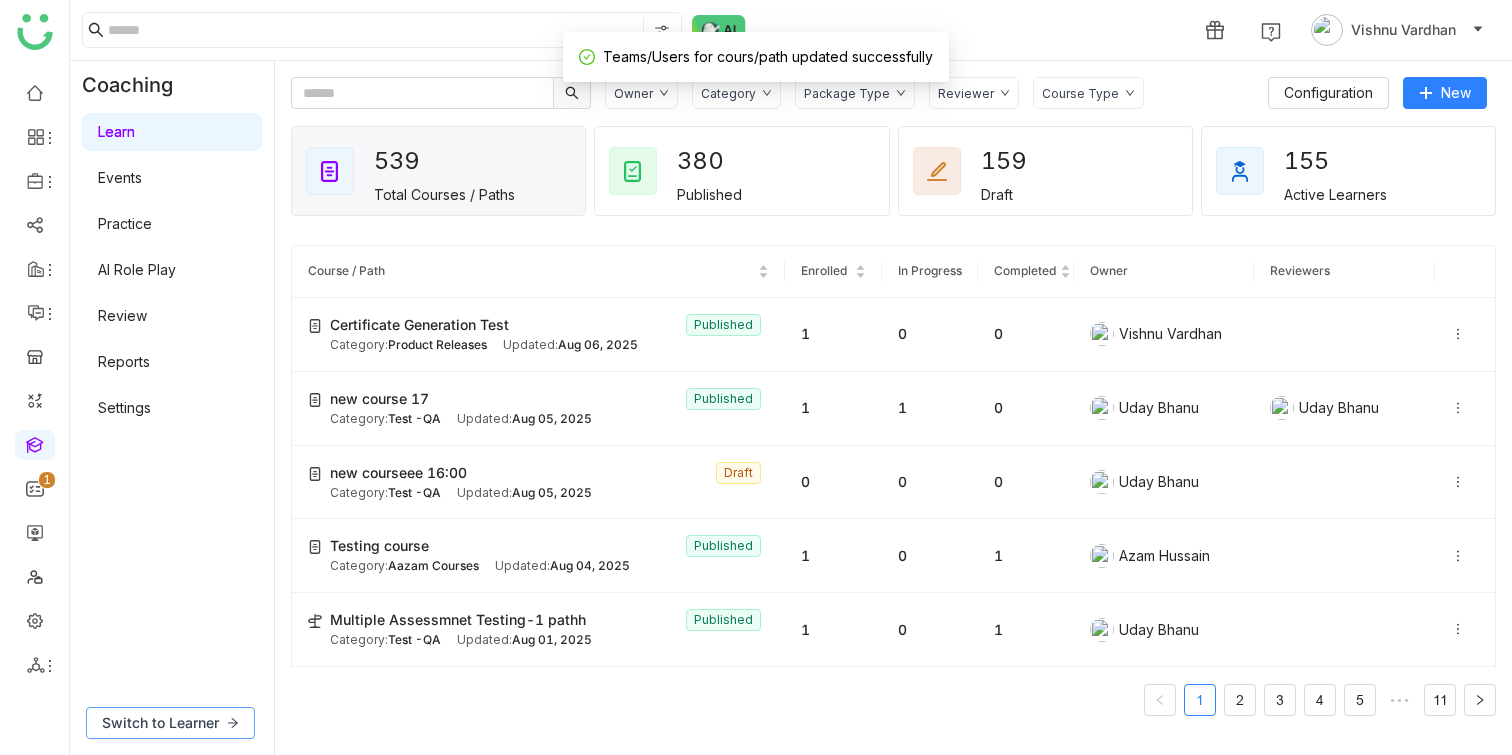 click on "Switch to Learner" 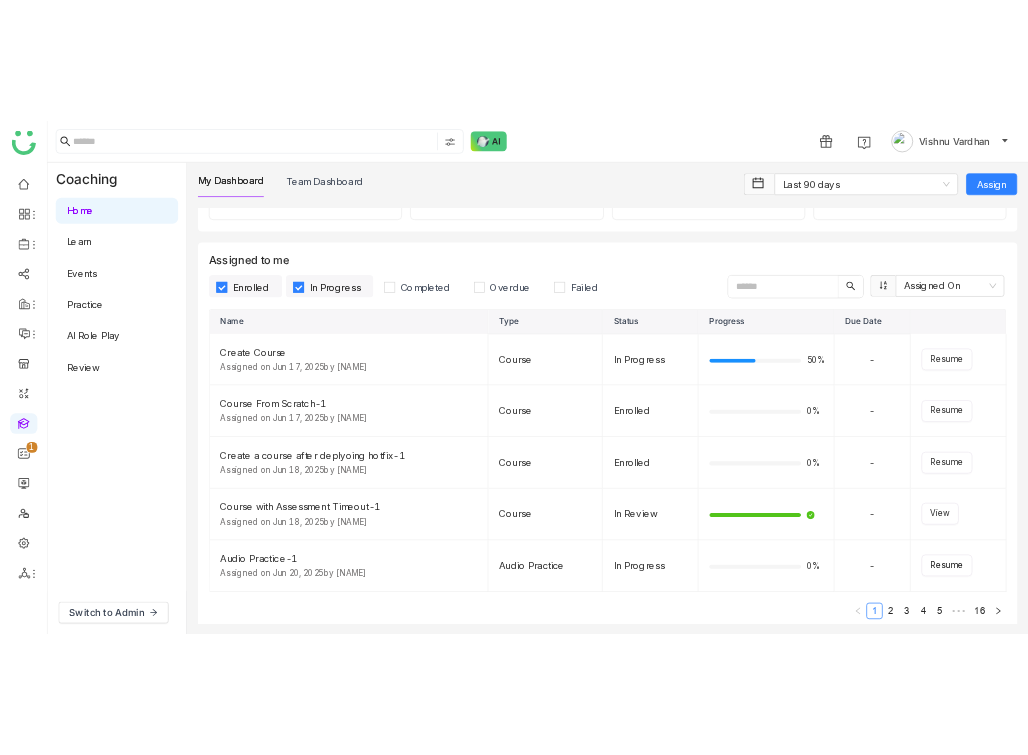 scroll, scrollTop: 0, scrollLeft: 0, axis: both 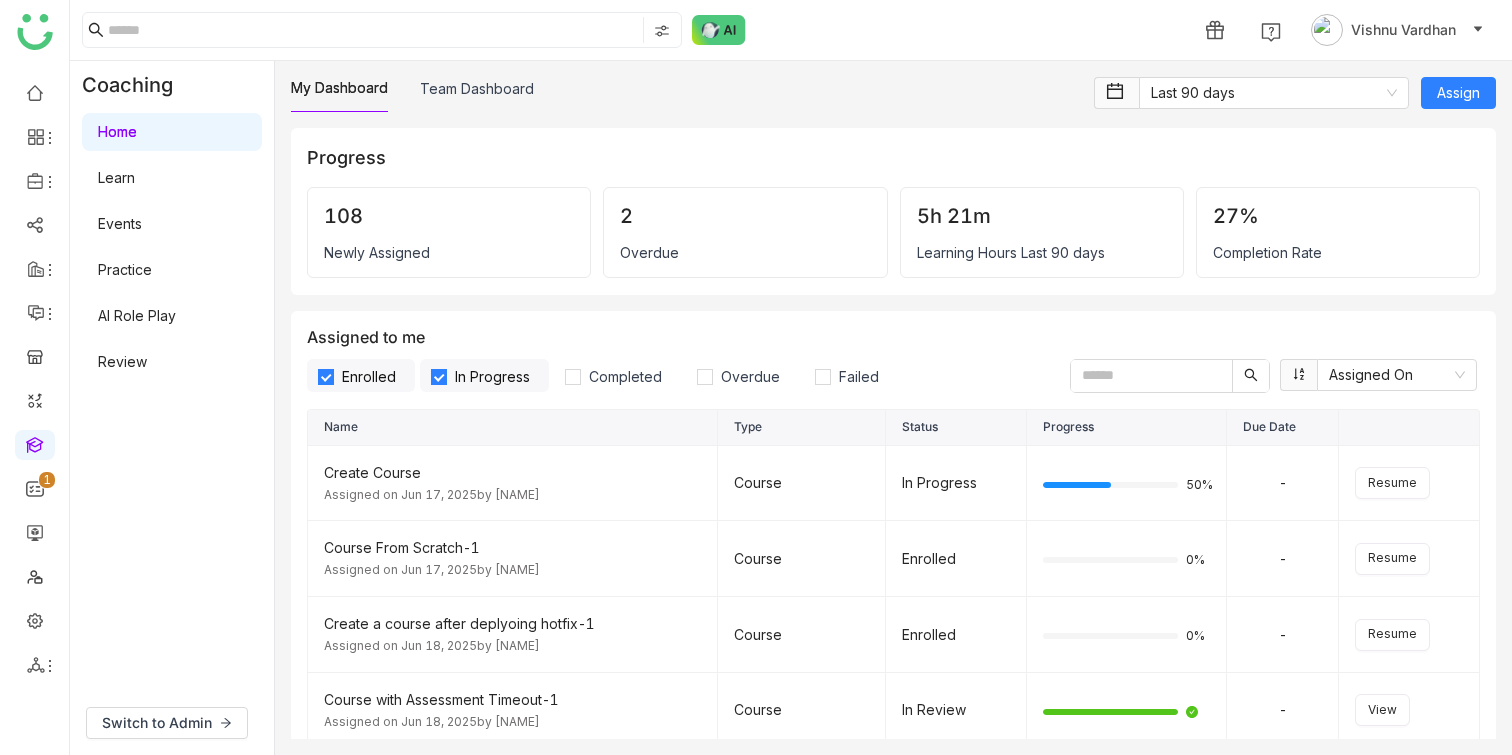 click on "Assigned to me  Enrolled In Progress Completed Overdue Failed  Assigned On" 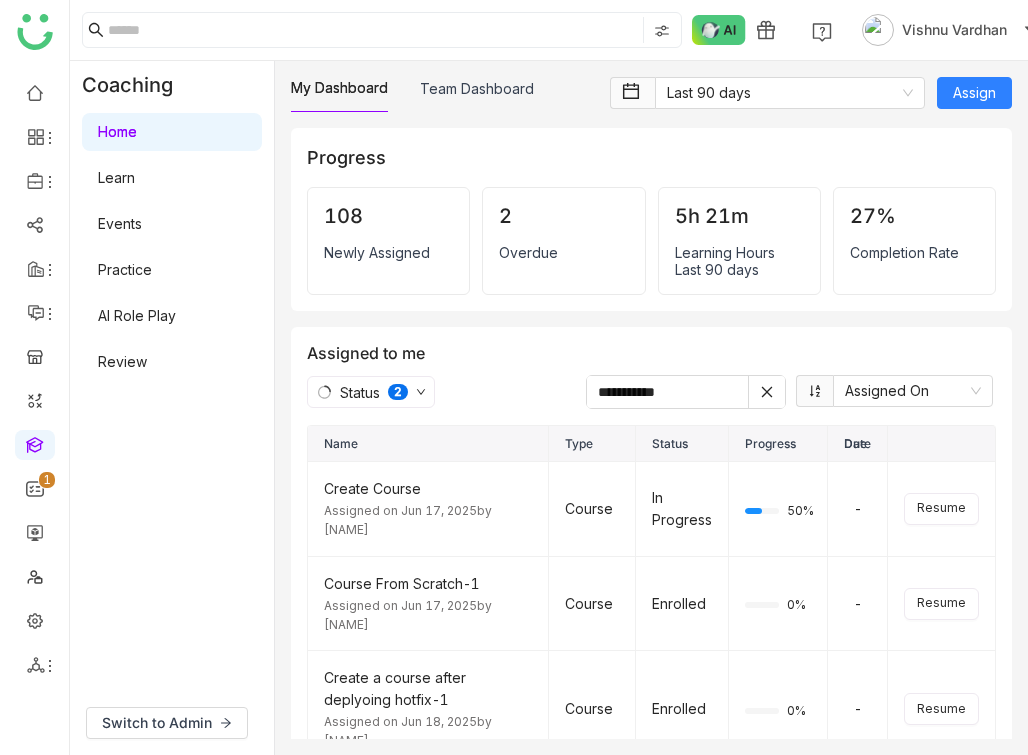 click on "**********" 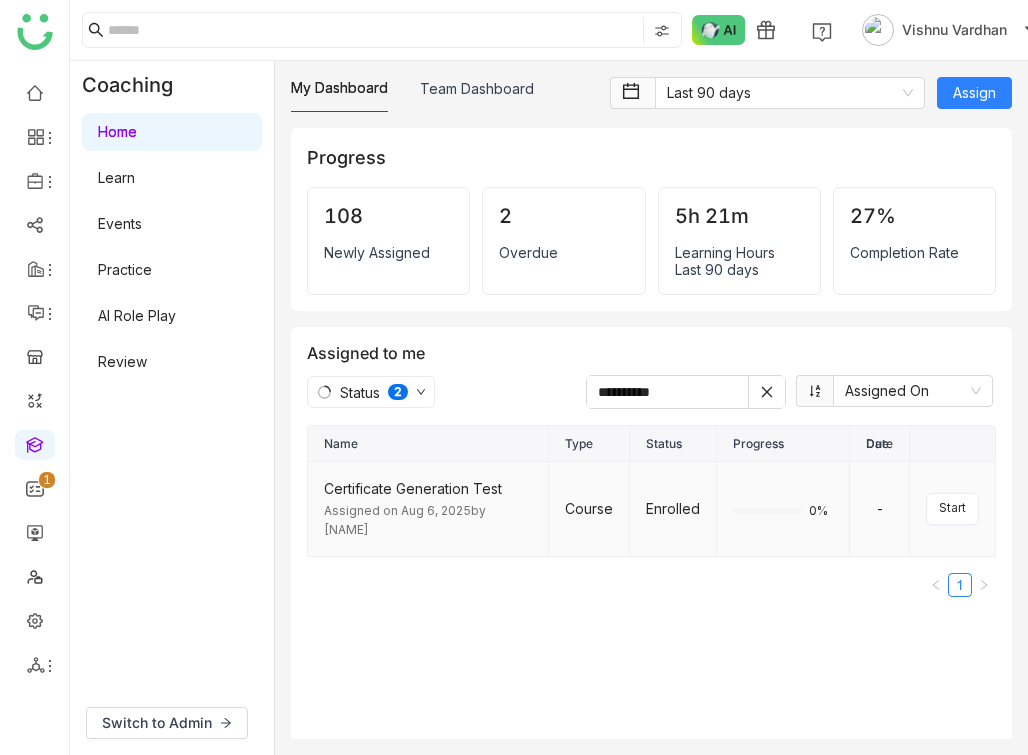 type on "**********" 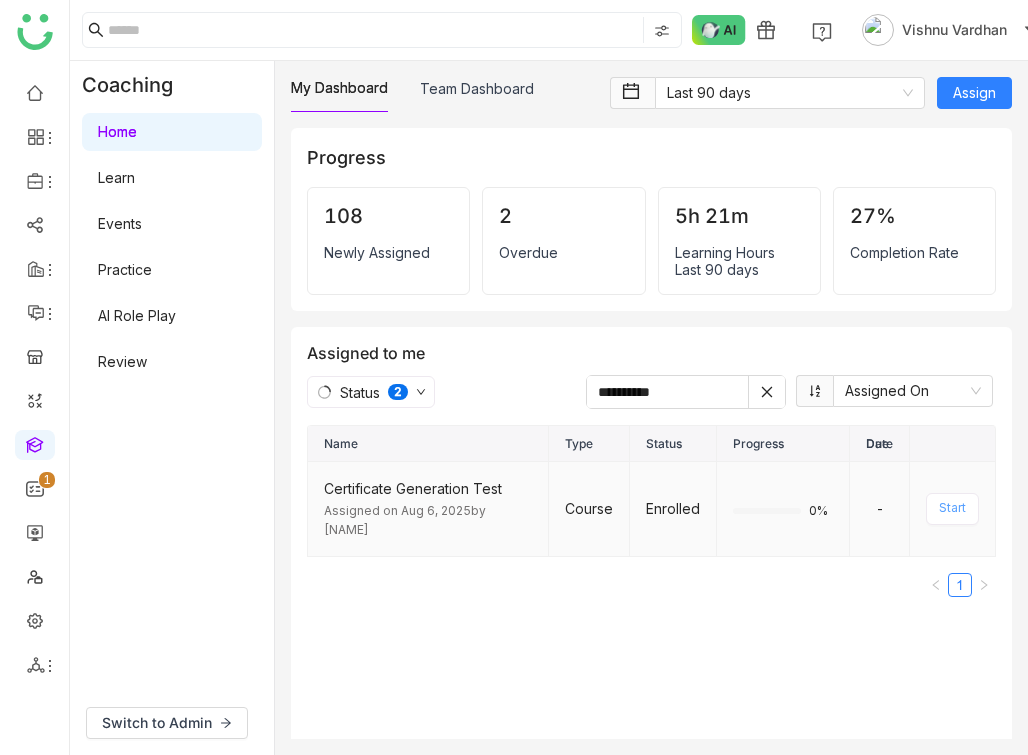 click on "Start" 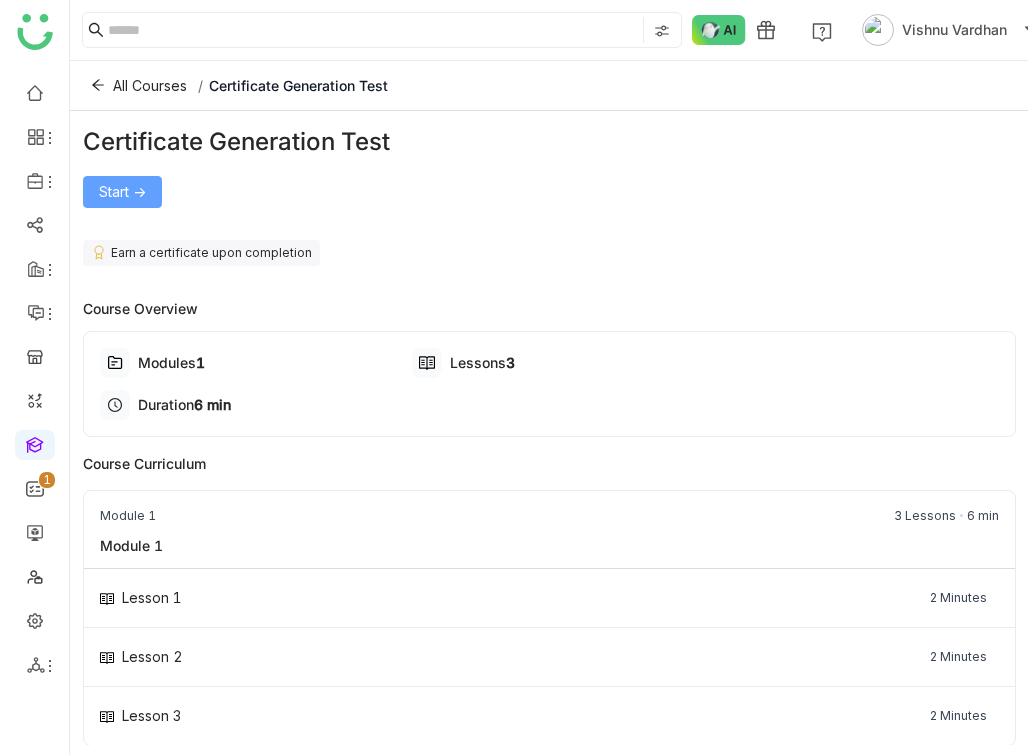 click on "Start ->" 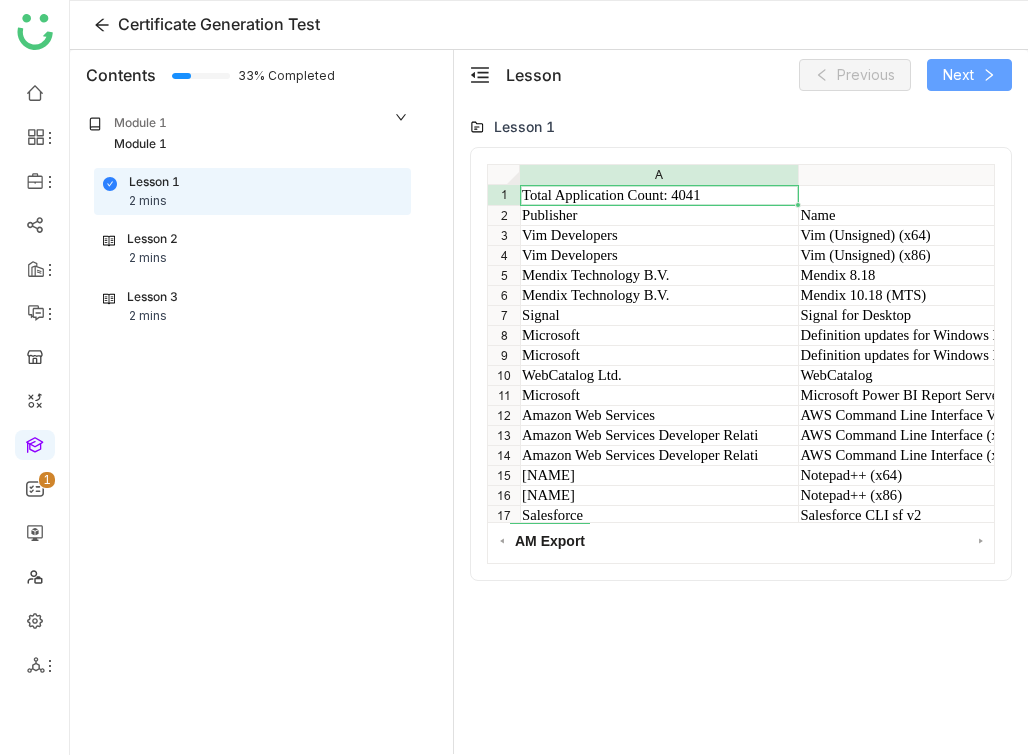 click on "Next" 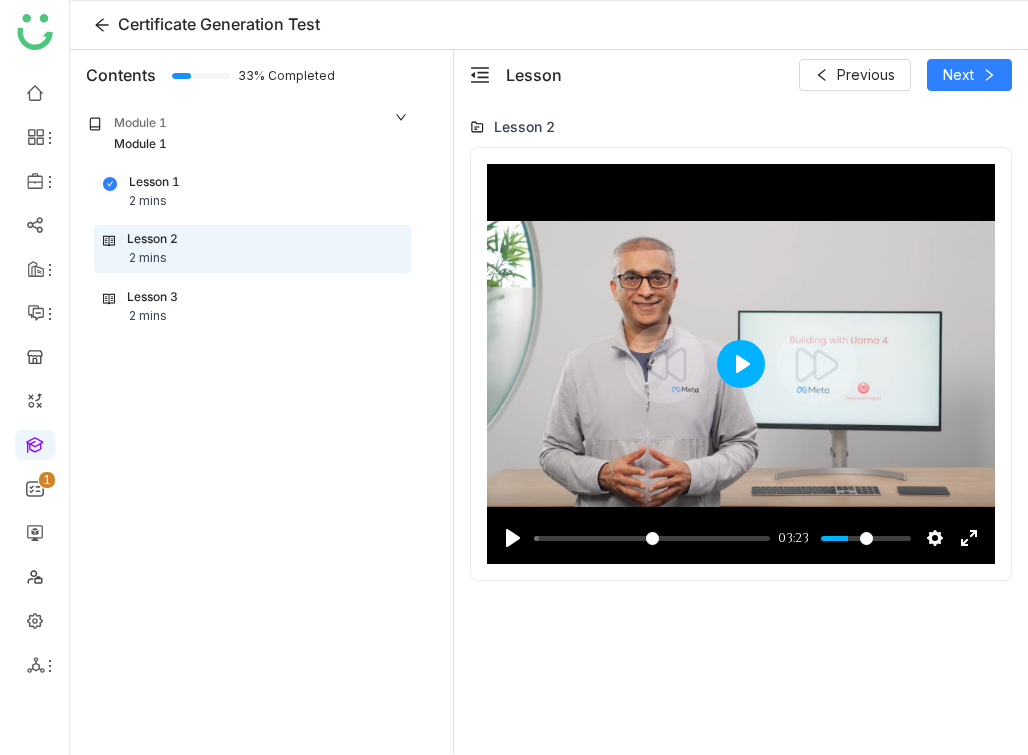 click on "Play" at bounding box center (741, 364) 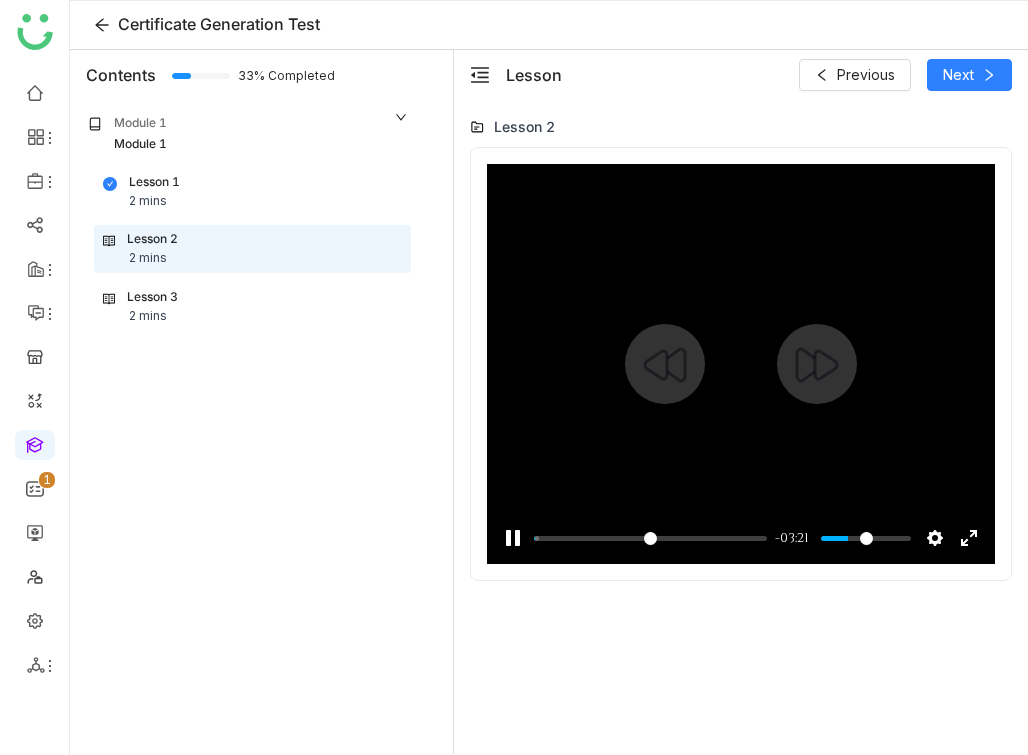 type on "****" 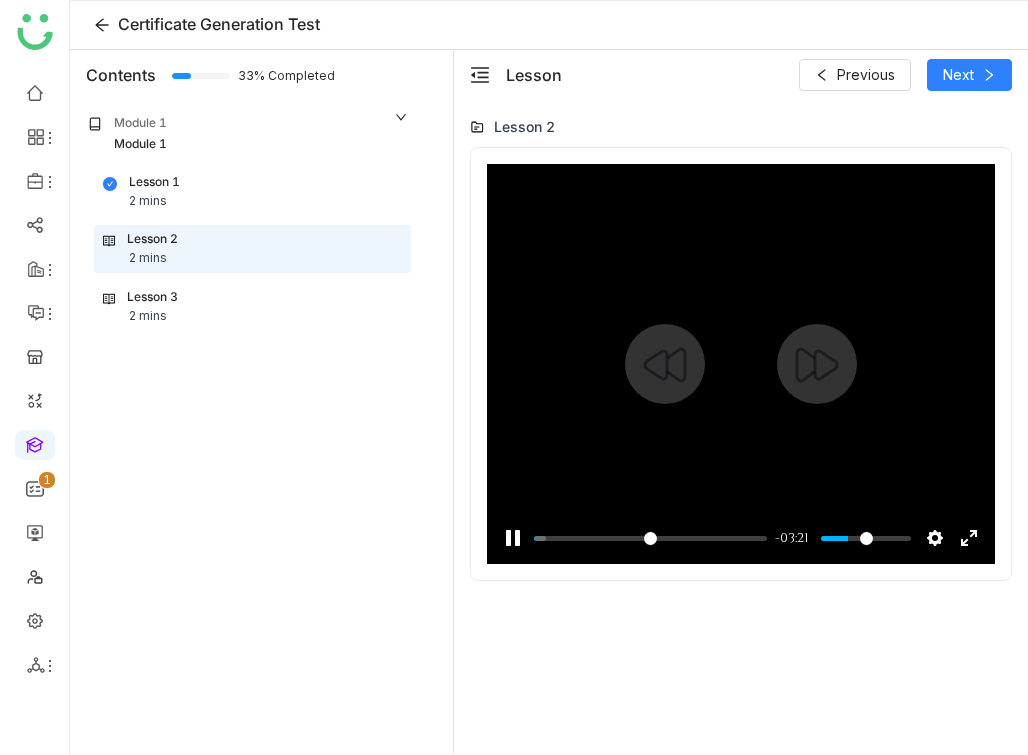 type on "*" 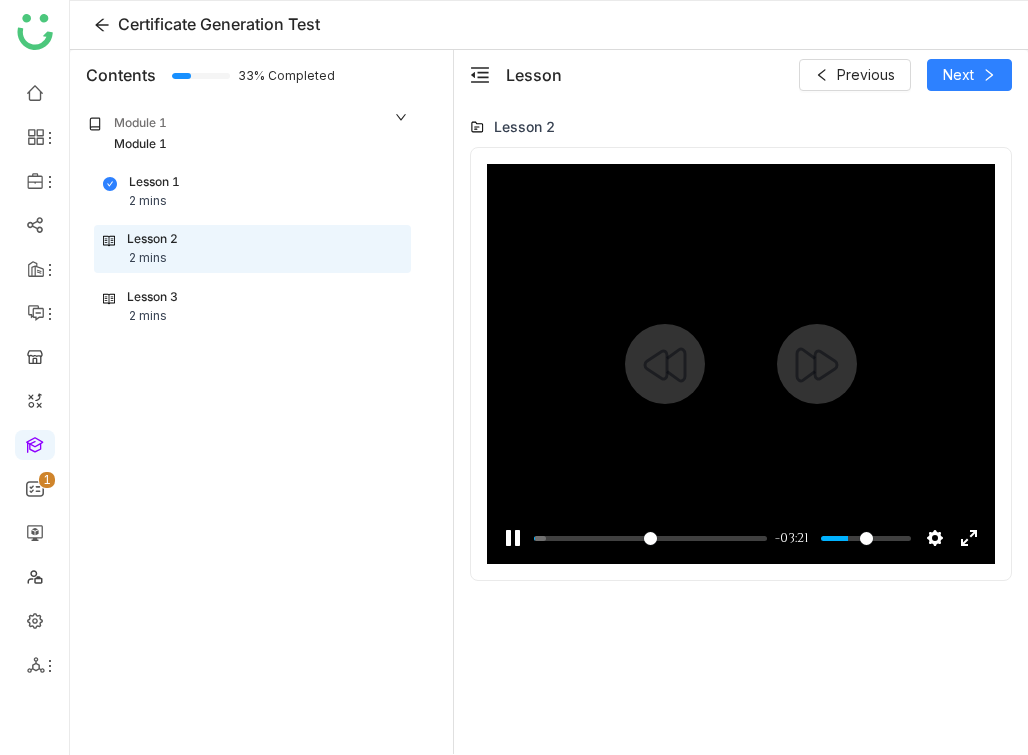 type on "****" 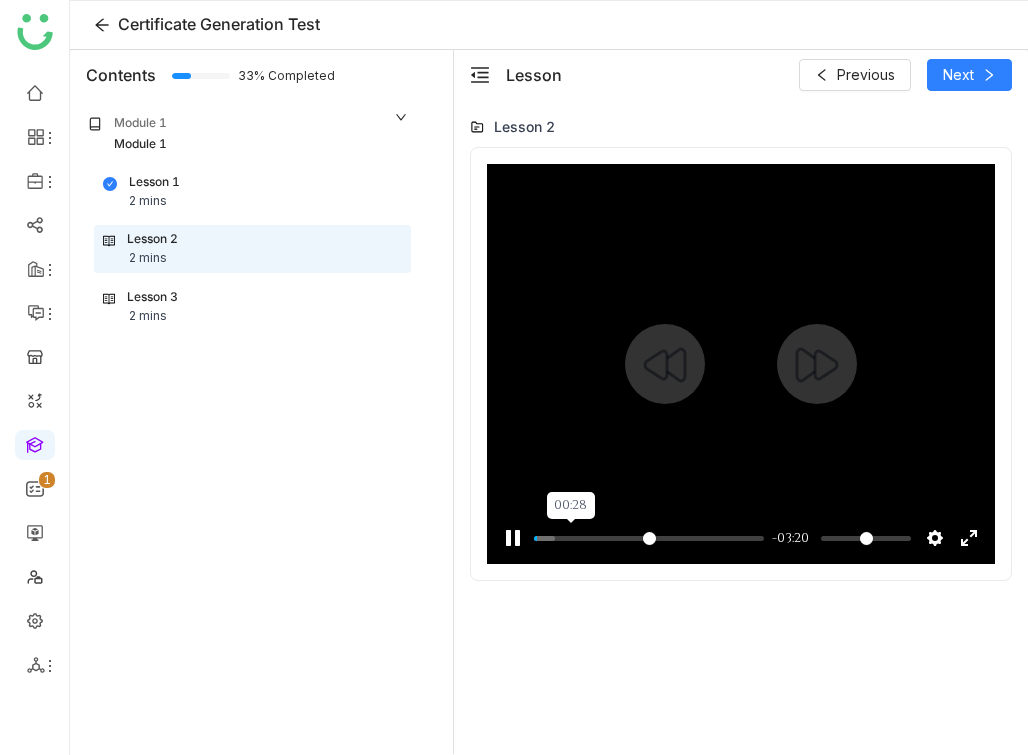 click at bounding box center (649, 538) 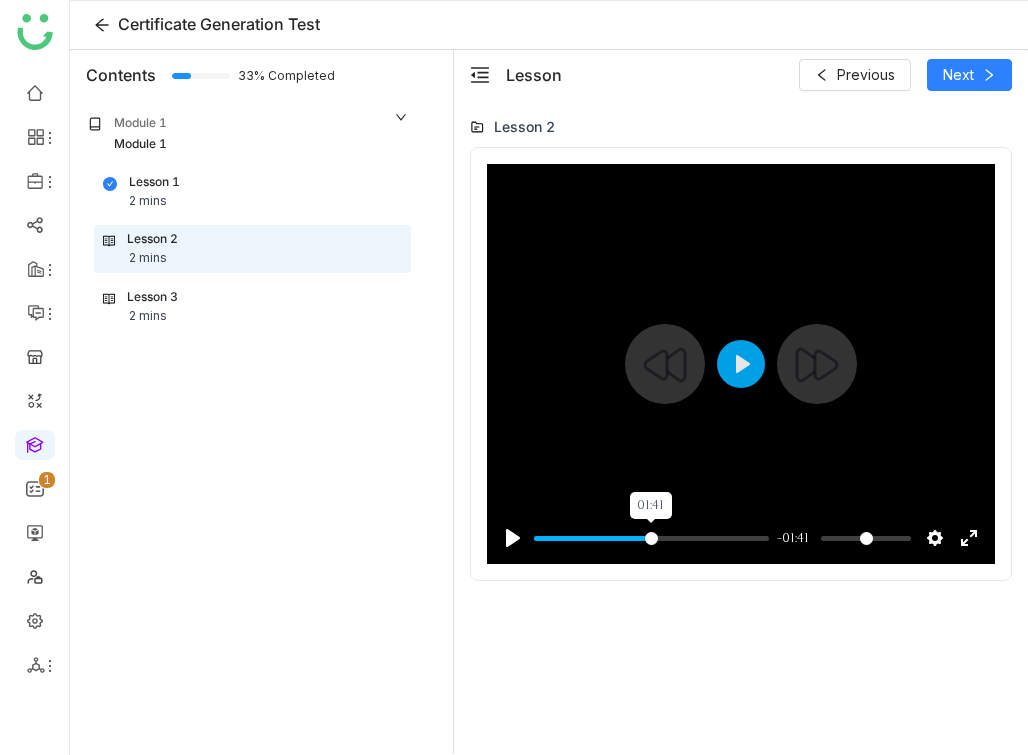 click at bounding box center [651, 538] 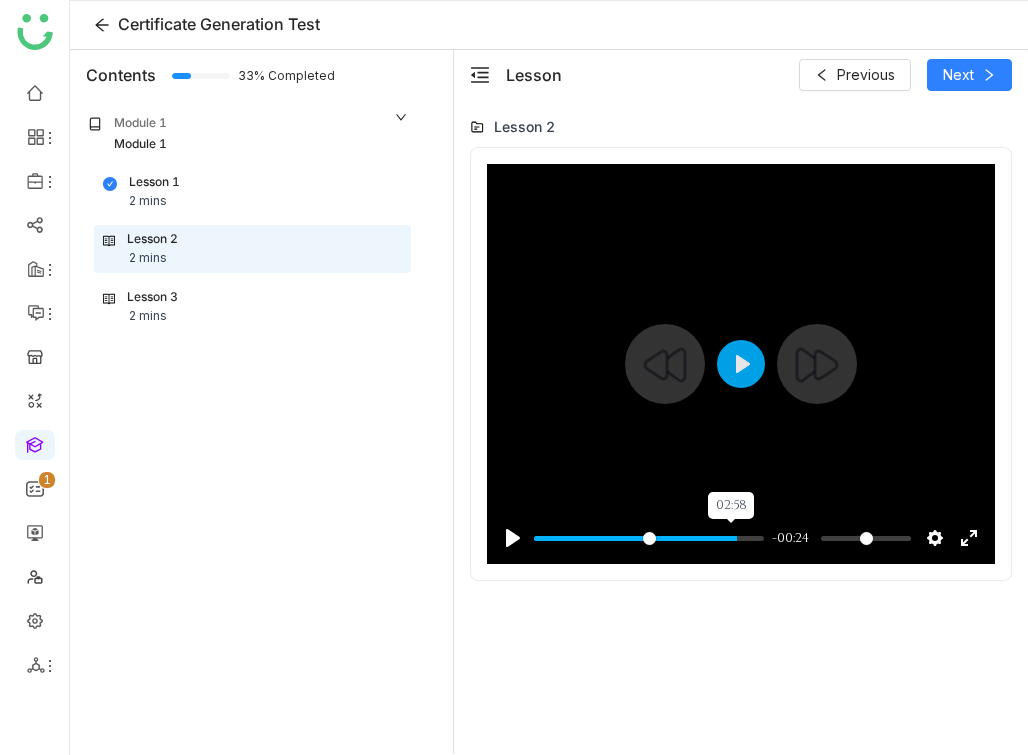 click at bounding box center (649, 538) 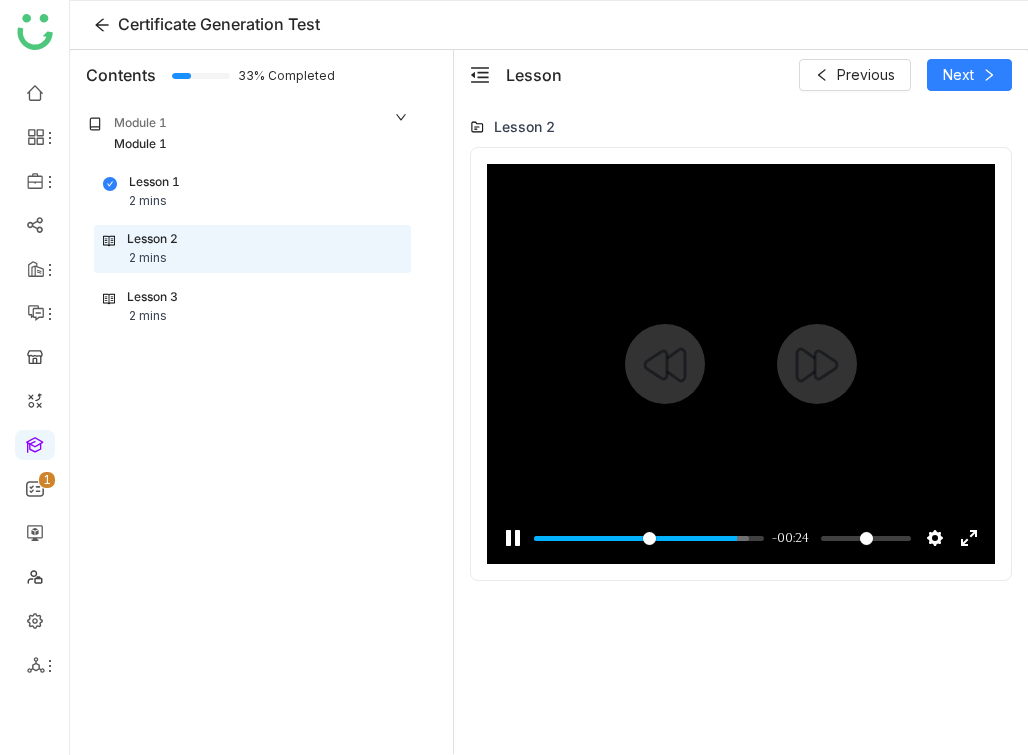 click on "-00:24" at bounding box center (790, 538) 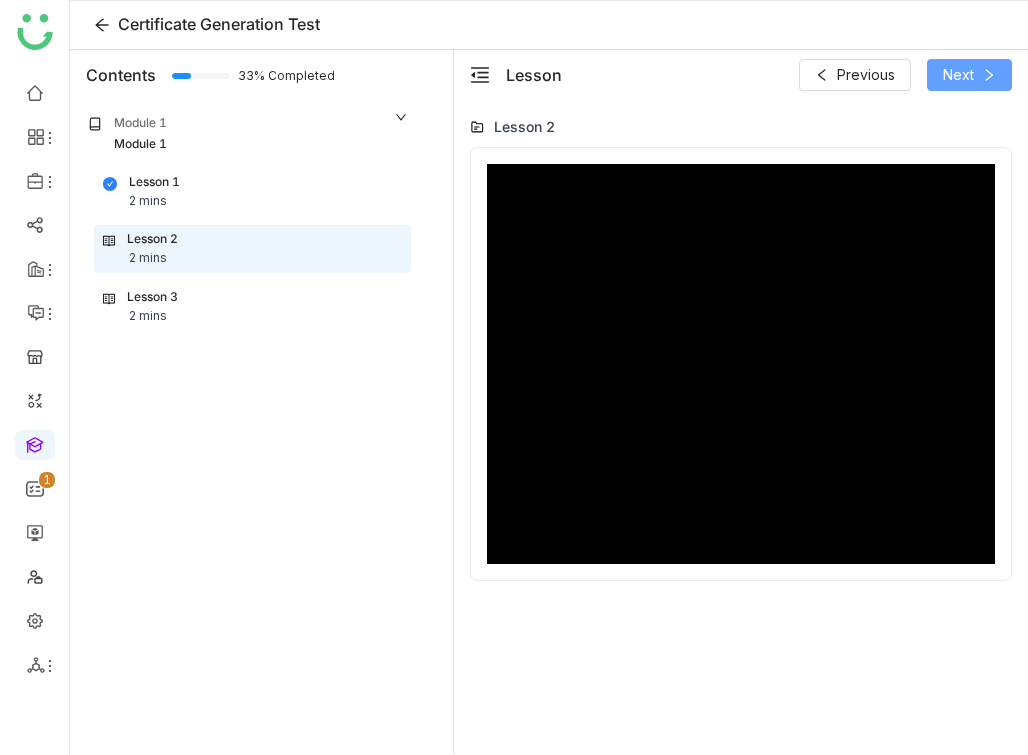 type on "*****" 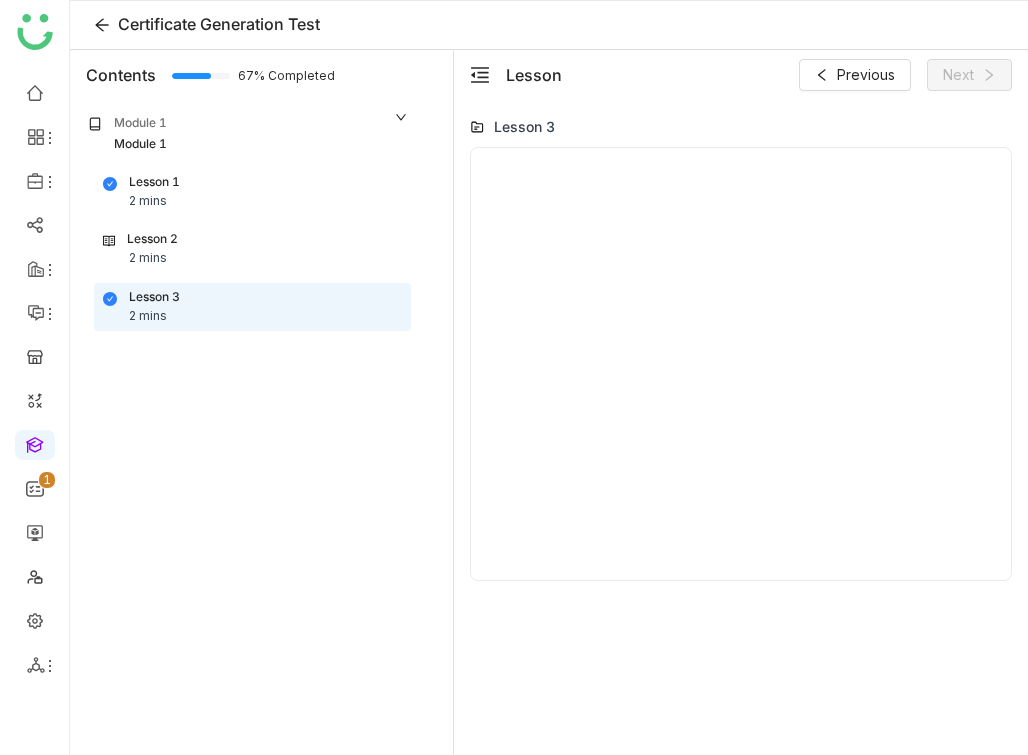 click on "Lesson 2 2 mins" at bounding box center [252, 249] 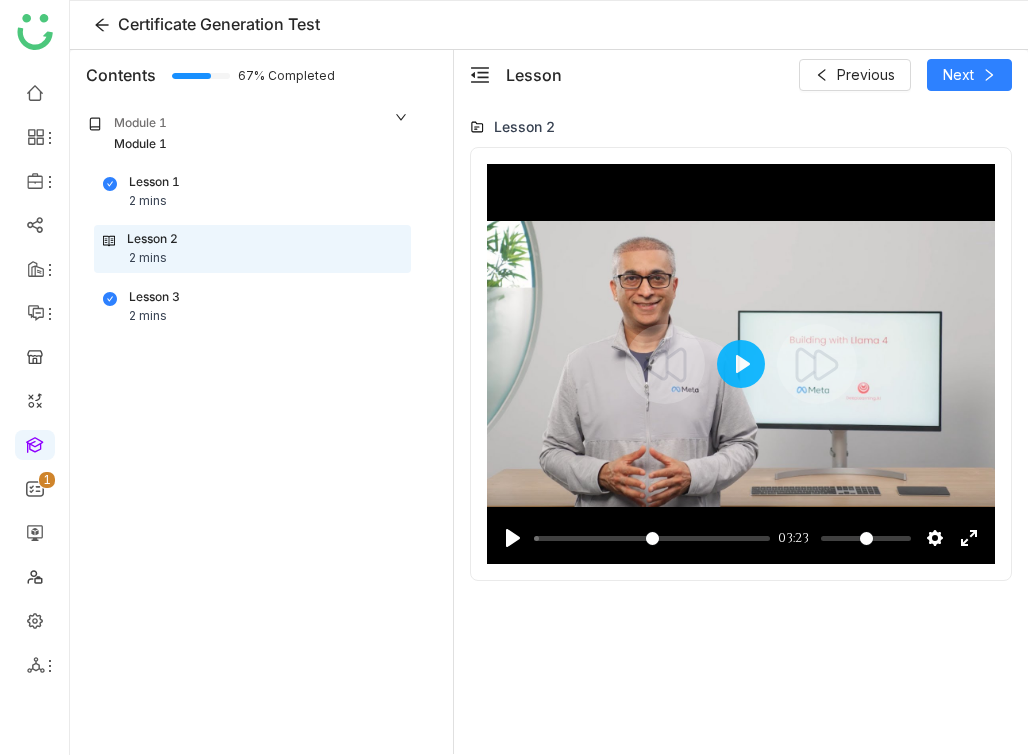 click at bounding box center [741, 364] 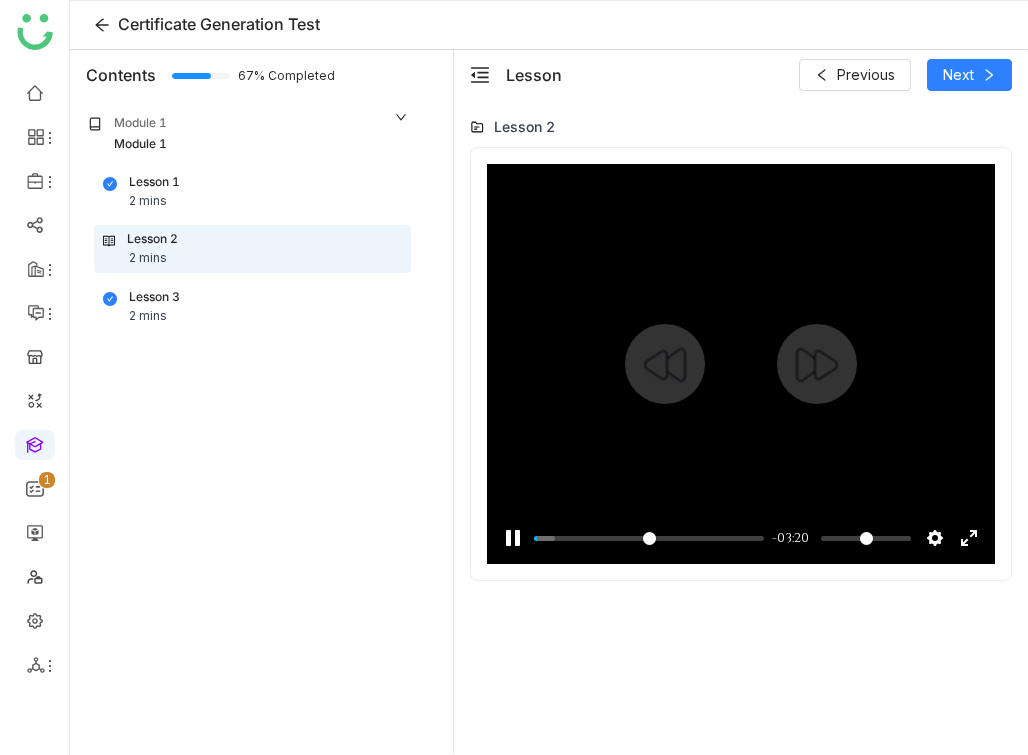click at bounding box center [741, 364] 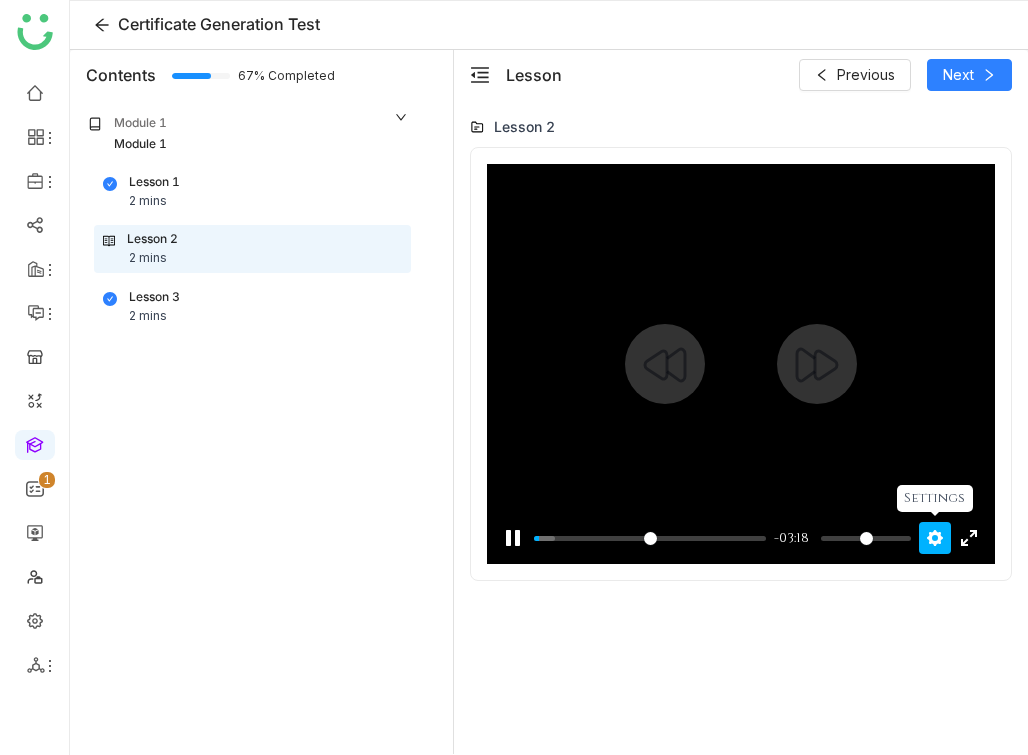 click on "Settings" at bounding box center (935, 538) 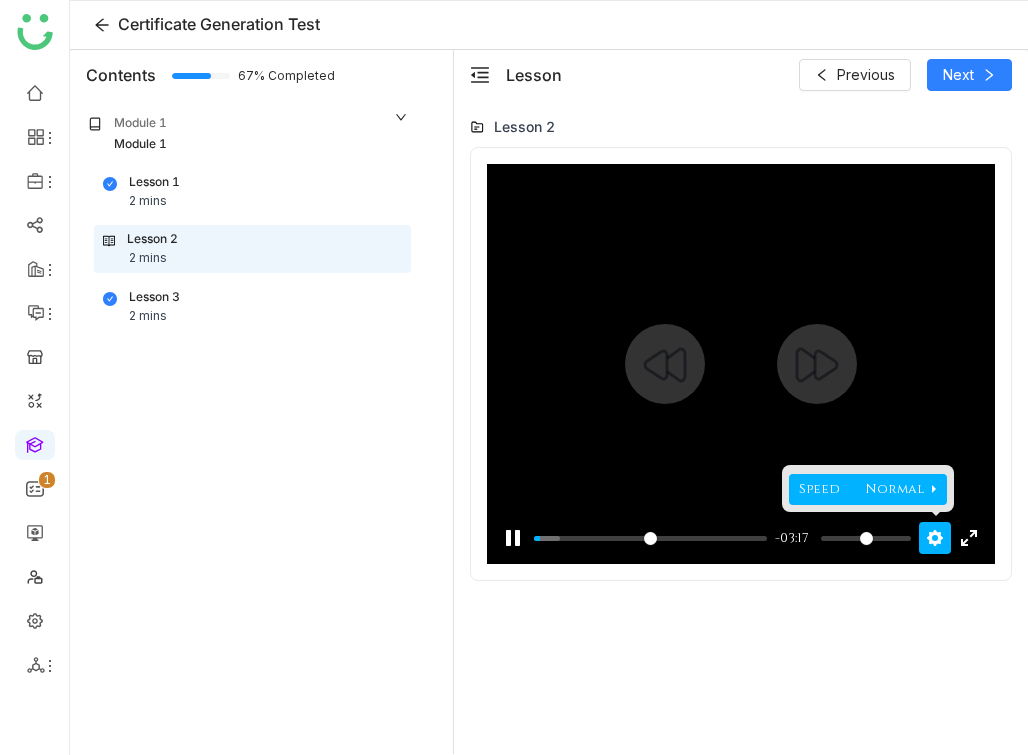 click on "Speed Normal" at bounding box center [859, 489] 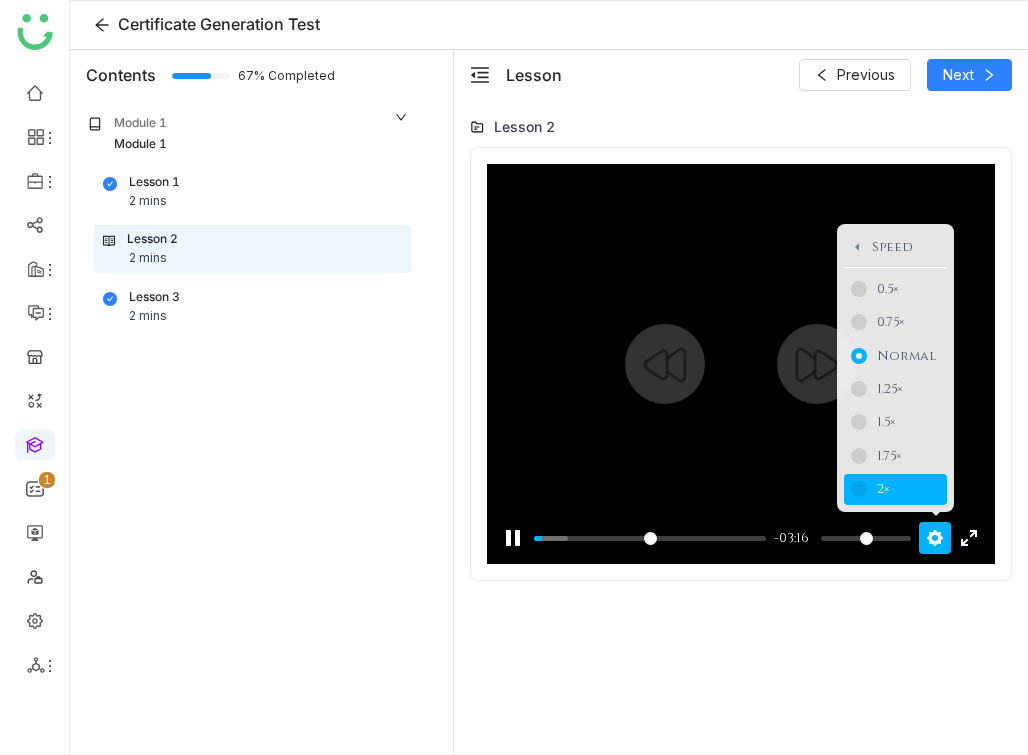 click on "2×" at bounding box center [906, 489] 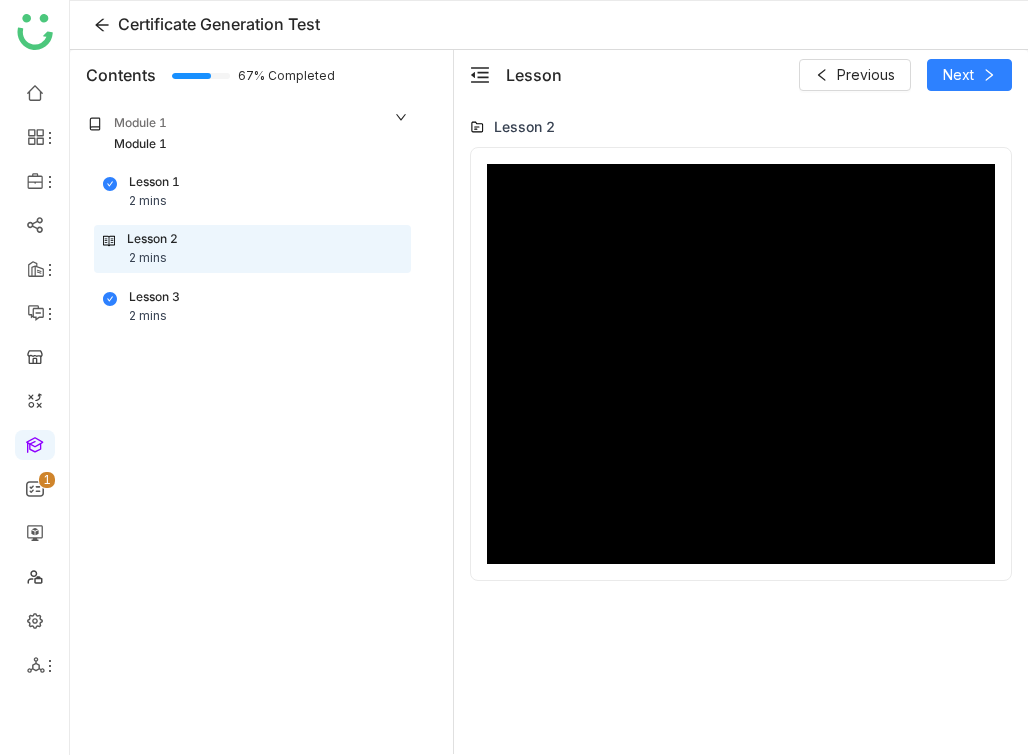 type on "*****" 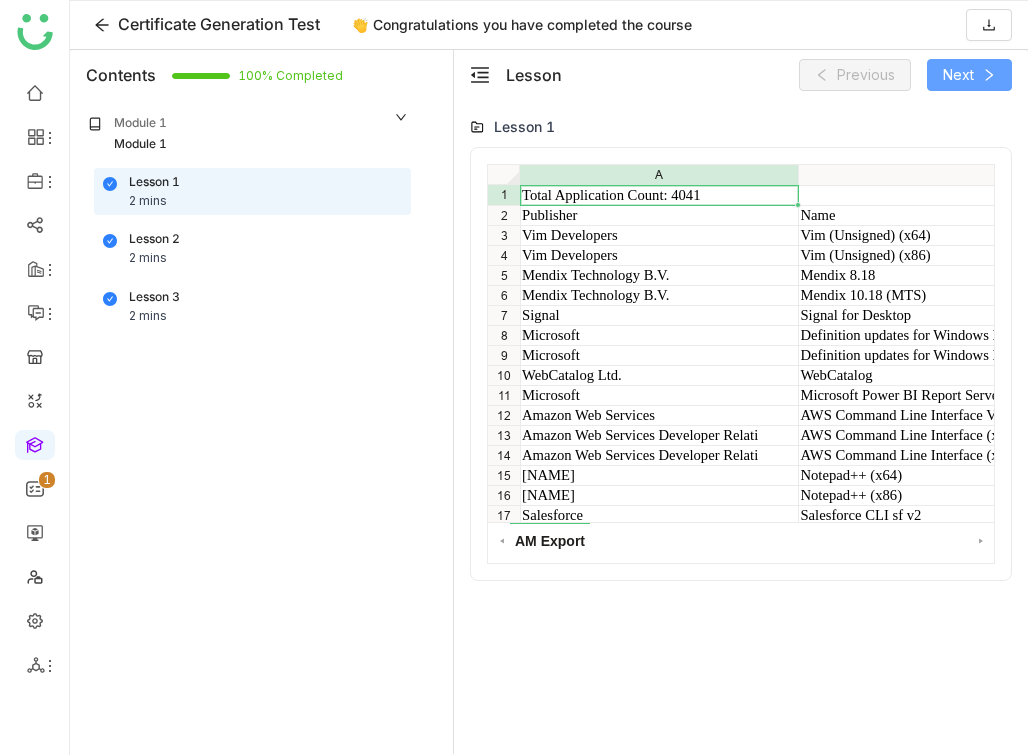 click on "Next" 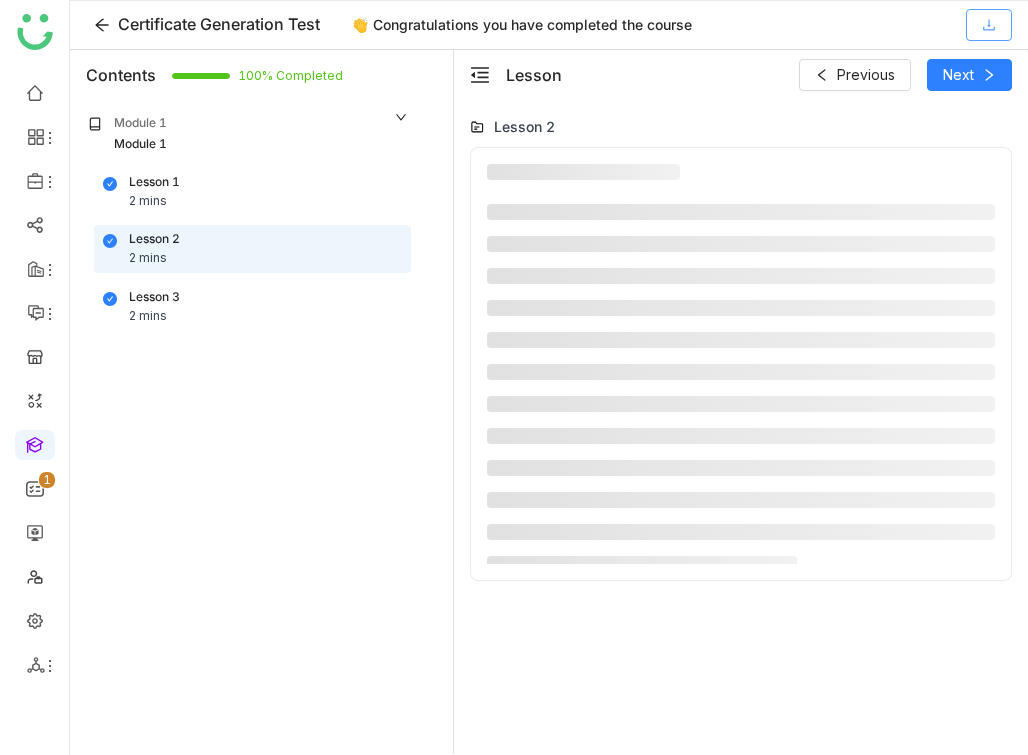 click on "Download Certificate" 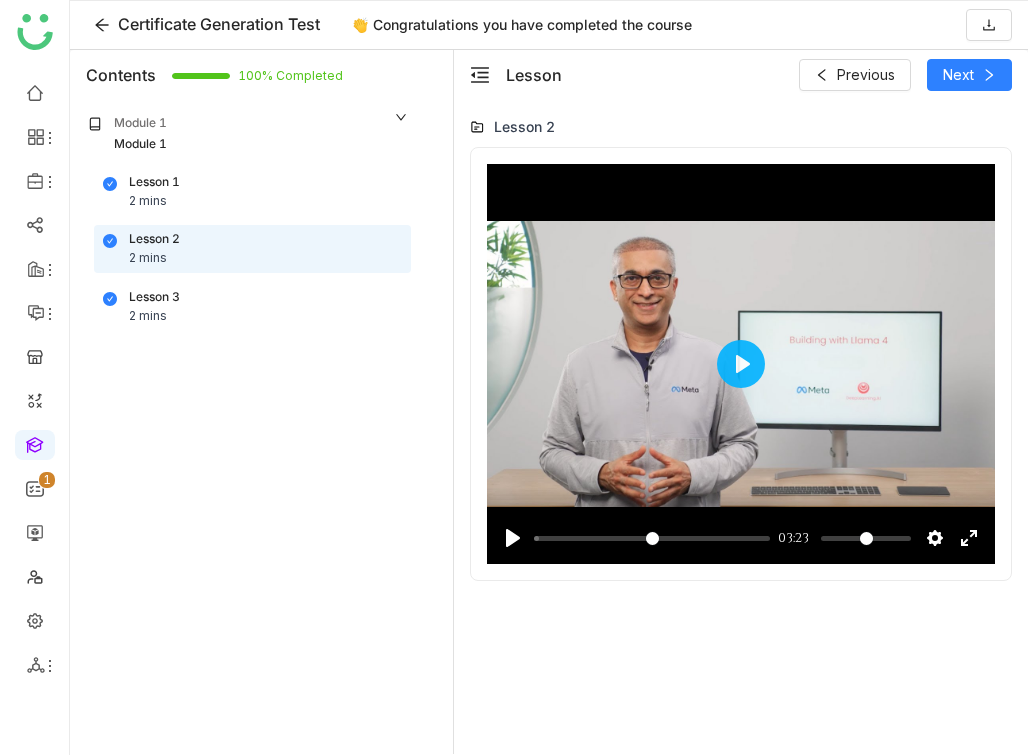 click on "Lesson 2" 